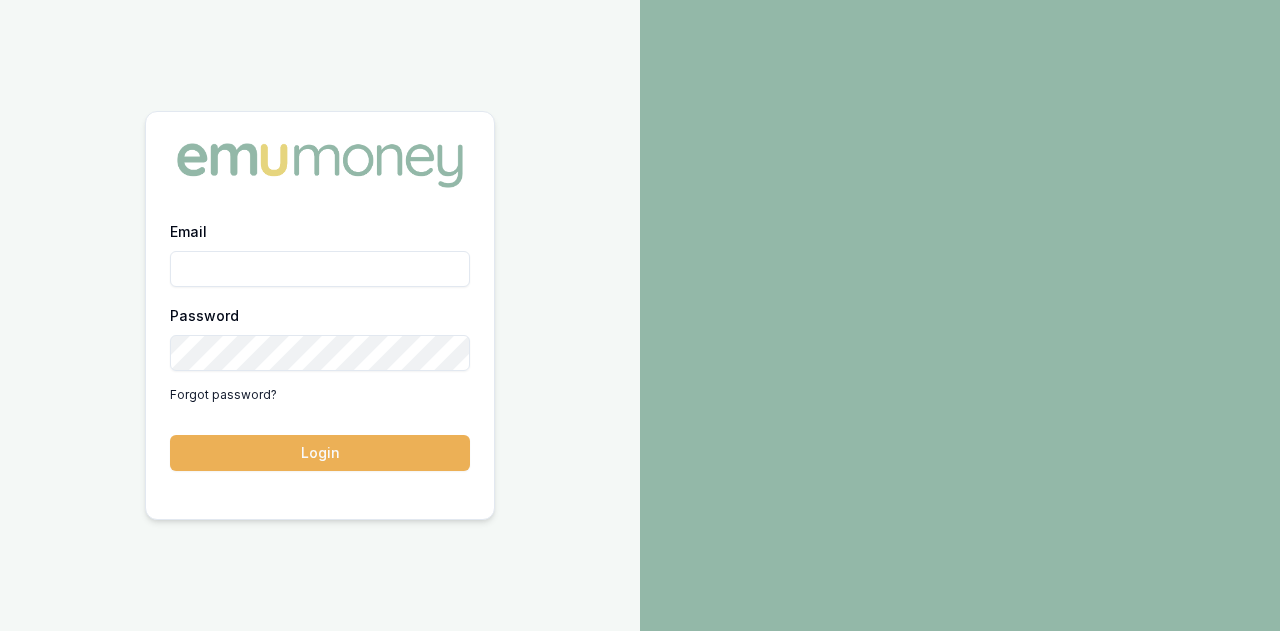 scroll, scrollTop: 0, scrollLeft: 0, axis: both 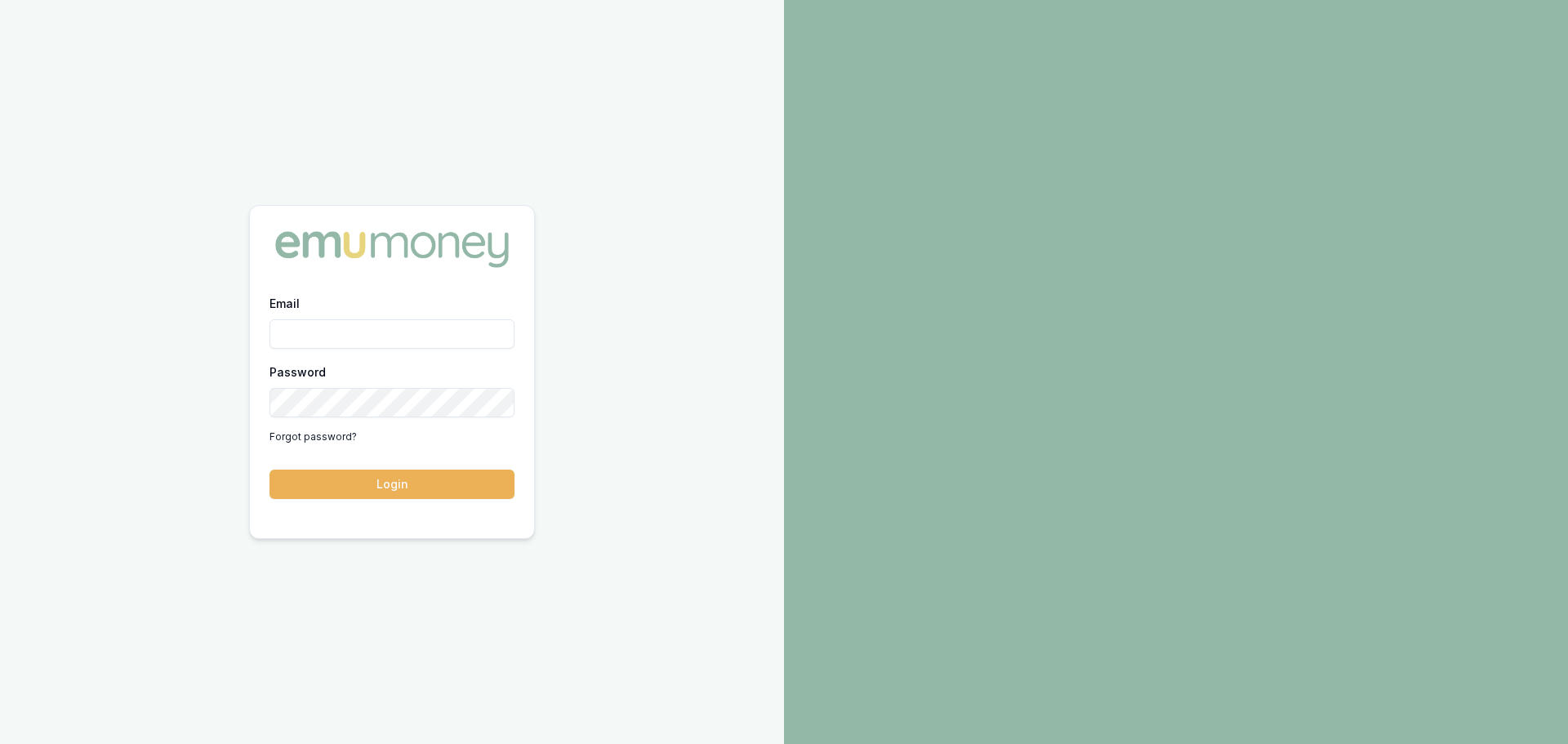 drag, startPoint x: 0, startPoint y: 0, endPoint x: 322, endPoint y: 328, distance: 459.63899 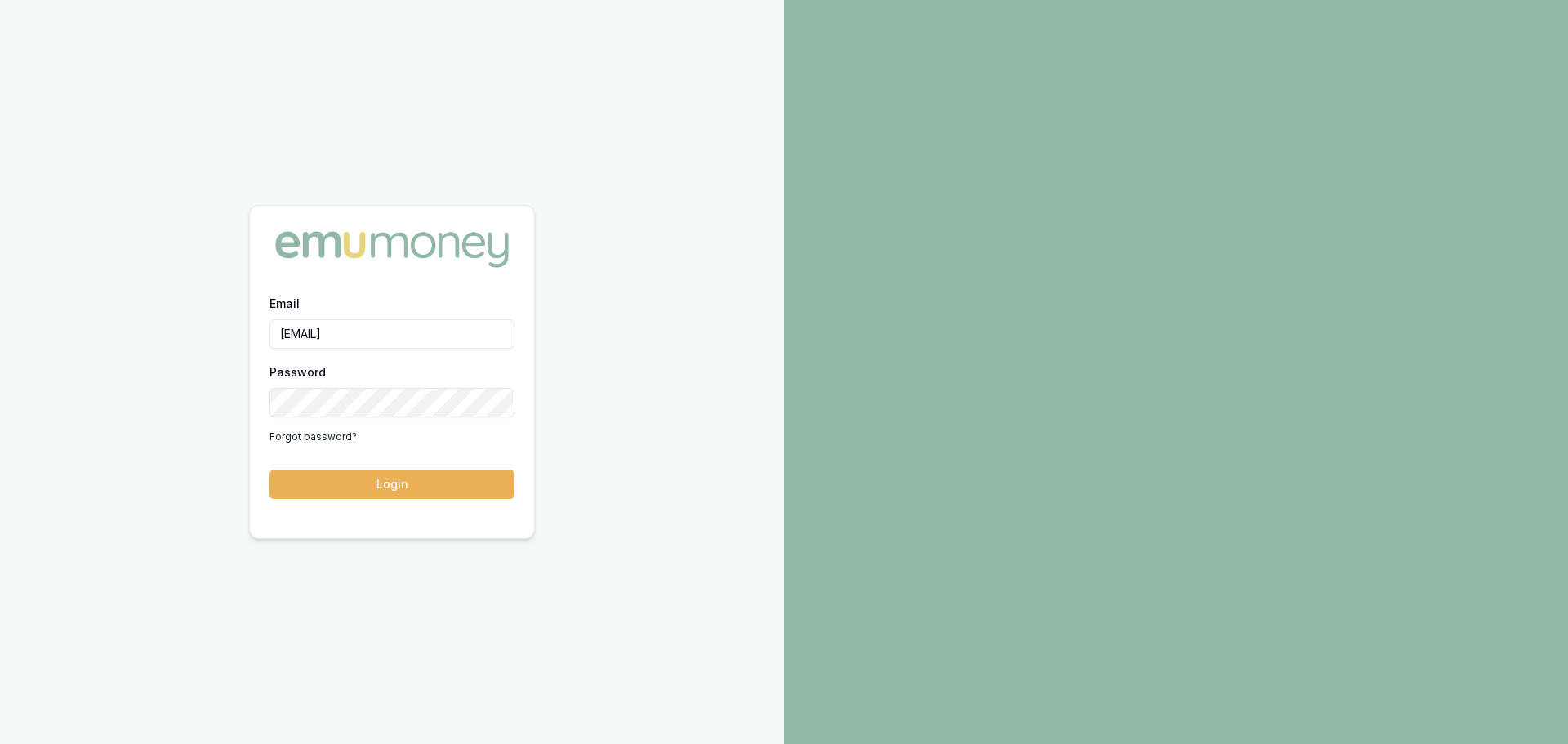 click on "Login" at bounding box center (392, 484) 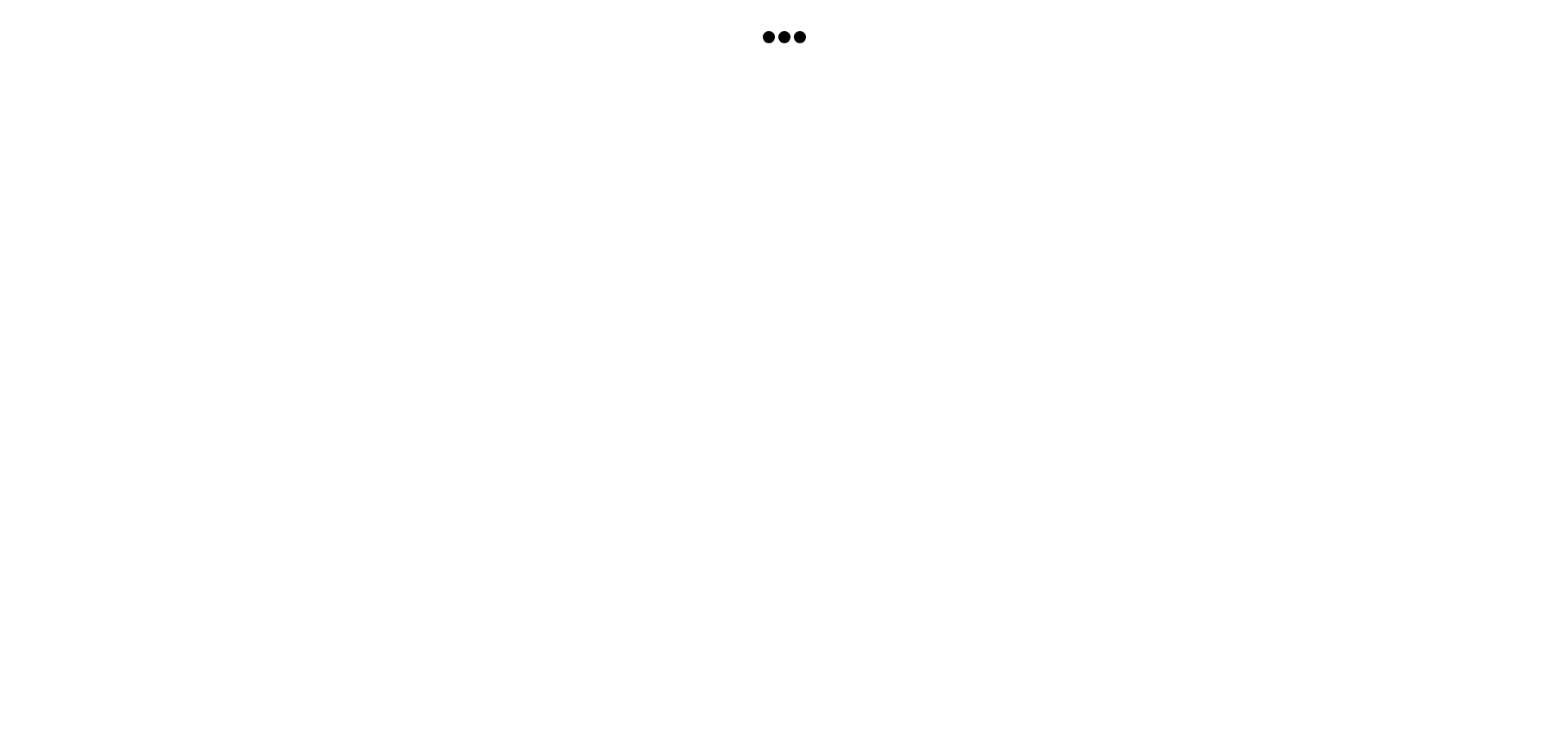 scroll, scrollTop: 0, scrollLeft: 0, axis: both 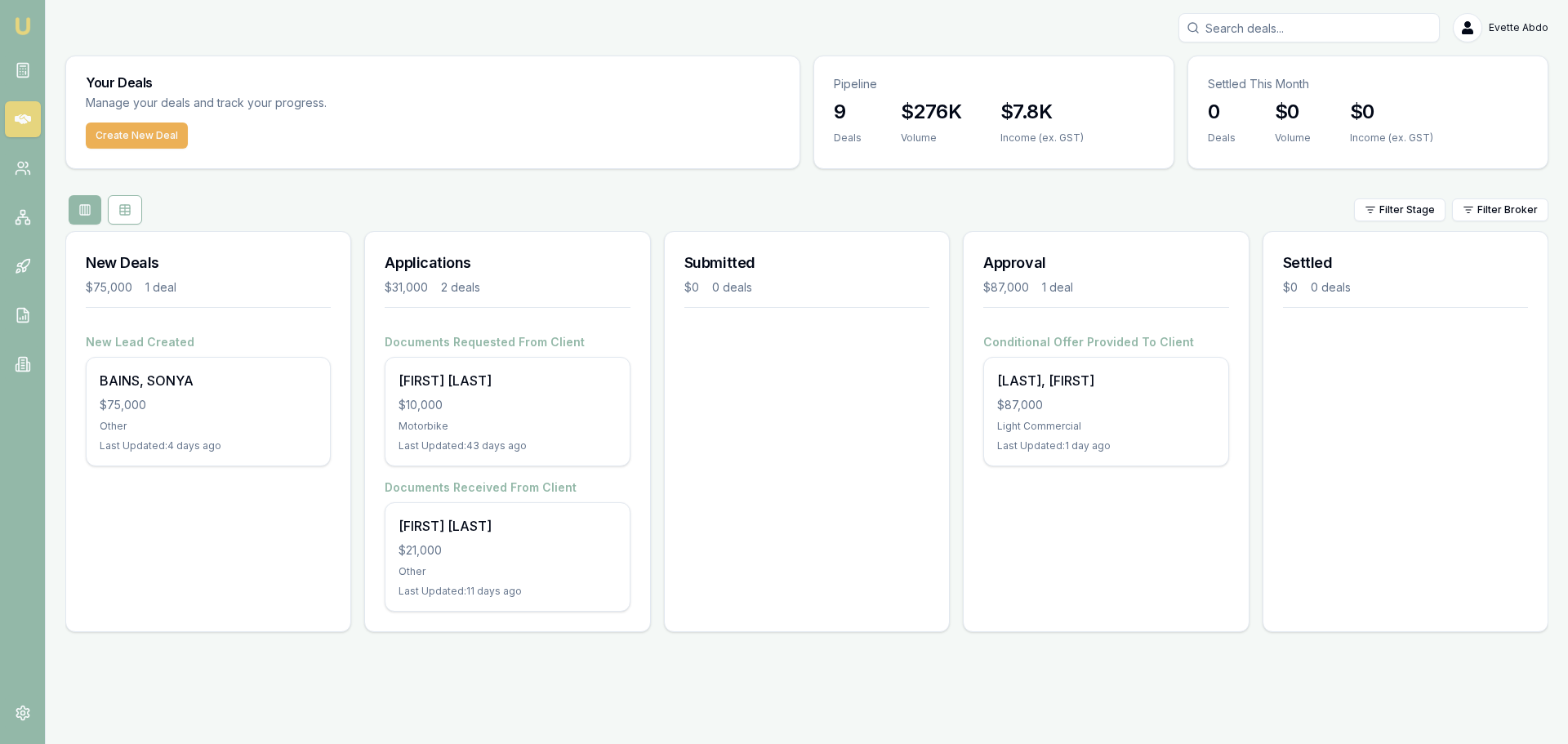 click on "[LAST], [FIRST]" at bounding box center (1106, 381) 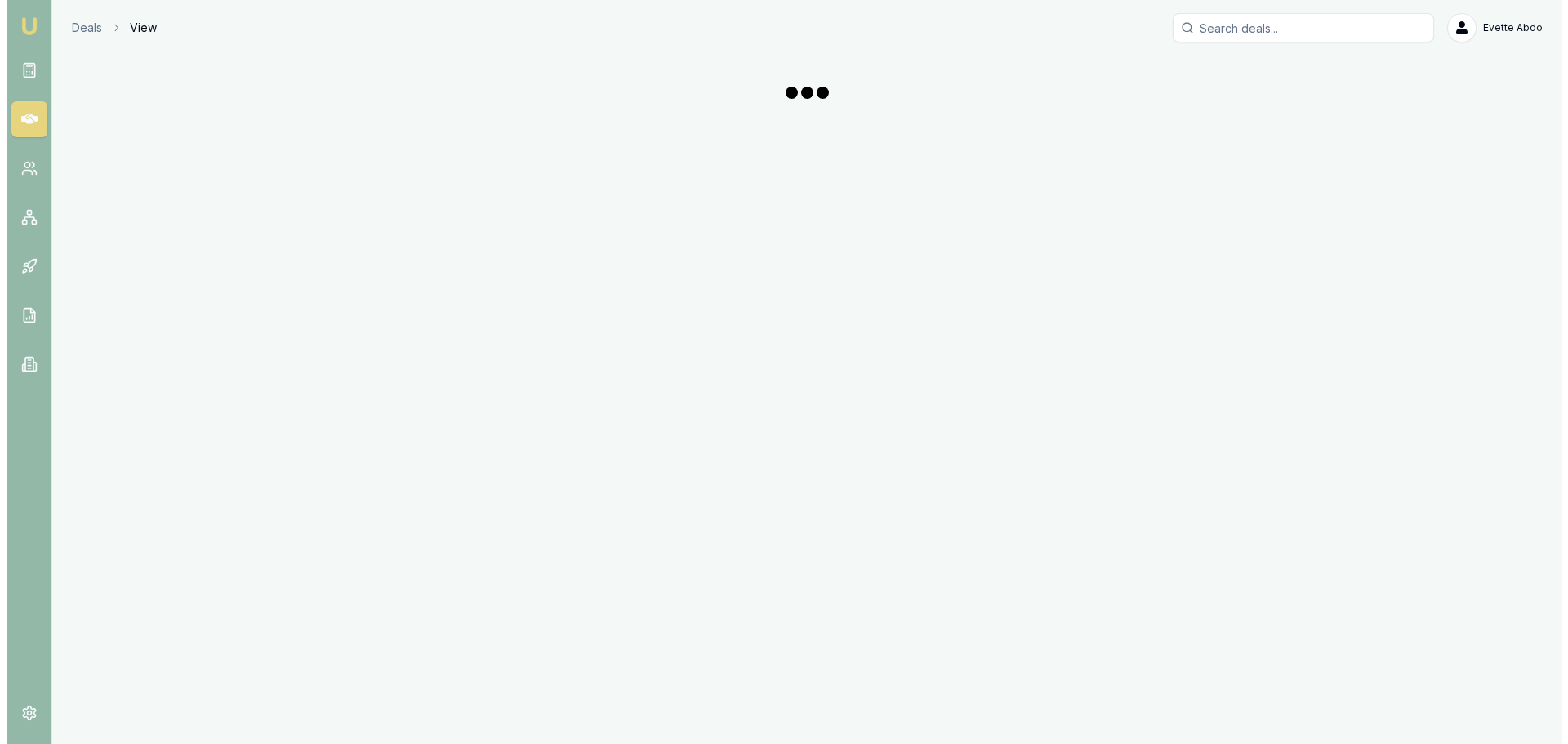 scroll, scrollTop: 0, scrollLeft: 0, axis: both 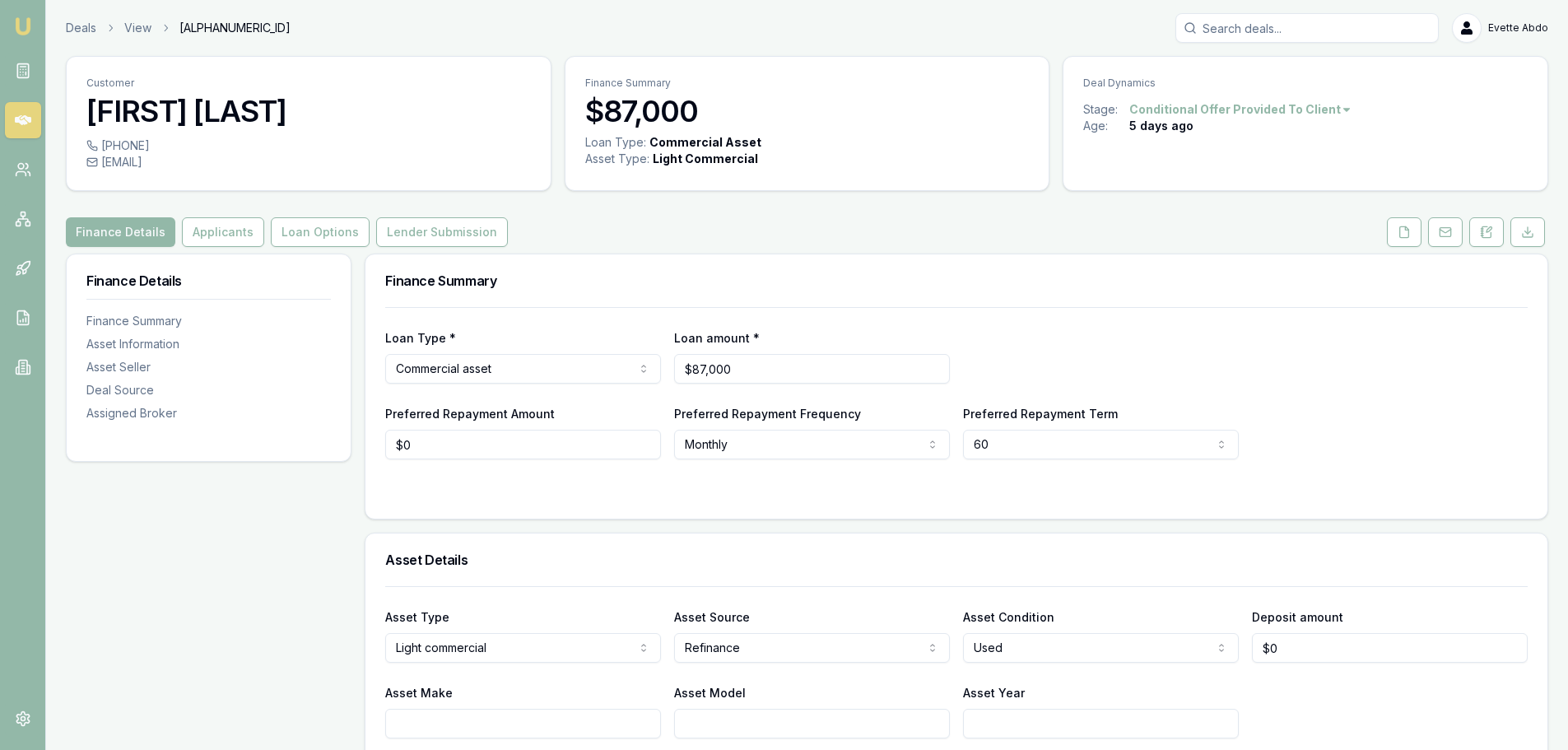 click on "Loan Options" at bounding box center [320, 232] 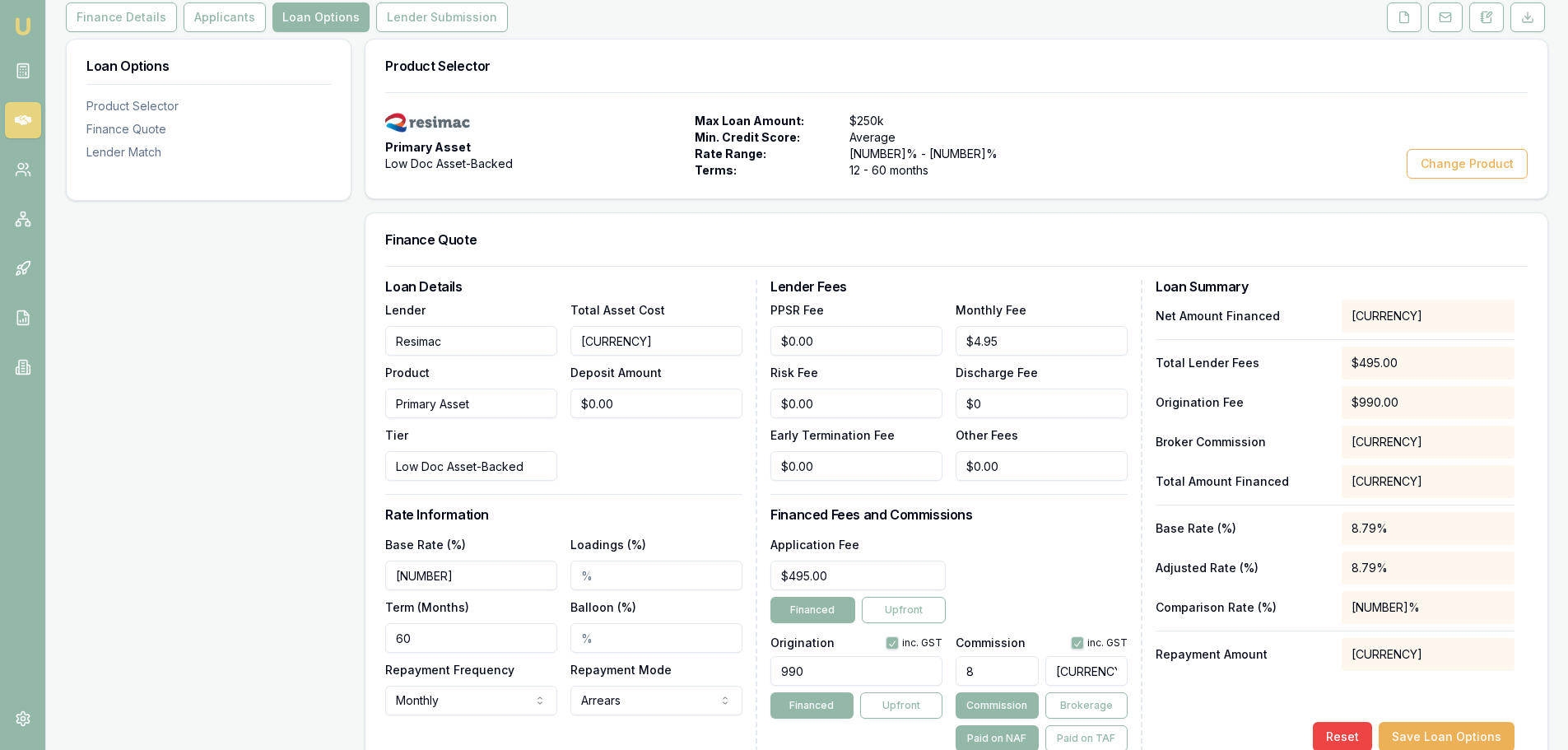 scroll, scrollTop: 329, scrollLeft: 0, axis: vertical 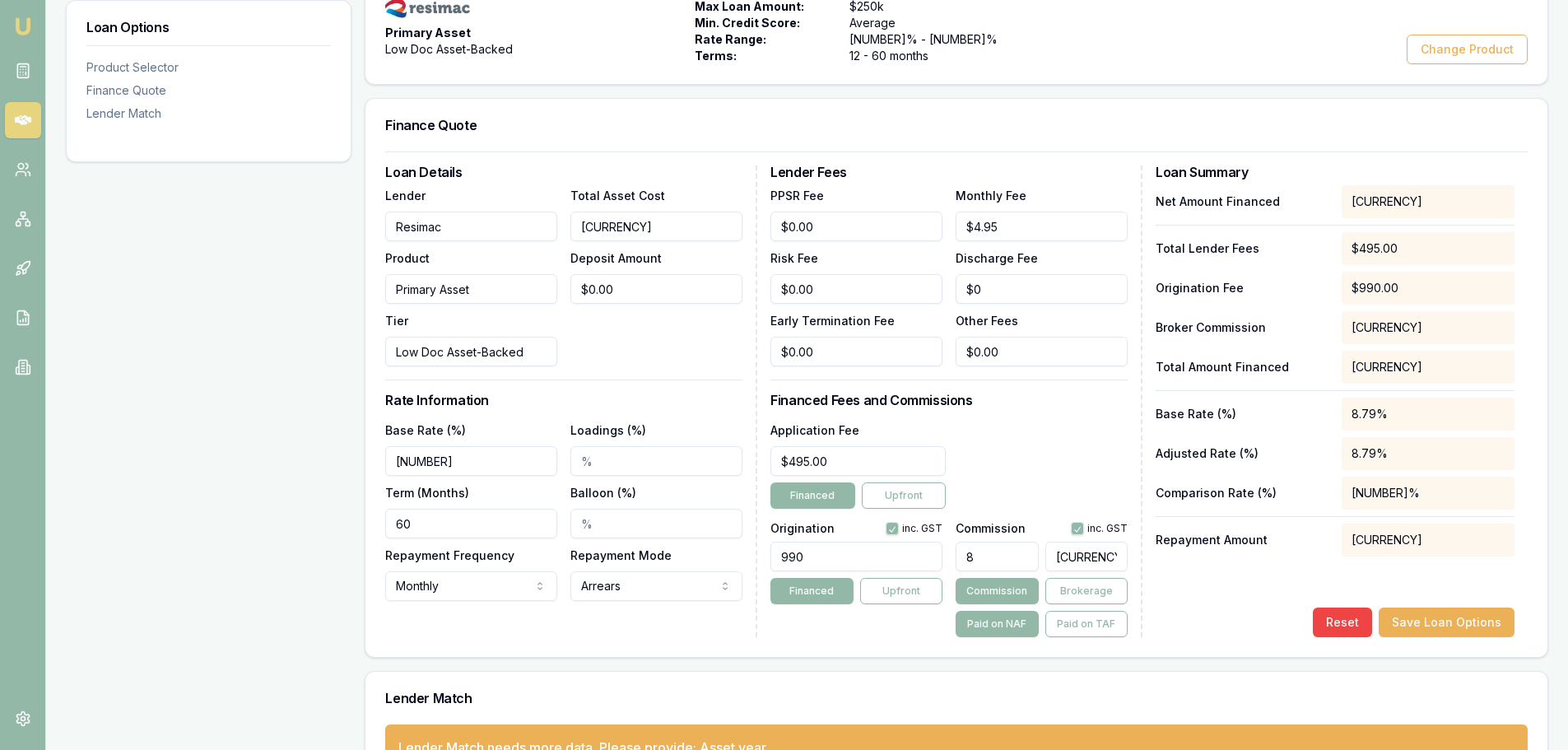drag, startPoint x: 426, startPoint y: 459, endPoint x: 389, endPoint y: 457, distance: 37.054015 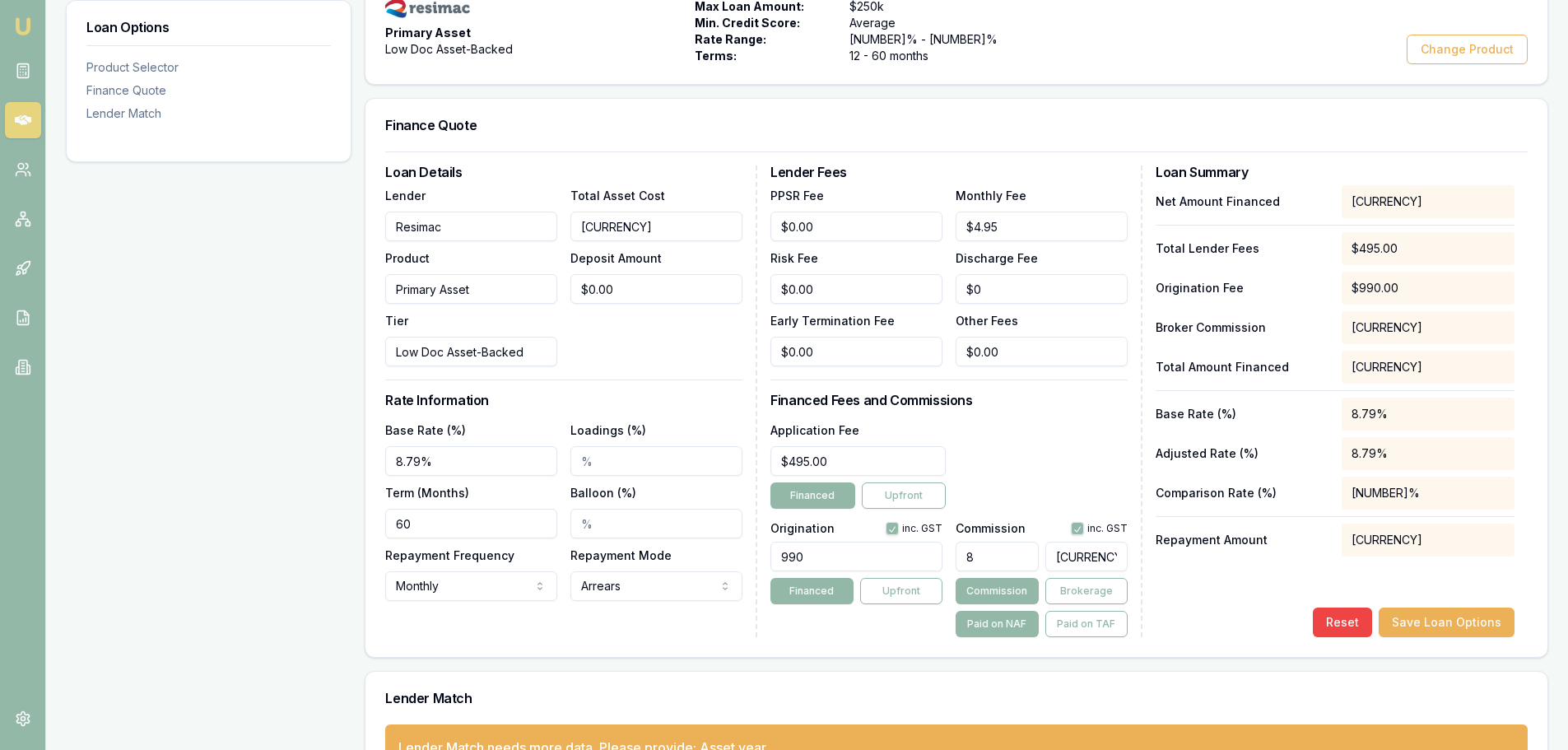 drag, startPoint x: 448, startPoint y: 459, endPoint x: 370, endPoint y: 461, distance: 78.02564 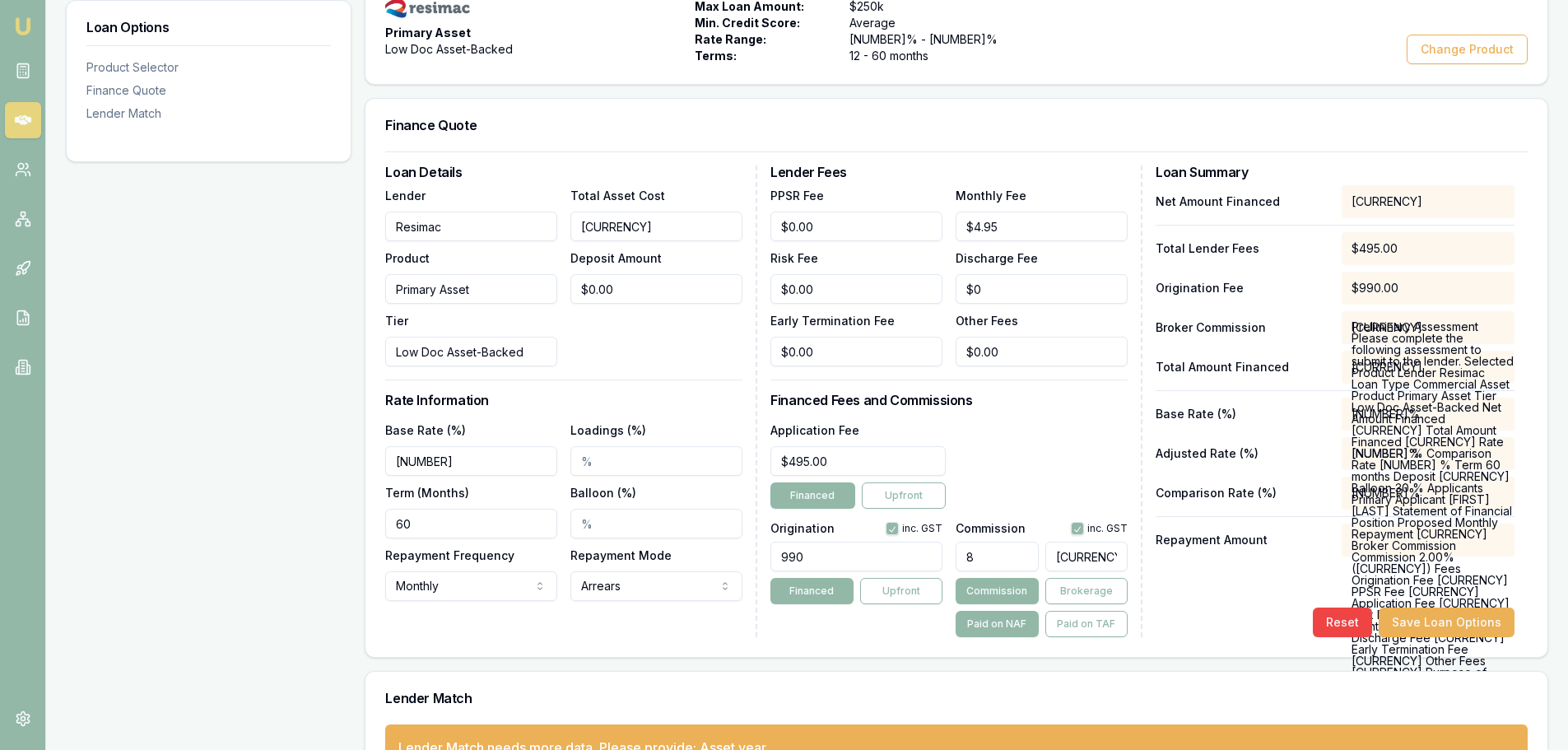 type on "[PERCENT]" 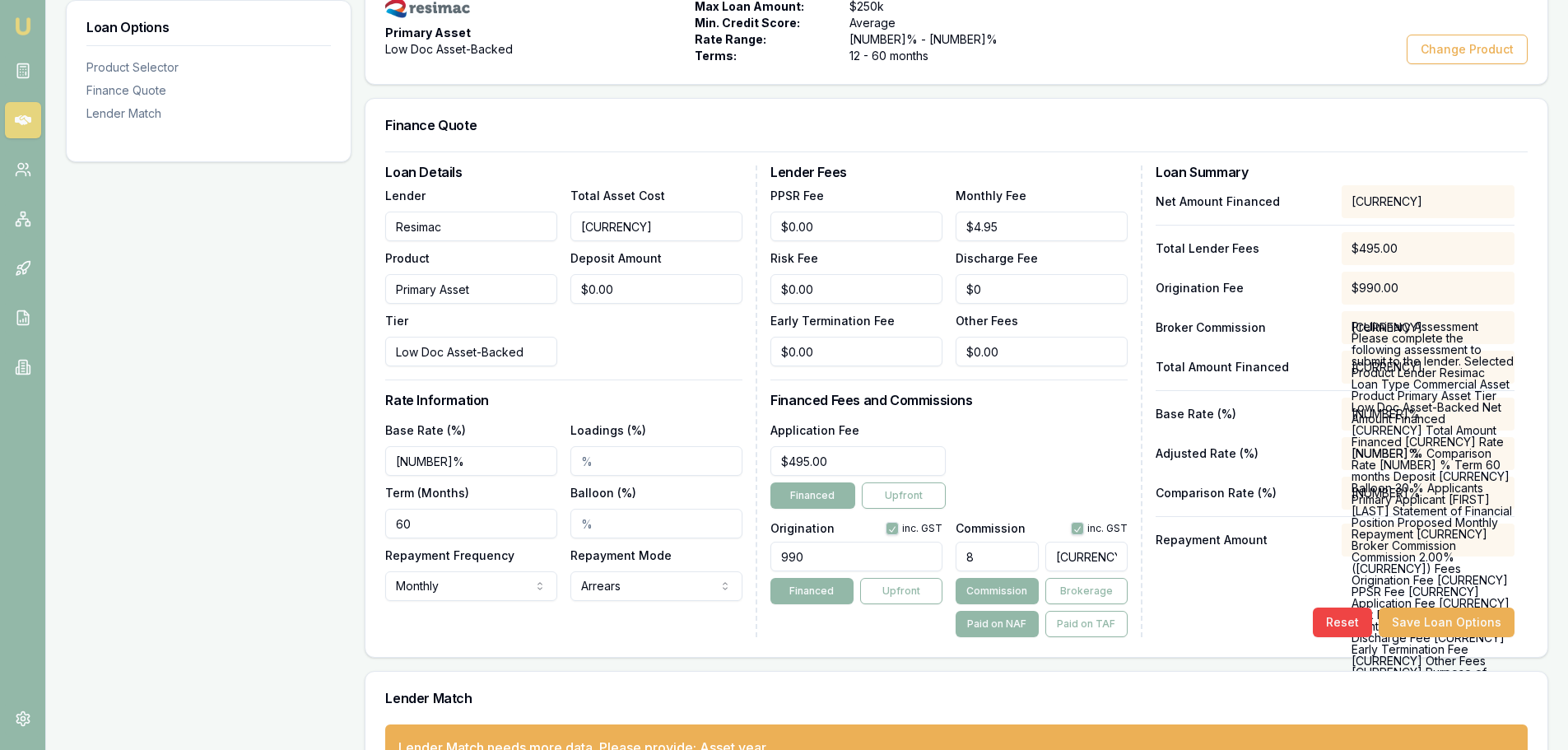 click on "Loan Options Product Selector Finance Quote Lender Match" at bounding box center [208, 357] 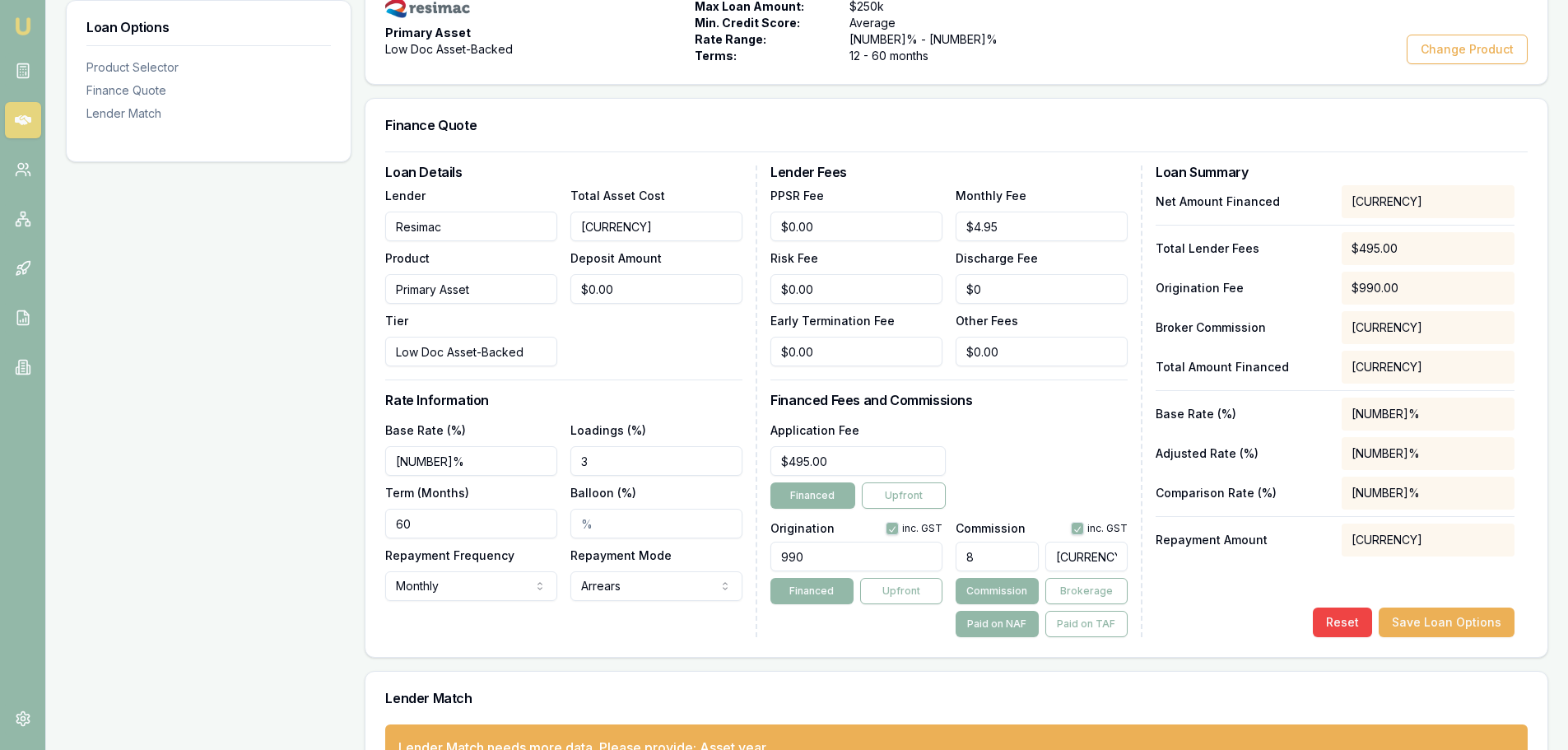 type on "3.00%" 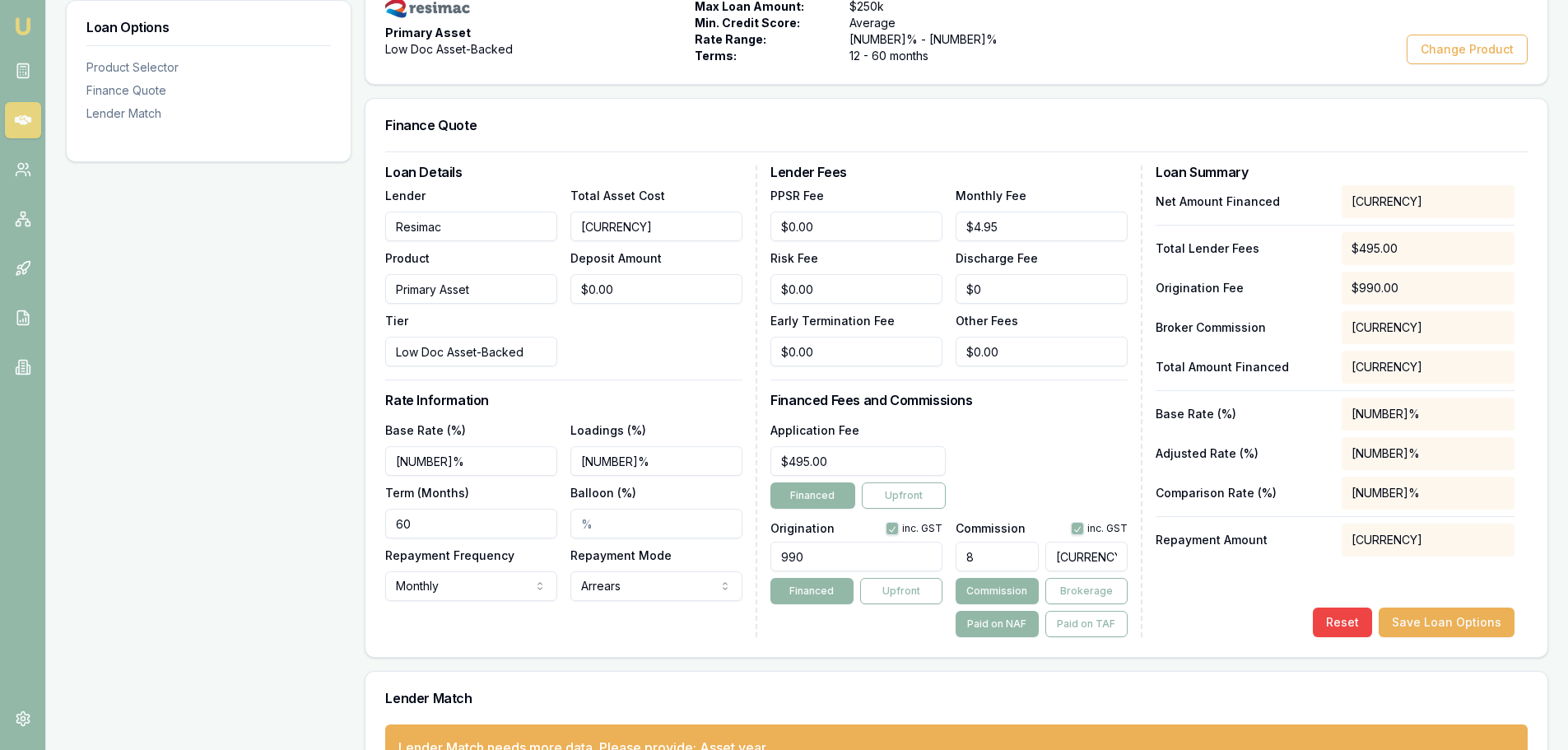 click on "Total Asset Cost  $87,000.00 Deposit Amount  $0.00" at bounding box center (656, 276) 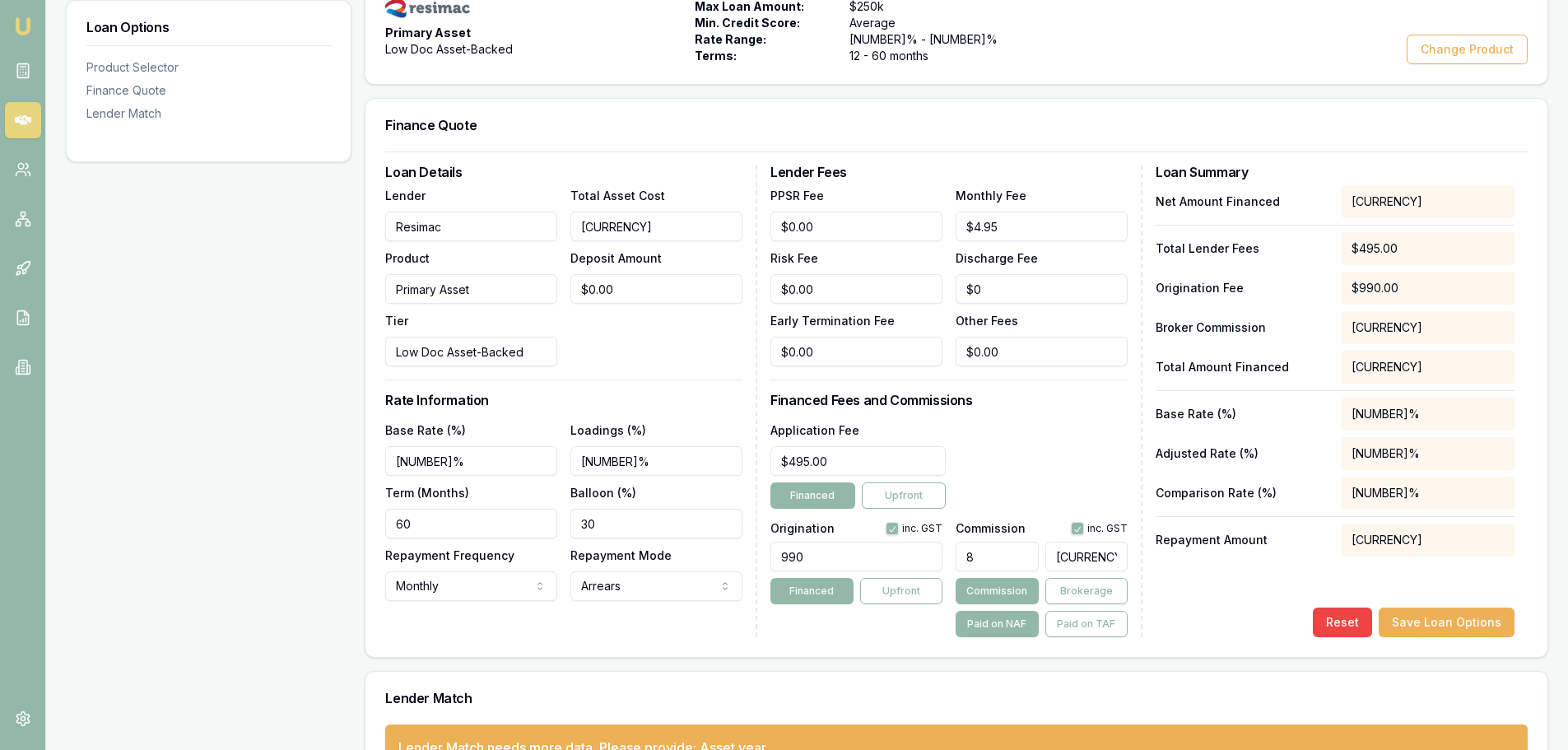 type on "30.00%" 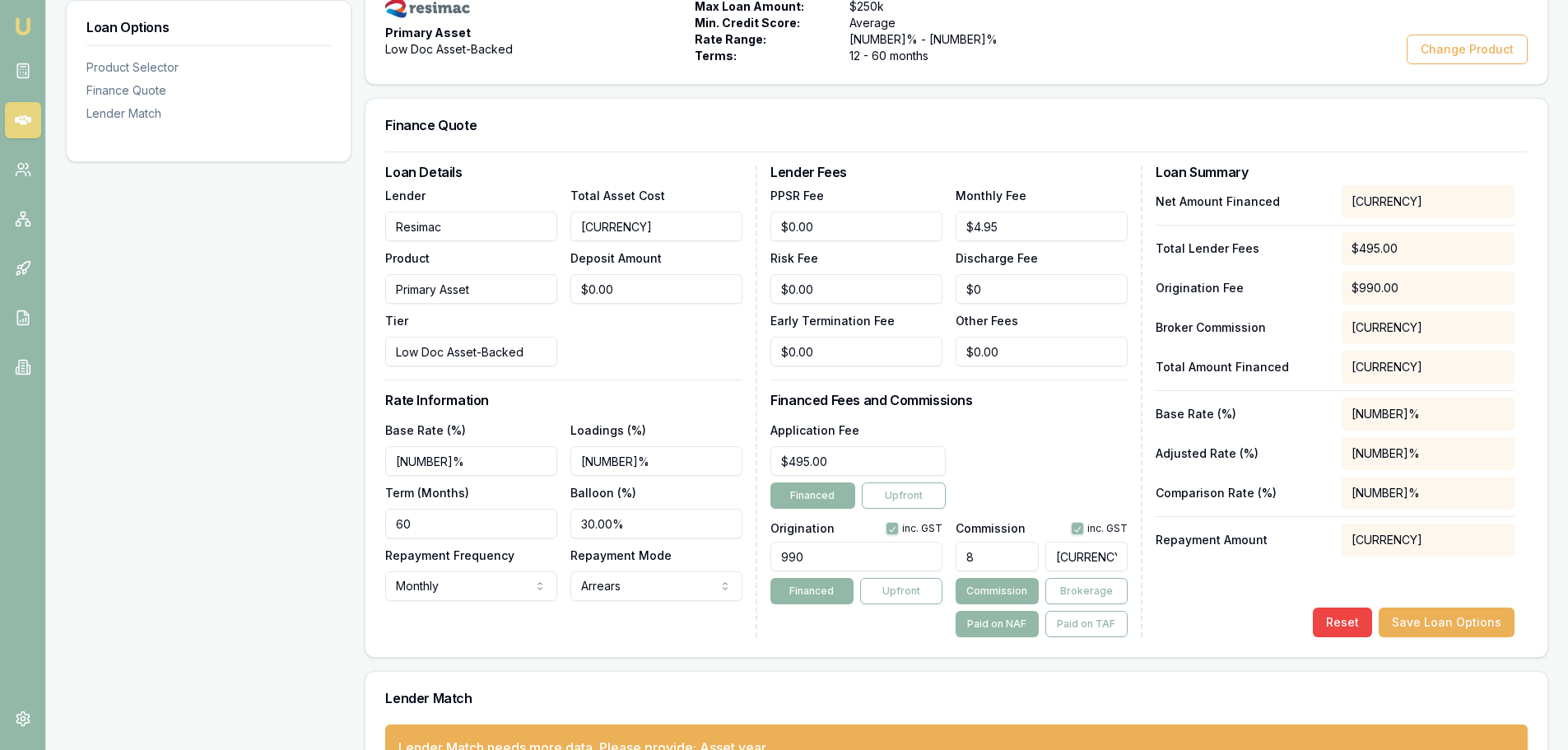 click on "Loan Options Product Selector Finance Quote Lender Match" at bounding box center [208, 357] 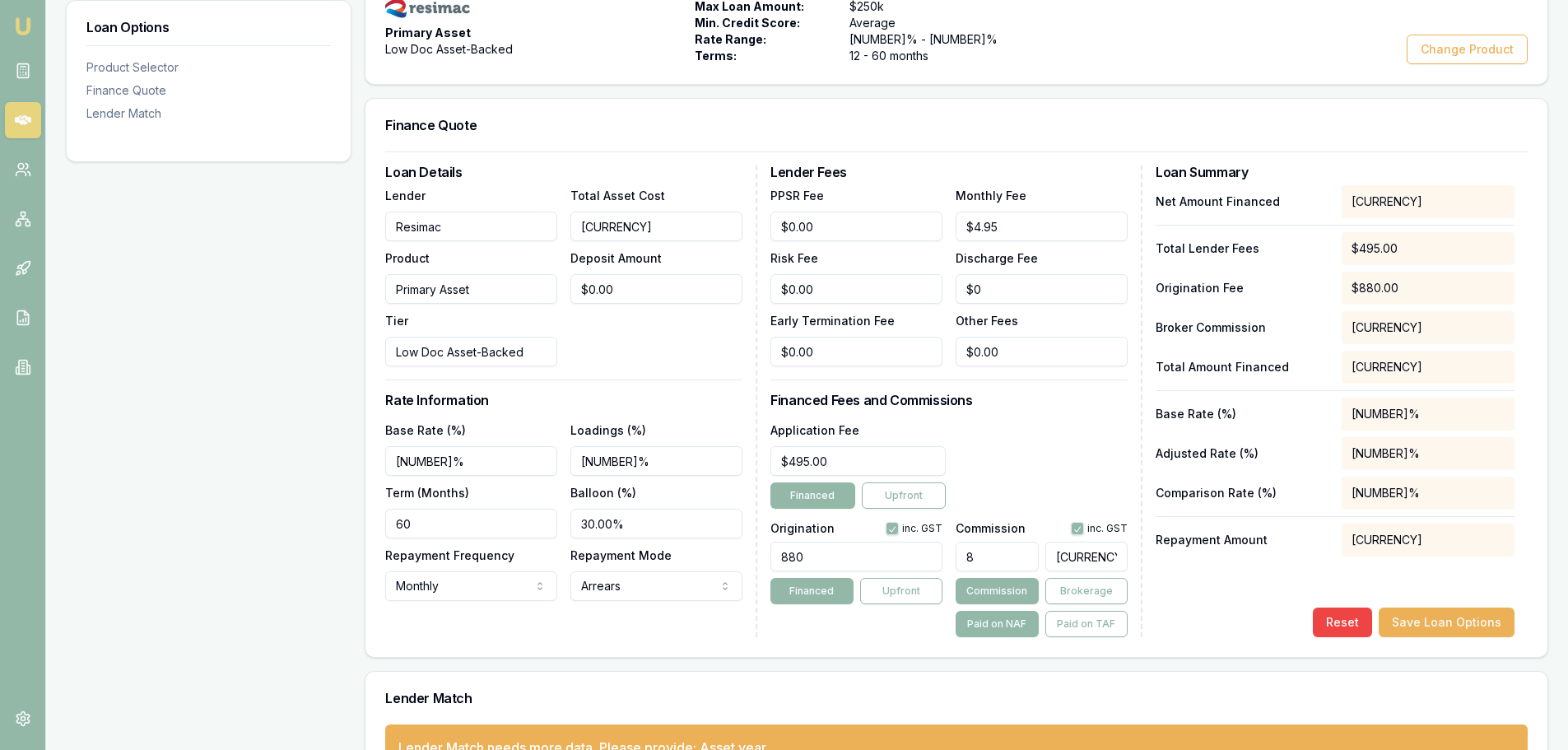 type on "880.00" 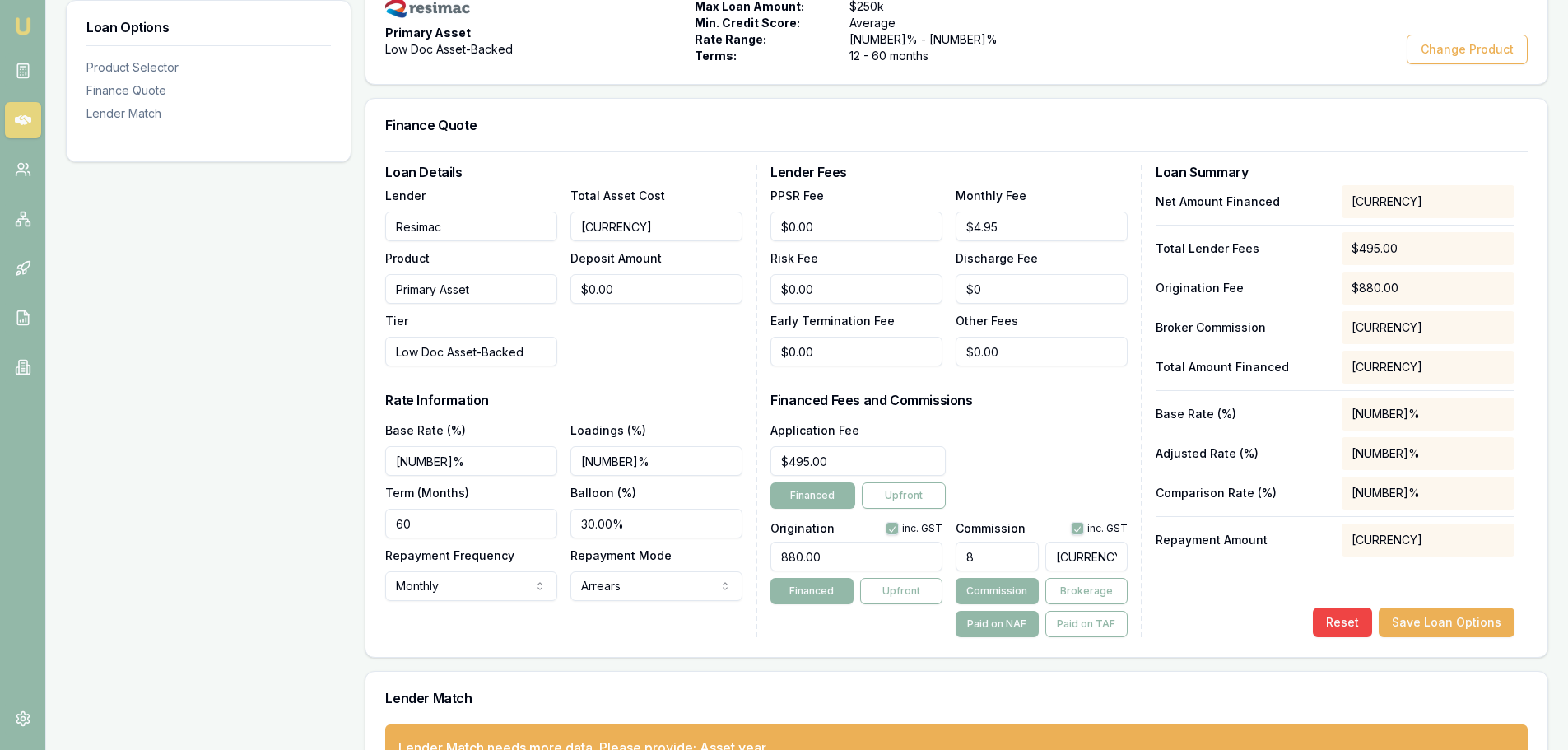 click on "Loan Details Lender  Resimac Product  Primary Asset Tier  Low Doc Asset-Backed Total Asset Cost  $87,000.00 Deposit Amount  $0.00 Rate Information Base Rate (%)  6.39% Loadings (%)  3.00% Term (Months)  60 Balloon (%)  30.00% Repayment Frequency  Monthly Weekly Fortnightly Monthly Repayment Mode  Arrears Arrears Advance" at bounding box center (571, 401) 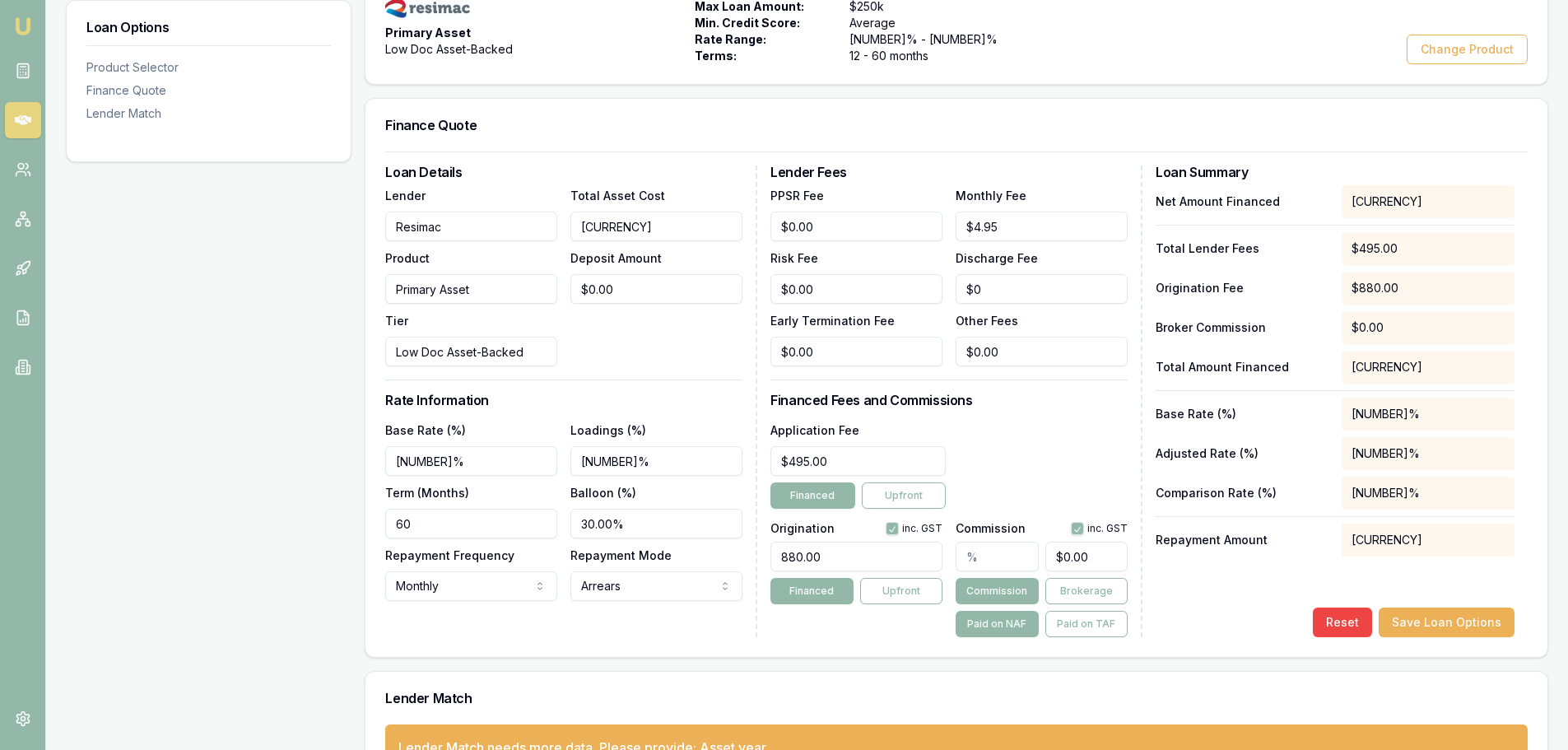 type on "3" 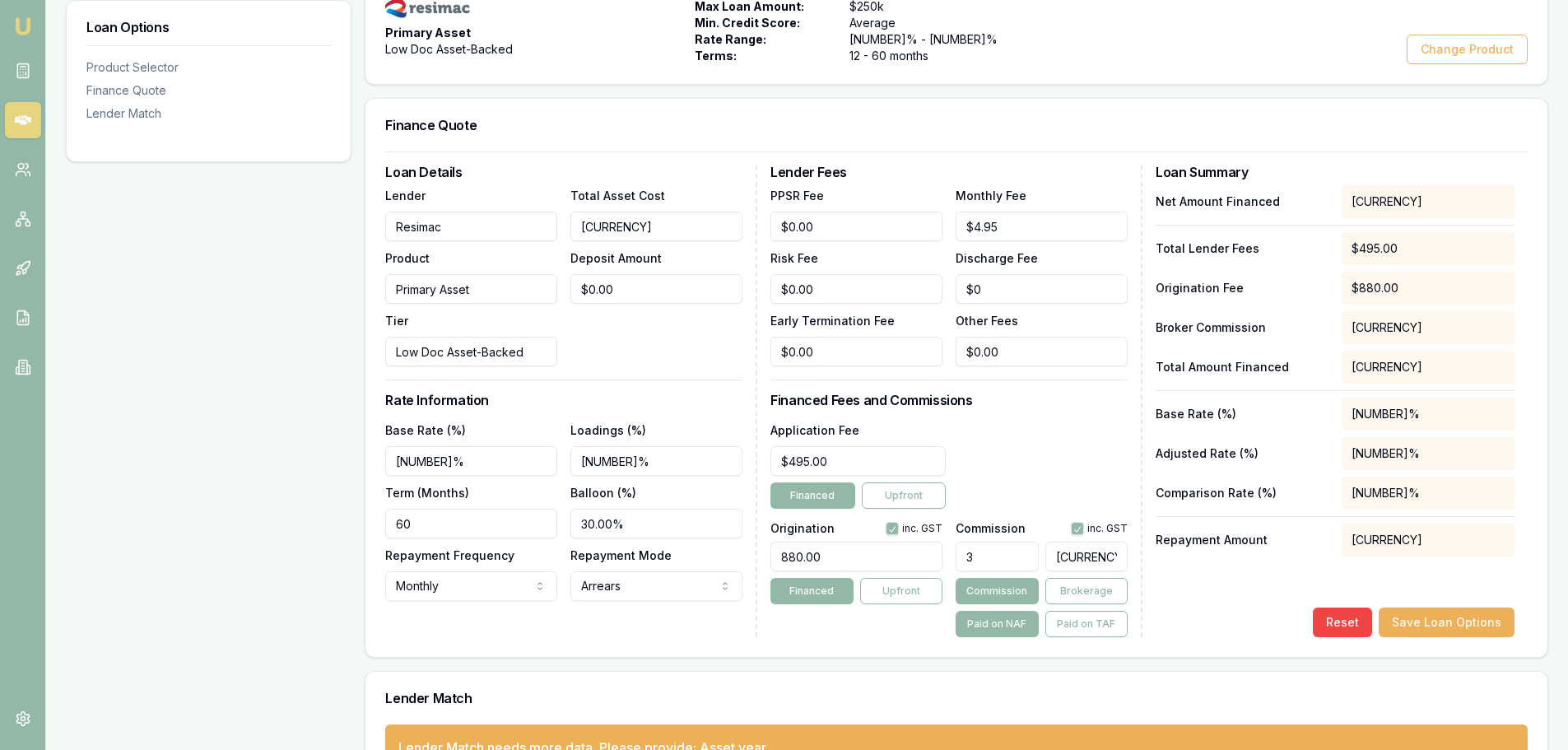 type on "3.00%" 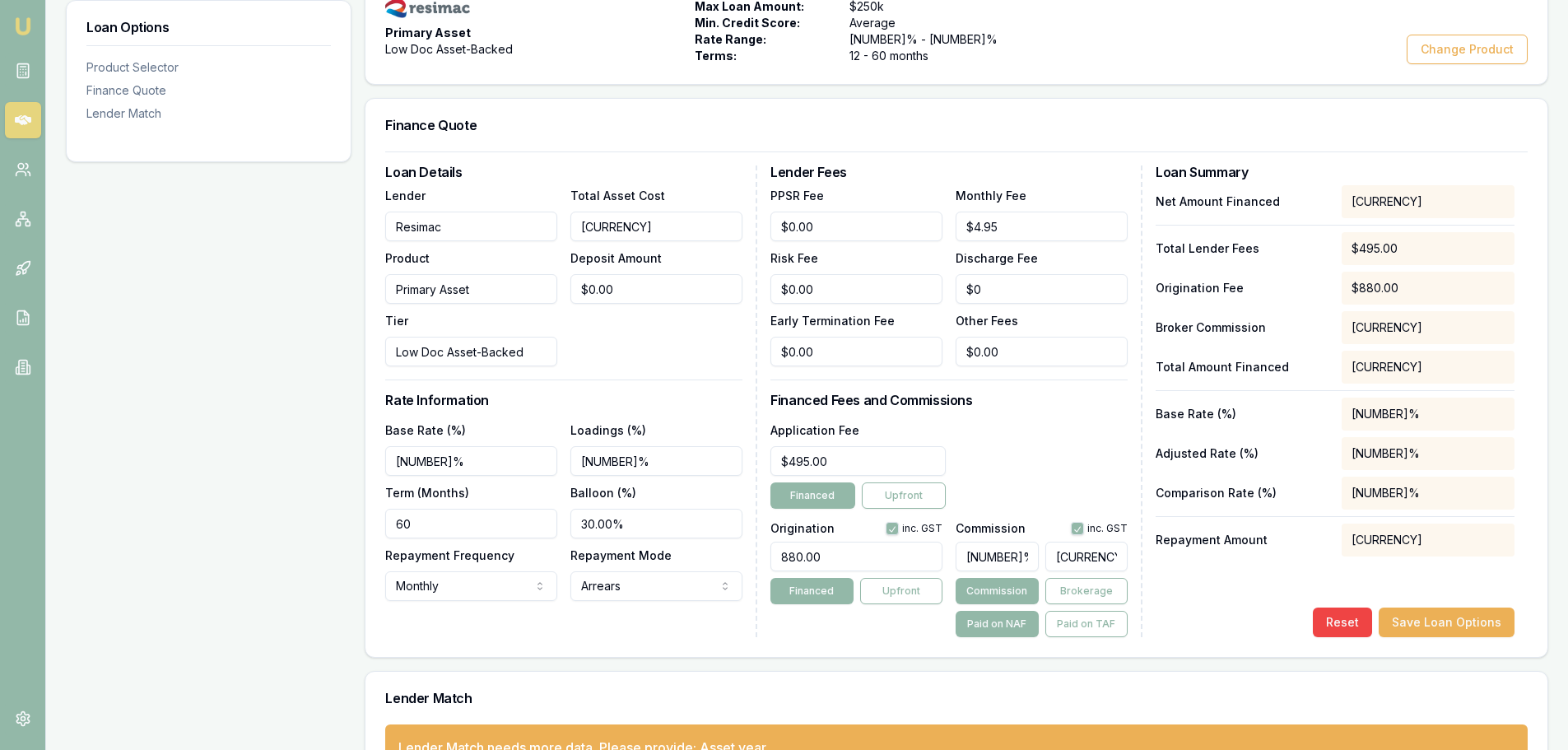 click on "Lender Fees PPSR Fee  $0.00 Monthly Fee  $4.95 Risk Fee  $0.00 Discharge Fee  $0 Early Termination Fee  $0.00 Other Fees  $0.00 Financed Fees and Commissions Application Fee  $495.00 Financed Upfront Origination inc. GST   880.00 Financed Upfront Commission inc. GST   3.00% $2,610.00 Commission Brokerage Paid on NAF Paid on TAF" at bounding box center (956, 401) 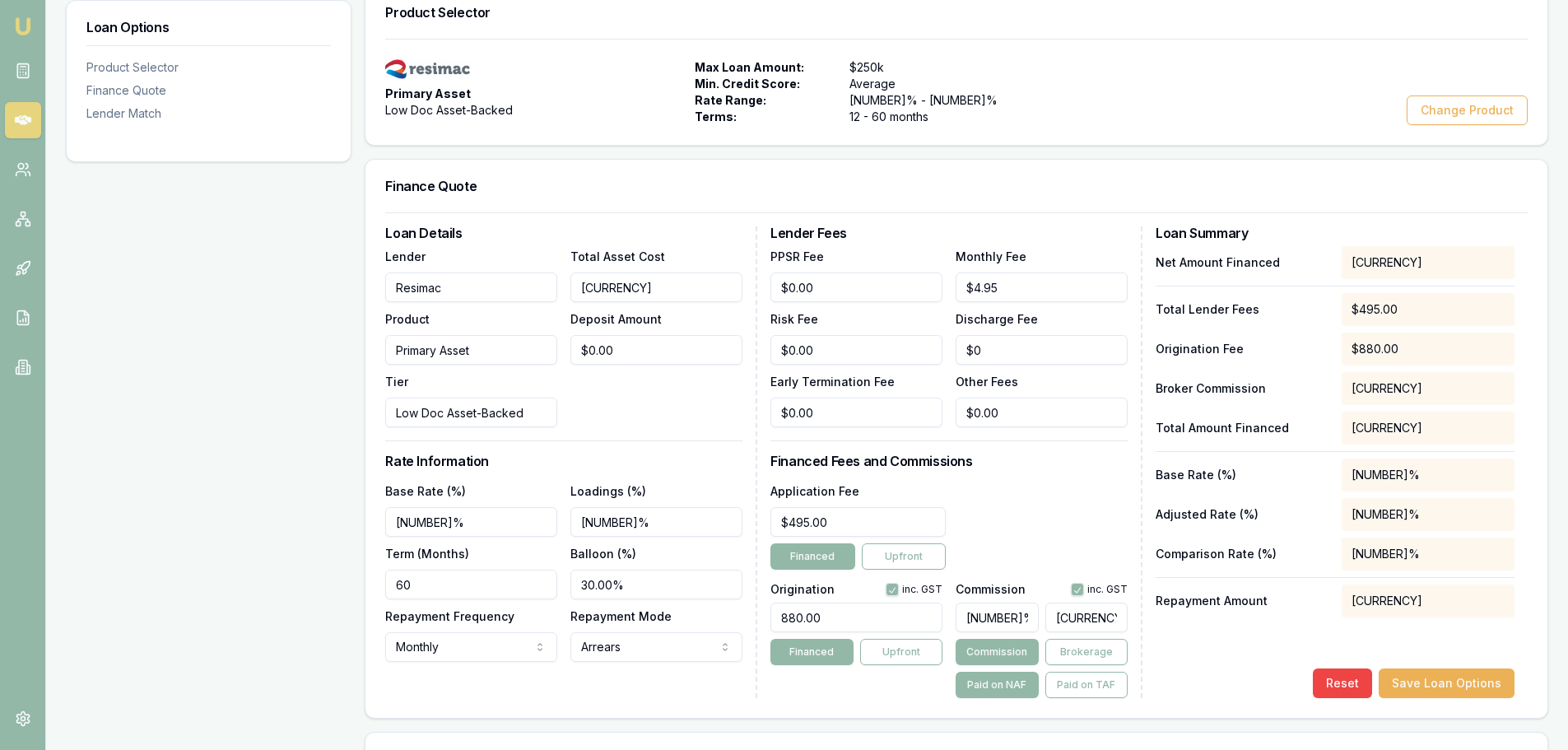 scroll, scrollTop: 247, scrollLeft: 0, axis: vertical 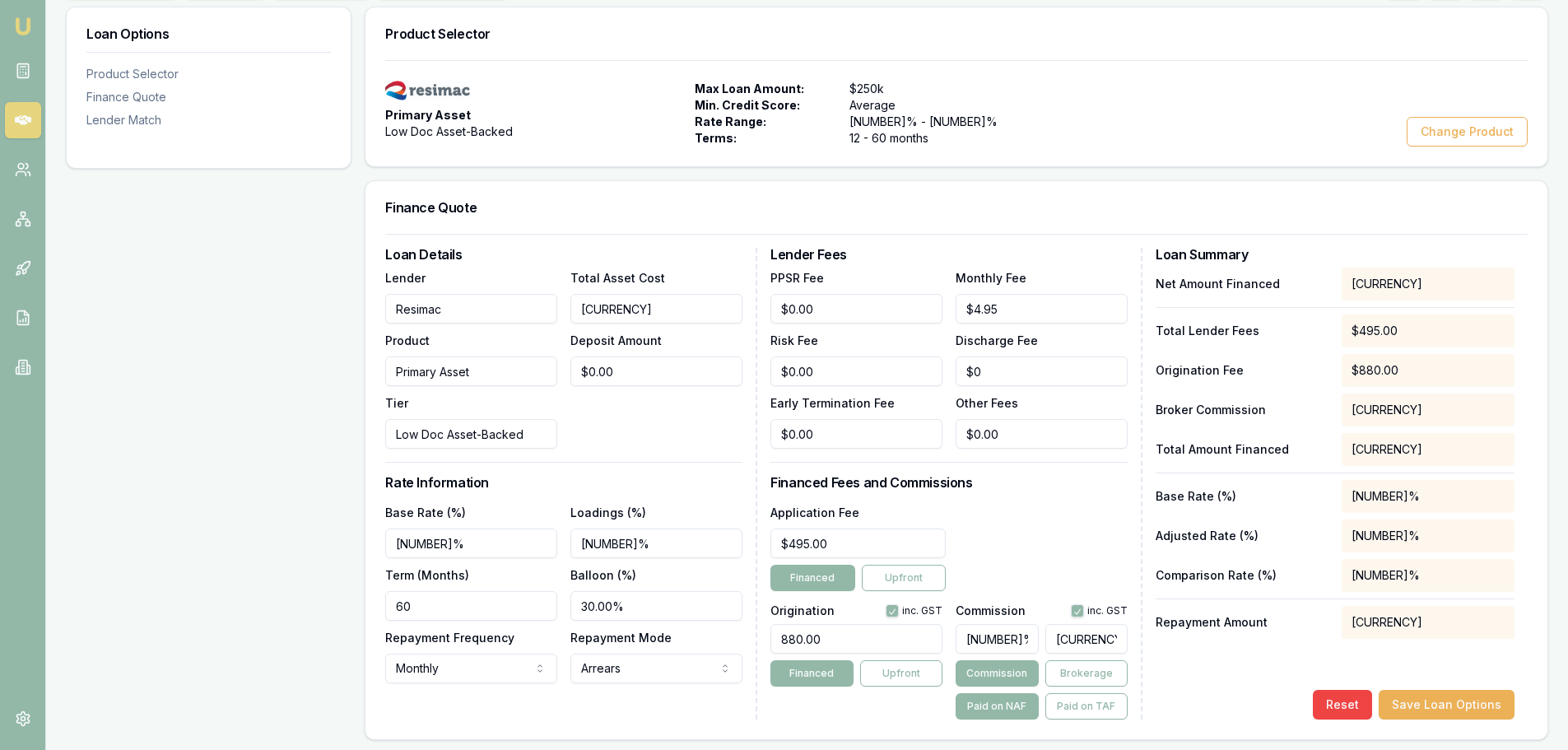 click on "Adjusted Rate (%) 9.39%" at bounding box center (1335, 536) 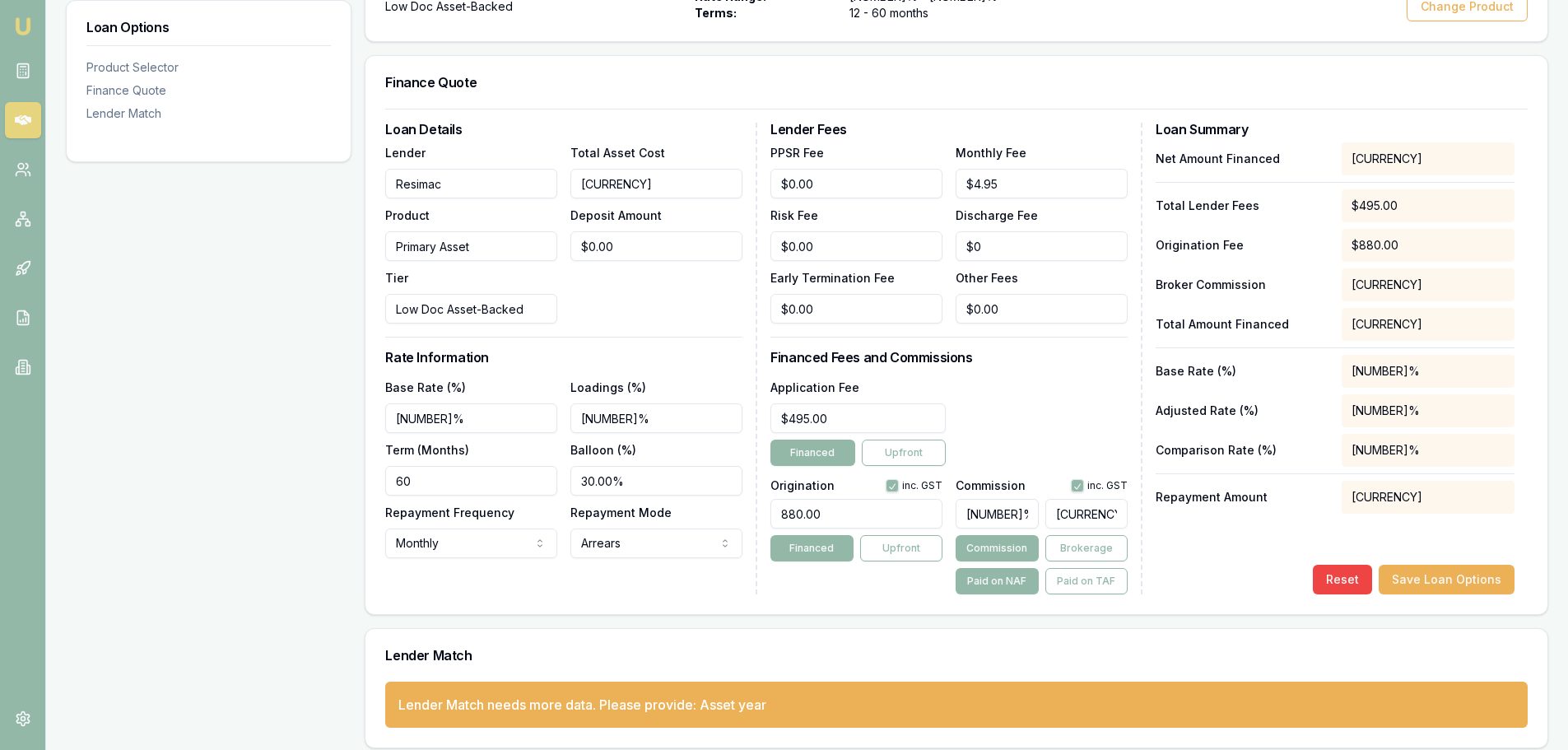scroll, scrollTop: 384, scrollLeft: 0, axis: vertical 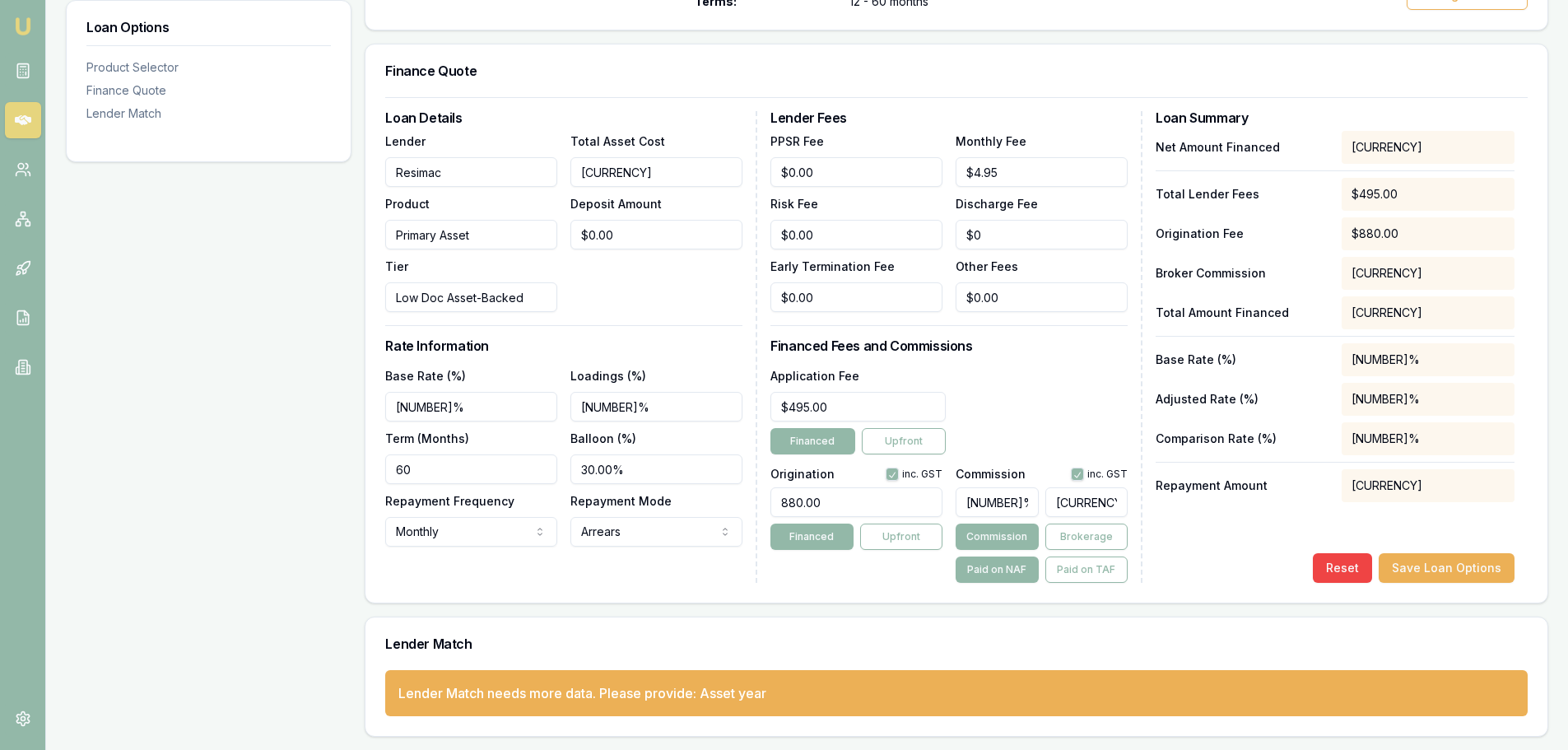 click on "Save Loan Options" at bounding box center [1446, 568] 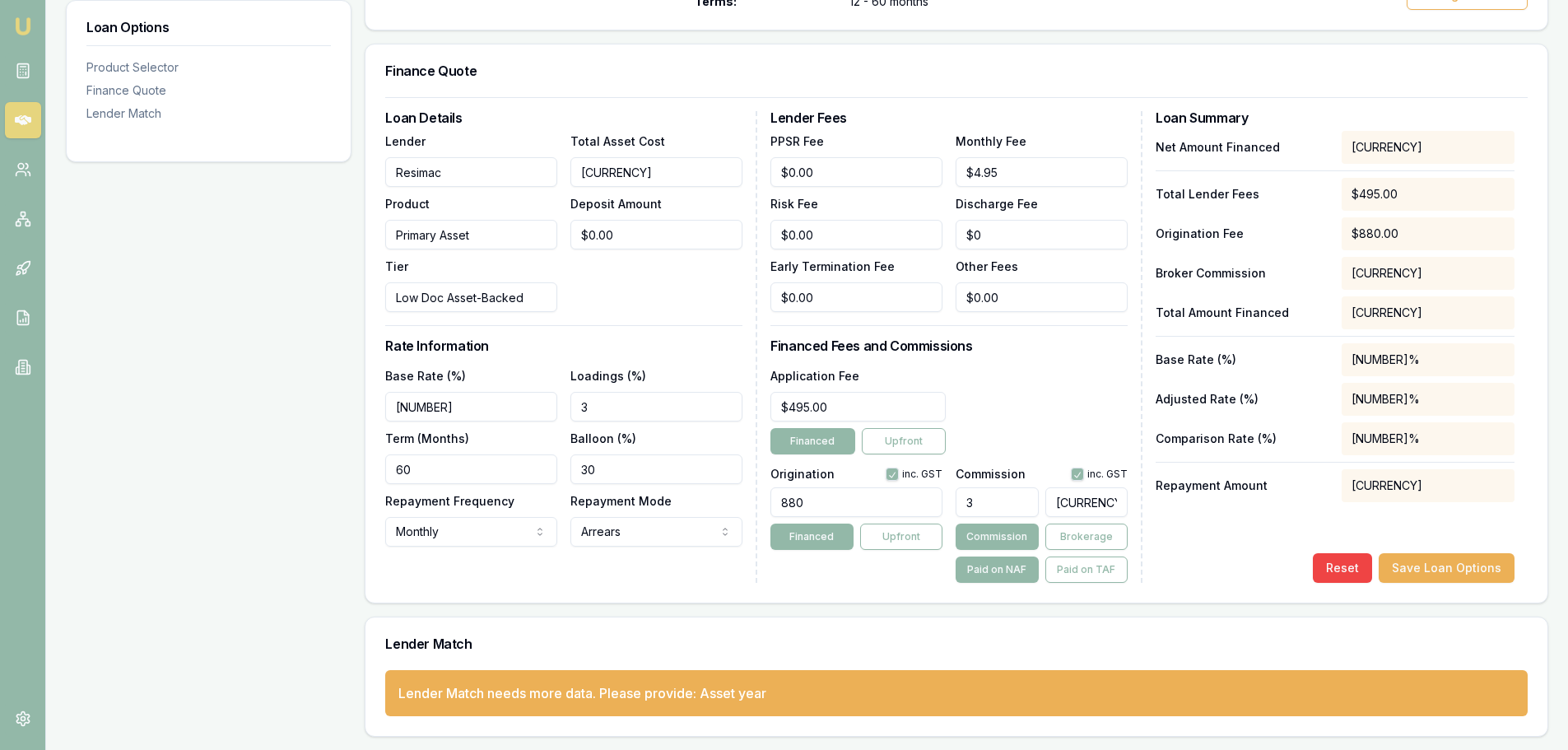 click at bounding box center (1077, 474) 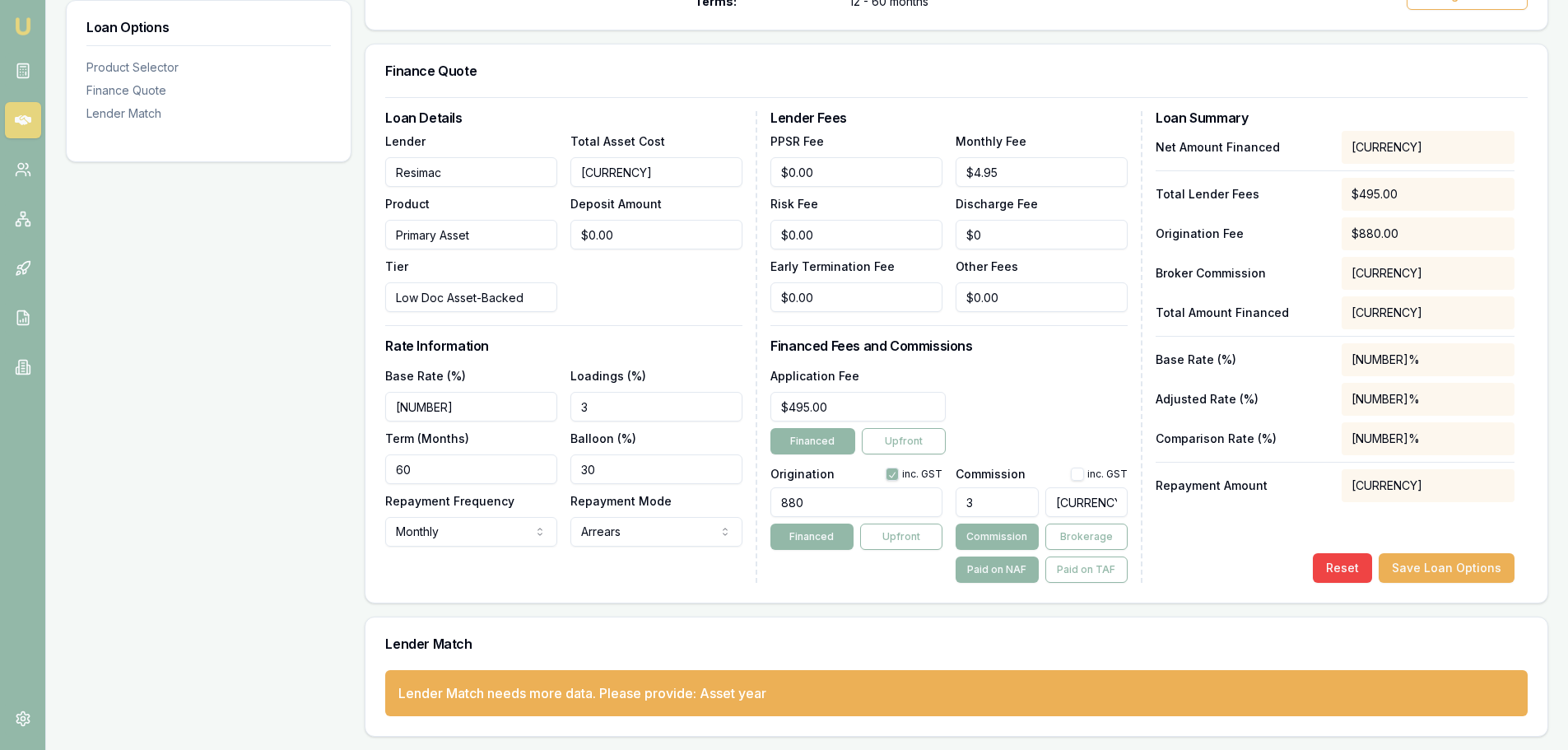click on "Net Amount Financed $87,000.00 Total Lender Fees $495.00 Origination Fee $880.00 Broker Commission $2,610.00 Total Amount Financed $88,375.00 Base Rate (%) 6.39% Adjusted Rate (%) 9.39% Comparison Rate (%) 11.08% Repayment Amount $1,503.36 Reset Save Loan Options" at bounding box center [1335, 356] 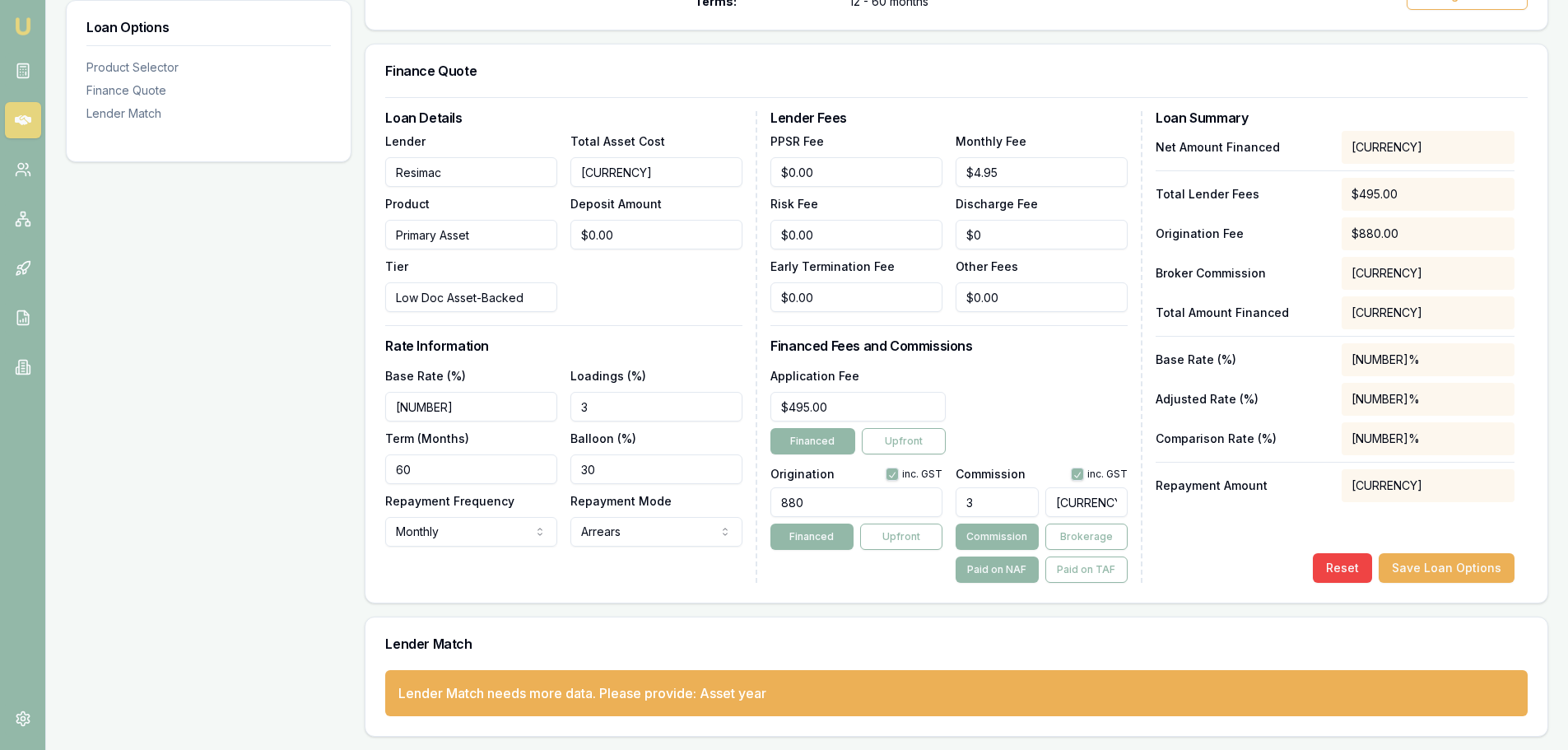 click on "Reset Save Loan Options" at bounding box center (1335, 568) 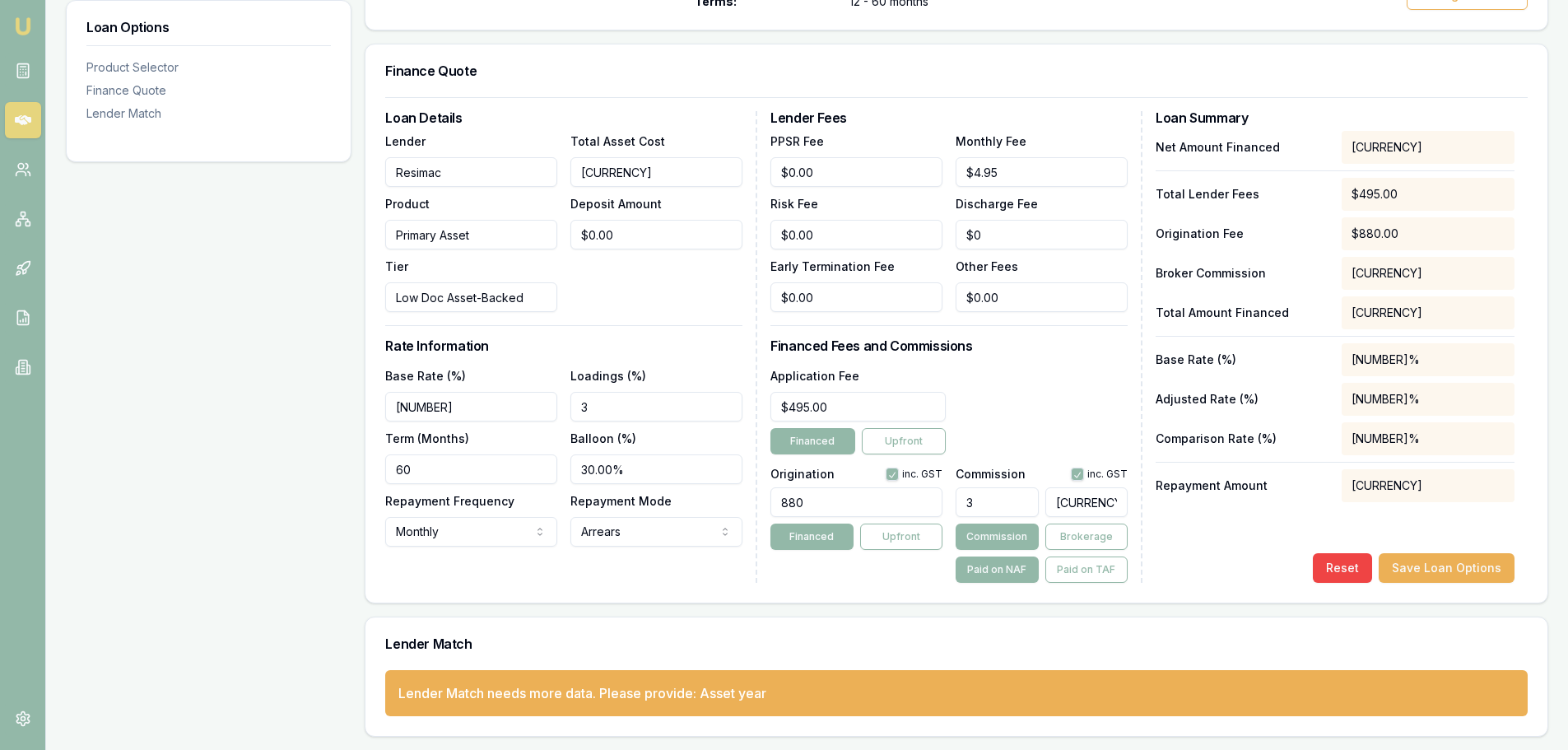 click on "Loan Details Lender  Resimac Product  Primary Asset Tier  Low Doc Asset-Backed Total Asset Cost  $87,000.00 Deposit Amount  $0.00 Rate Information Base Rate (%)  6.39 Loadings (%)  3 Term (Months)  60 Balloon (%)  30.00% Repayment Frequency  Monthly Weekly Fortnightly Monthly Repayment Mode  Arrears Arrears Advance" at bounding box center [571, 347] 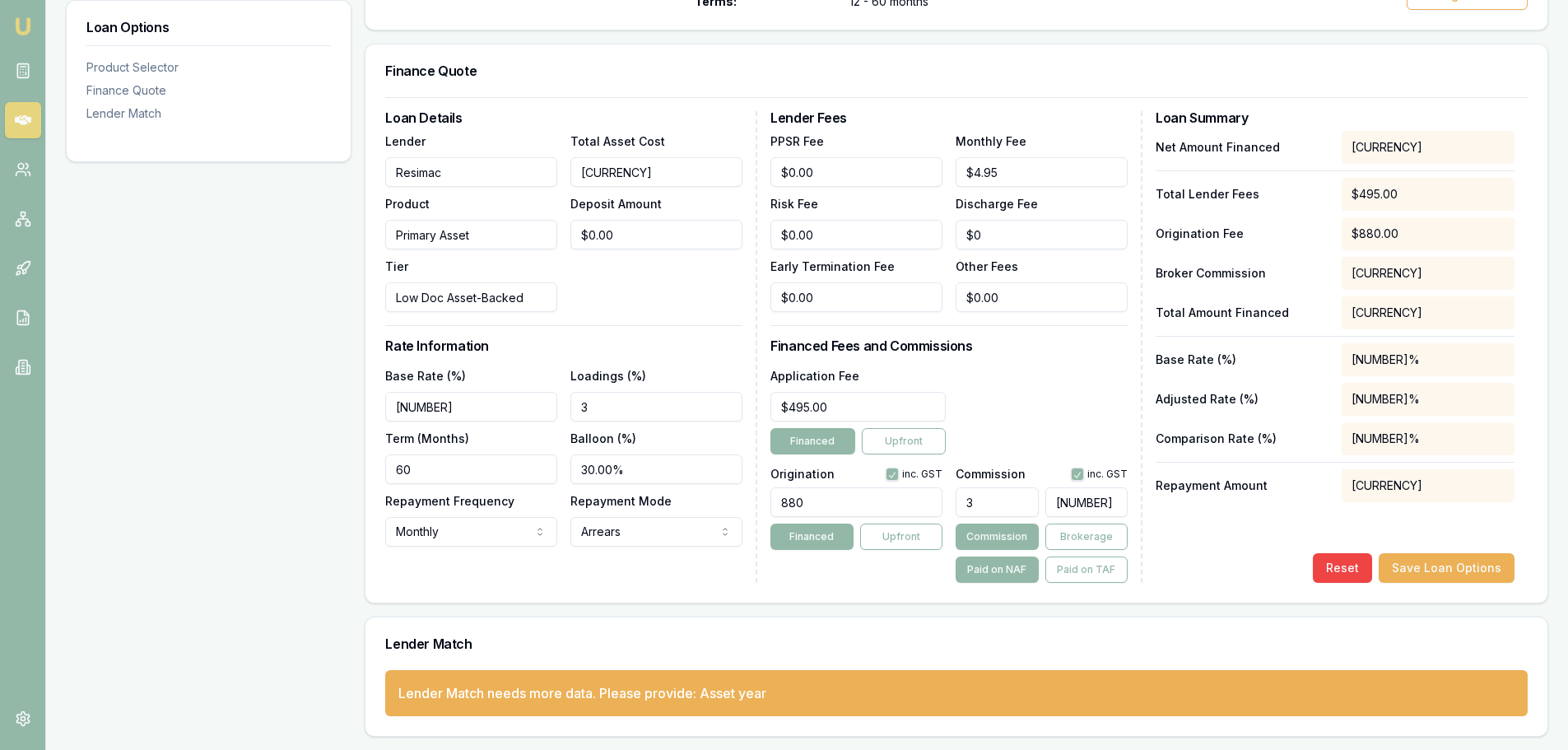 drag, startPoint x: 1062, startPoint y: 505, endPoint x: 1031, endPoint y: 501, distance: 31.256999 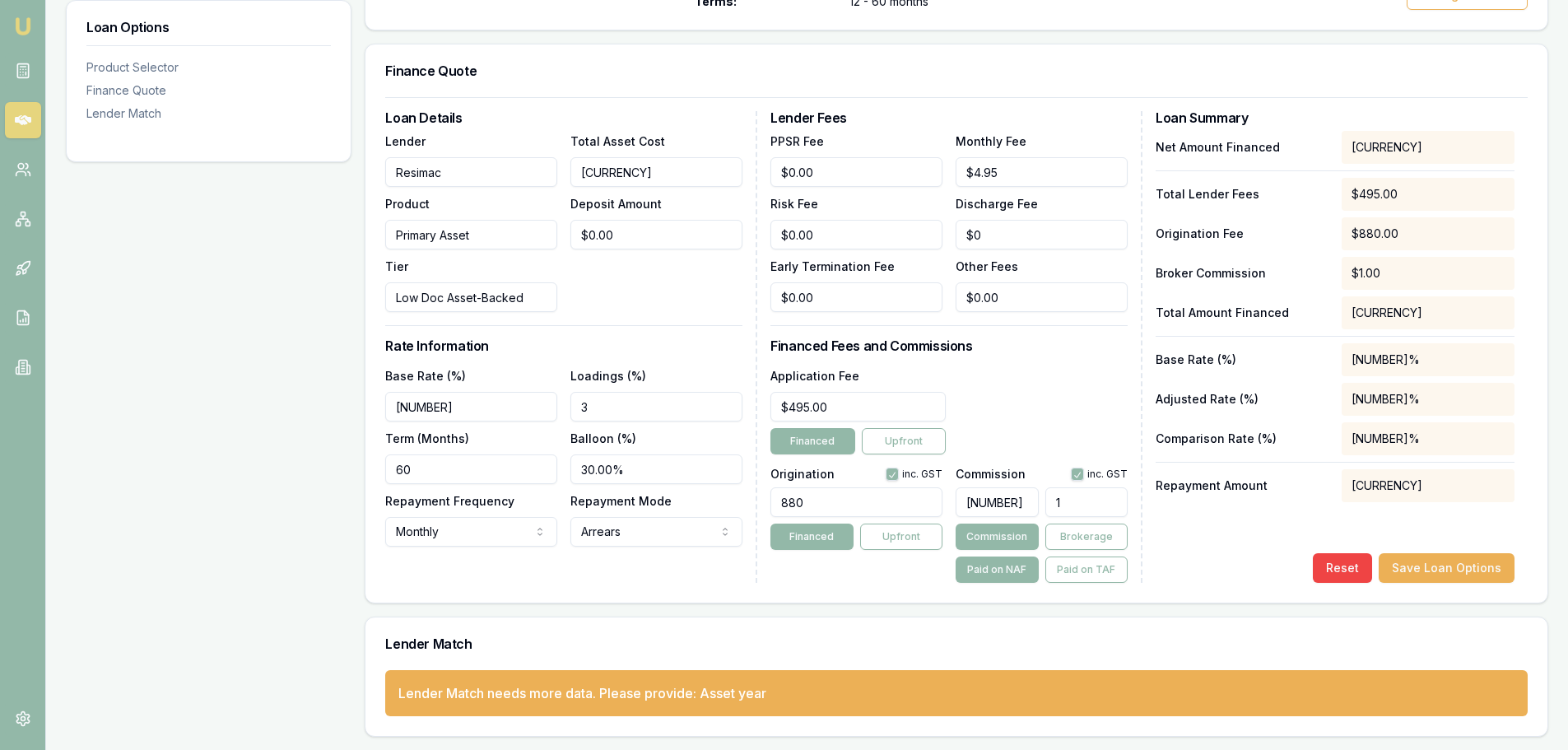 type on "0.01954022988505747" 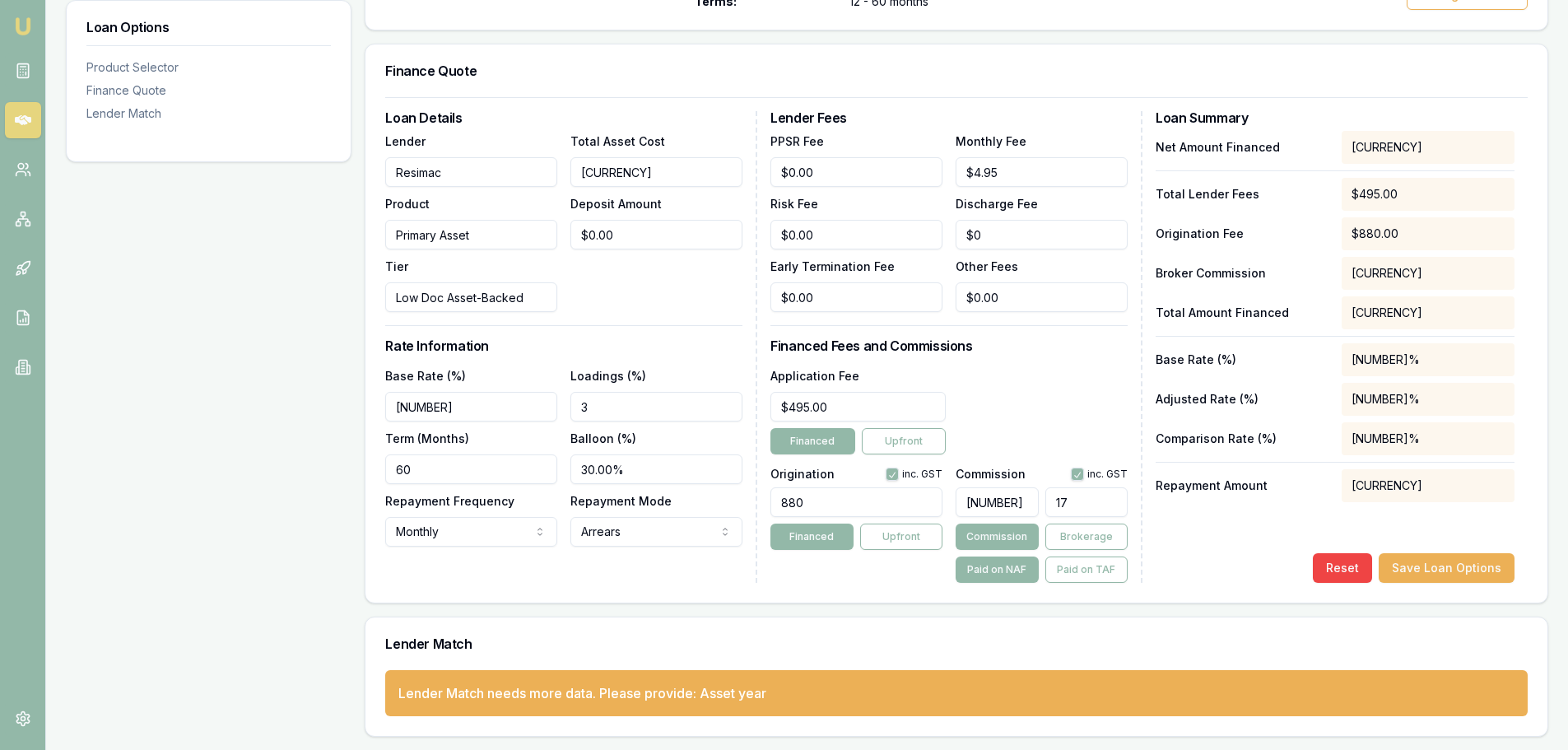 type on "0.2" 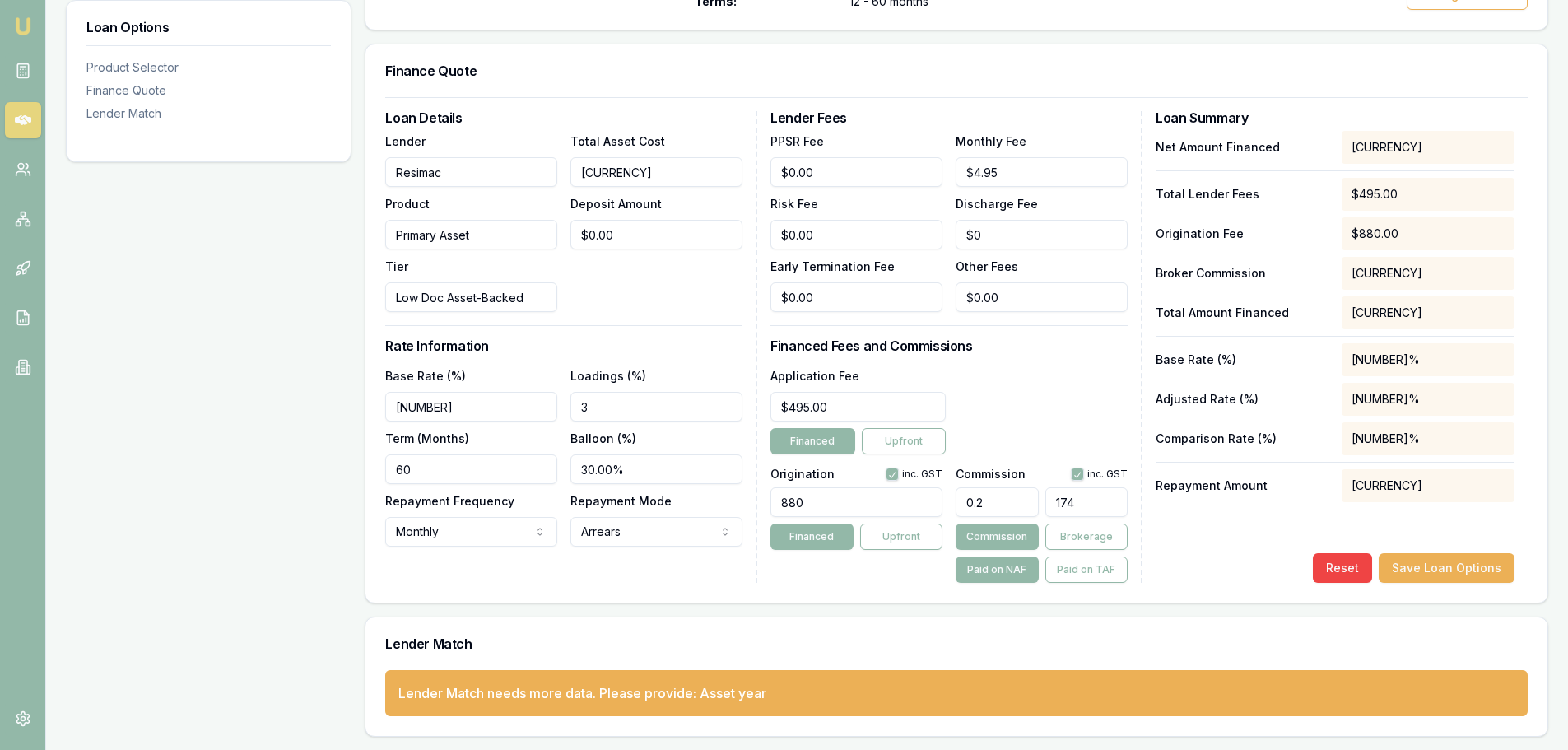 type on "2" 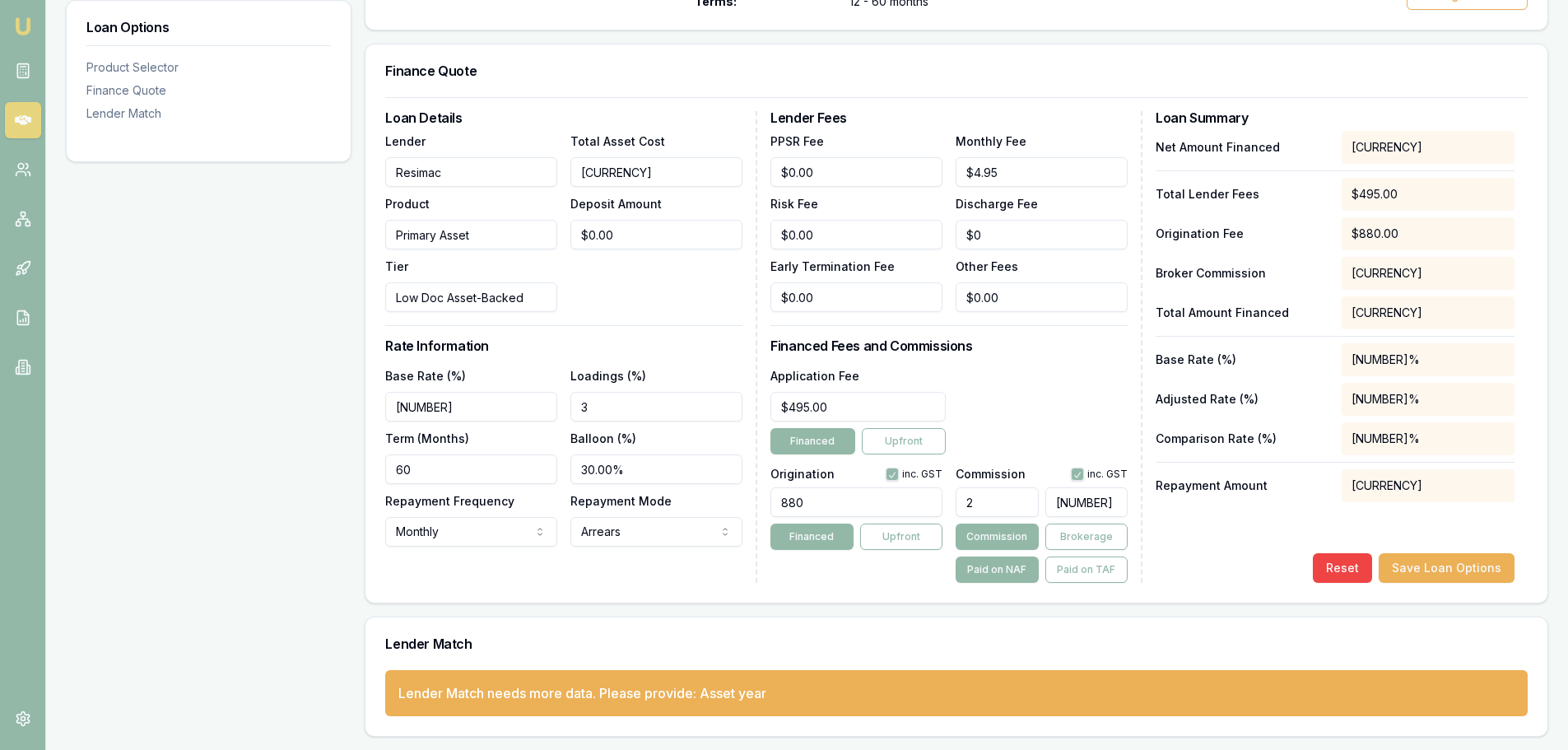 type on "$1,740.00" 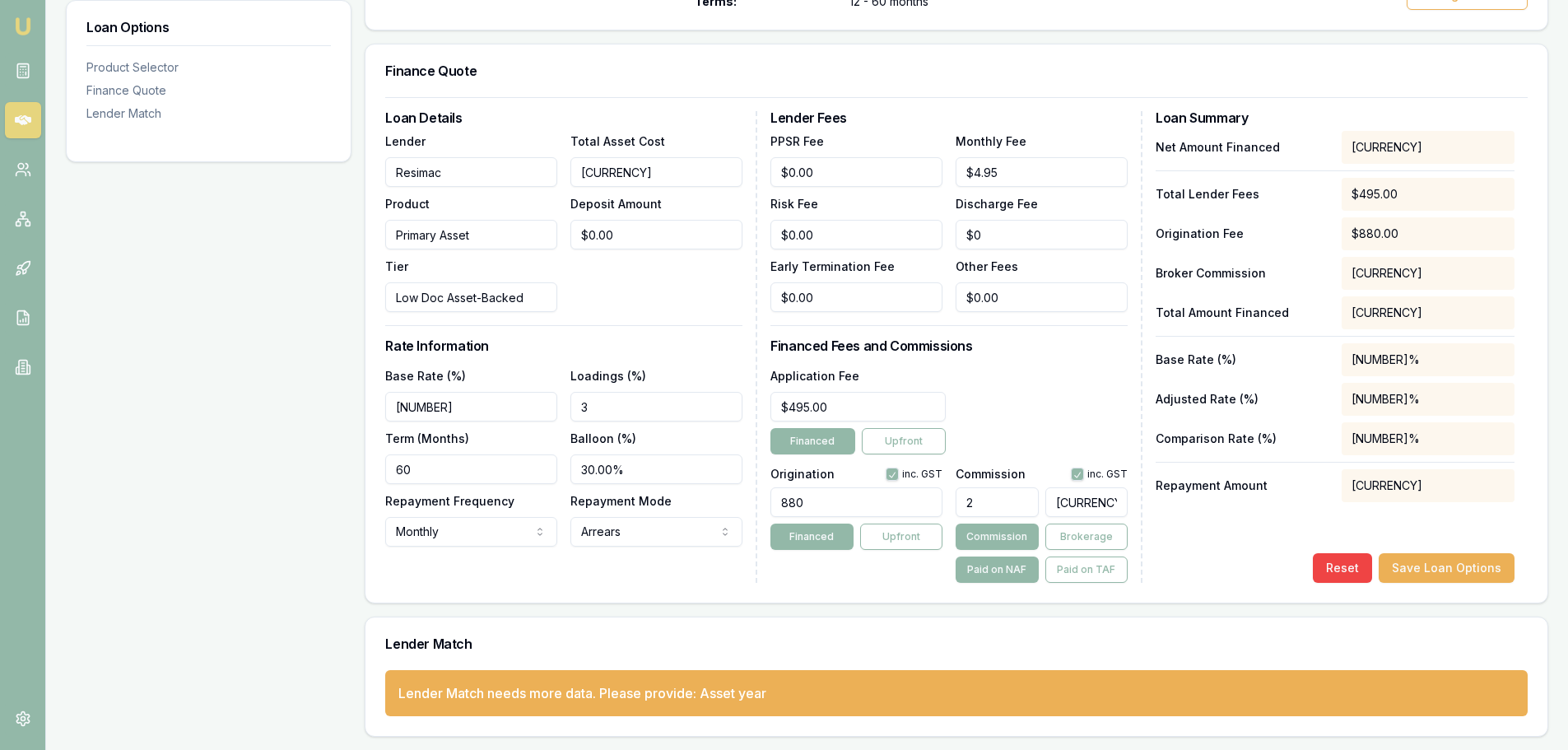 click on "Application Fee  $495.00 Financed Upfront" at bounding box center [949, 410] 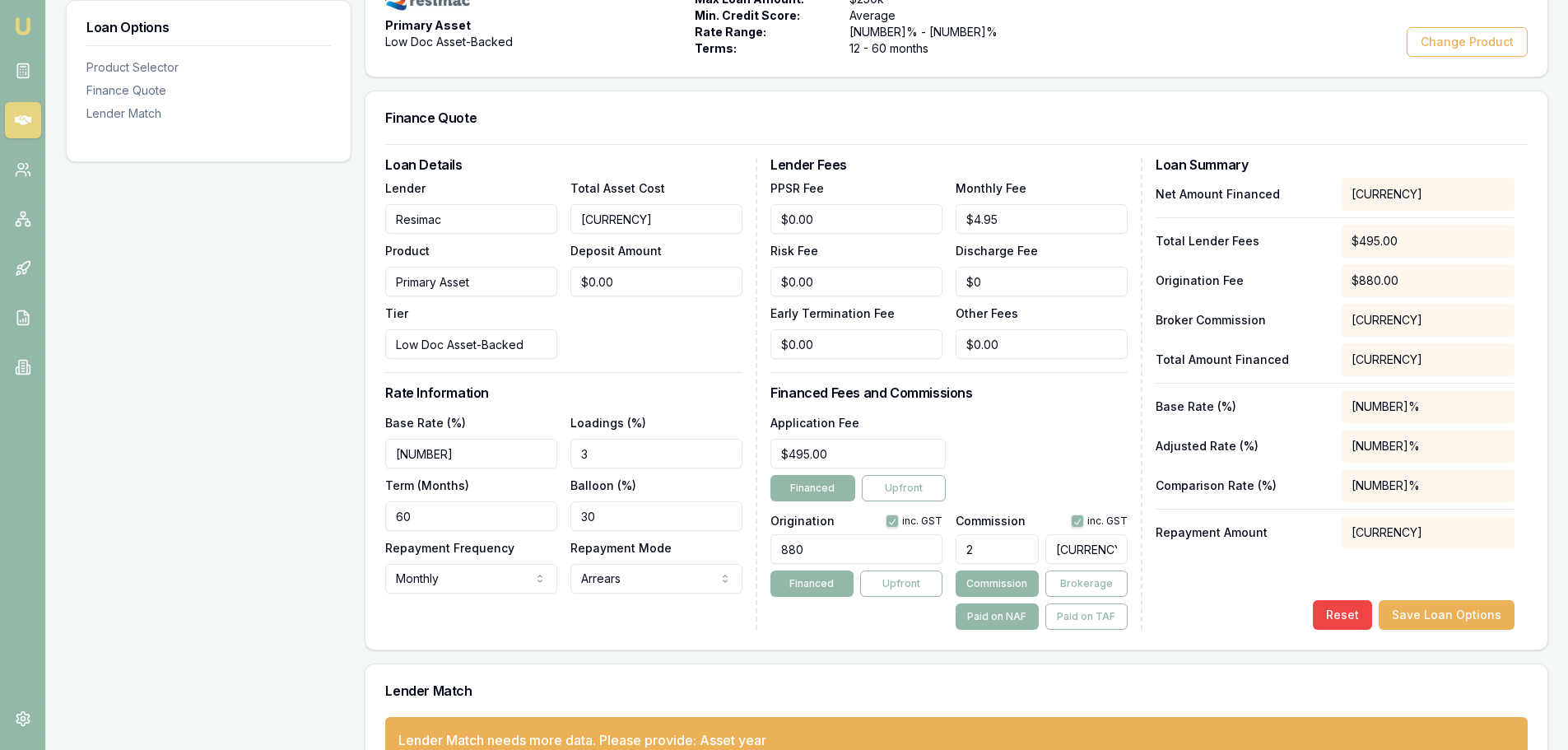 scroll, scrollTop: 384, scrollLeft: 0, axis: vertical 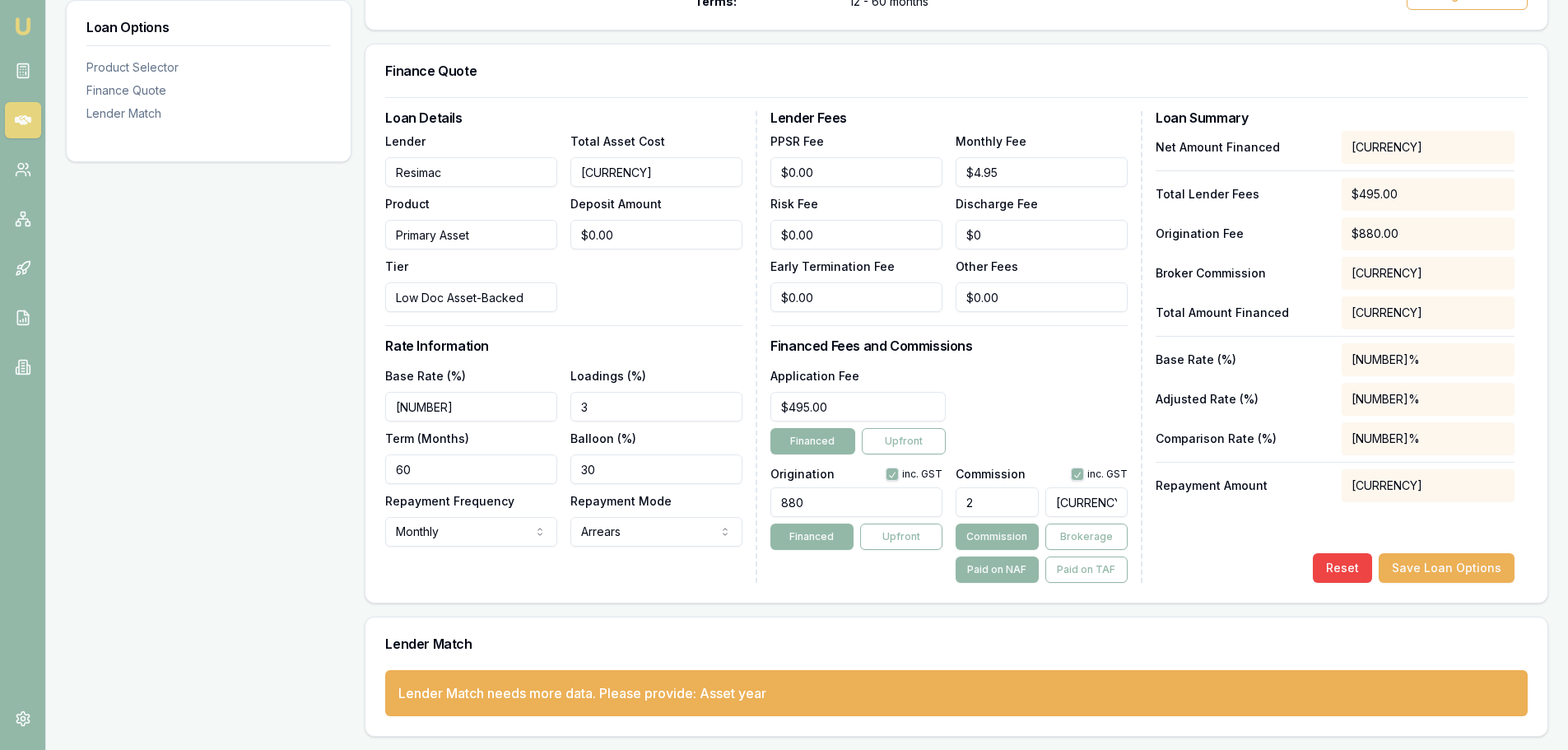 click on "Save Loan Options" at bounding box center [1446, 568] 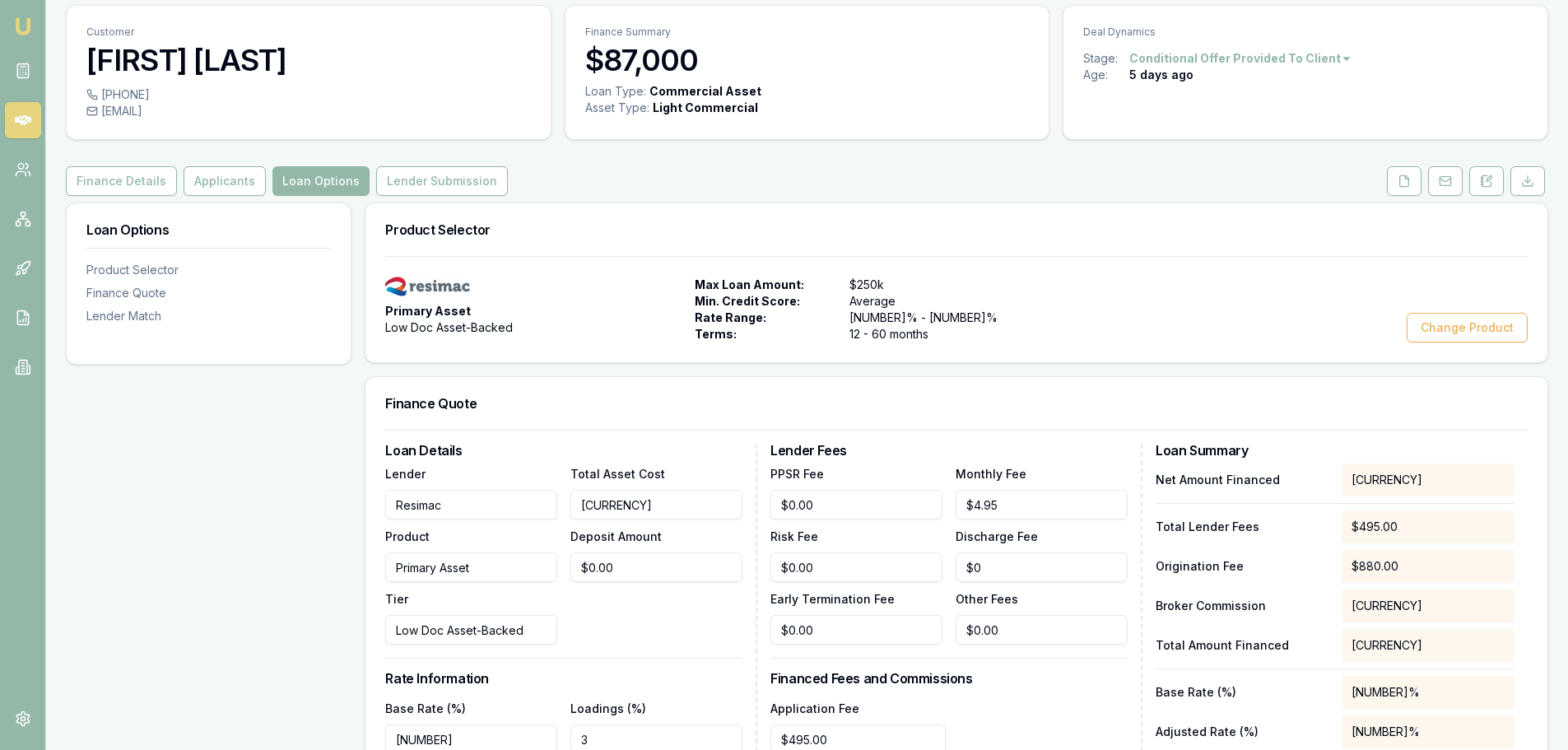 scroll, scrollTop: 0, scrollLeft: 0, axis: both 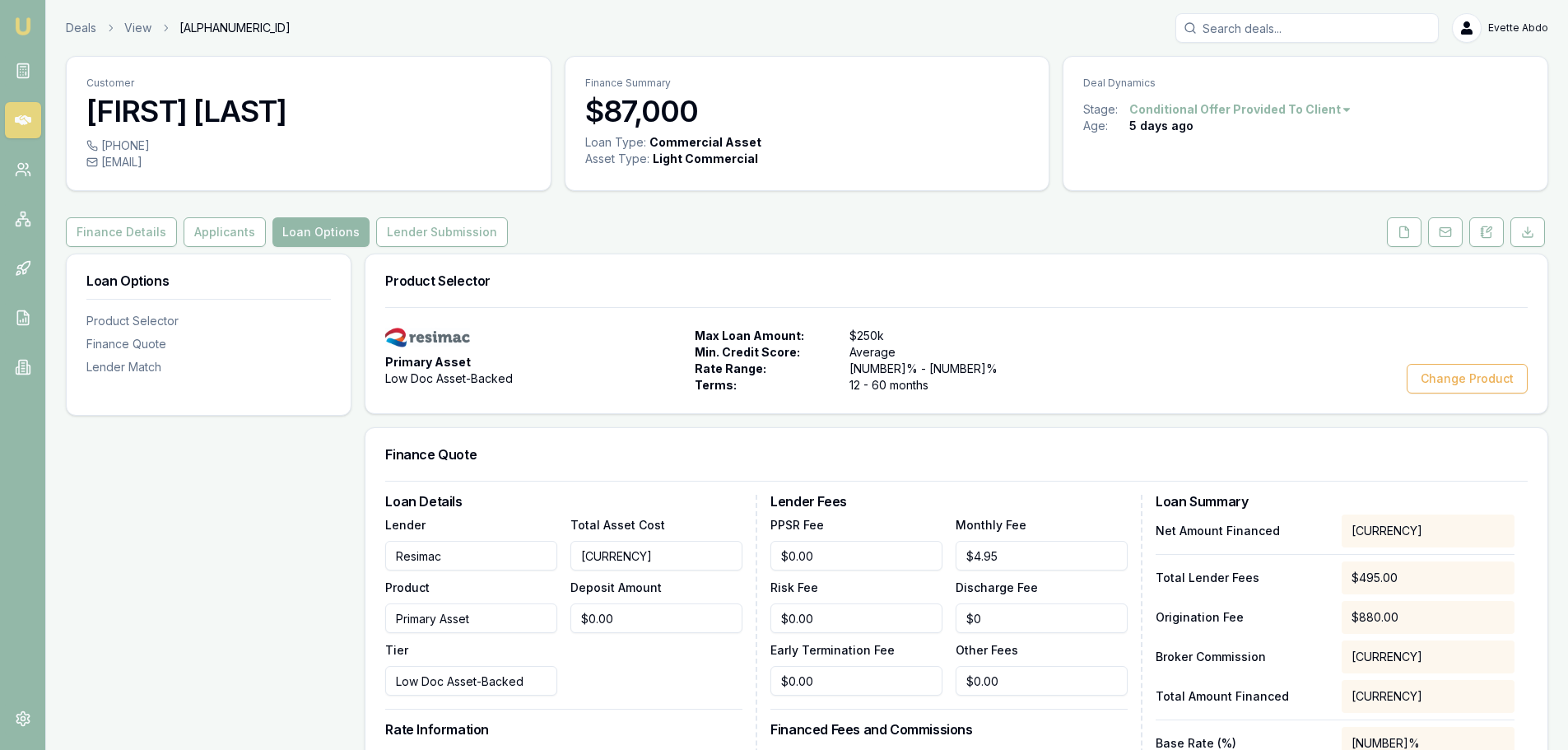 click on "Applicants" at bounding box center [225, 232] 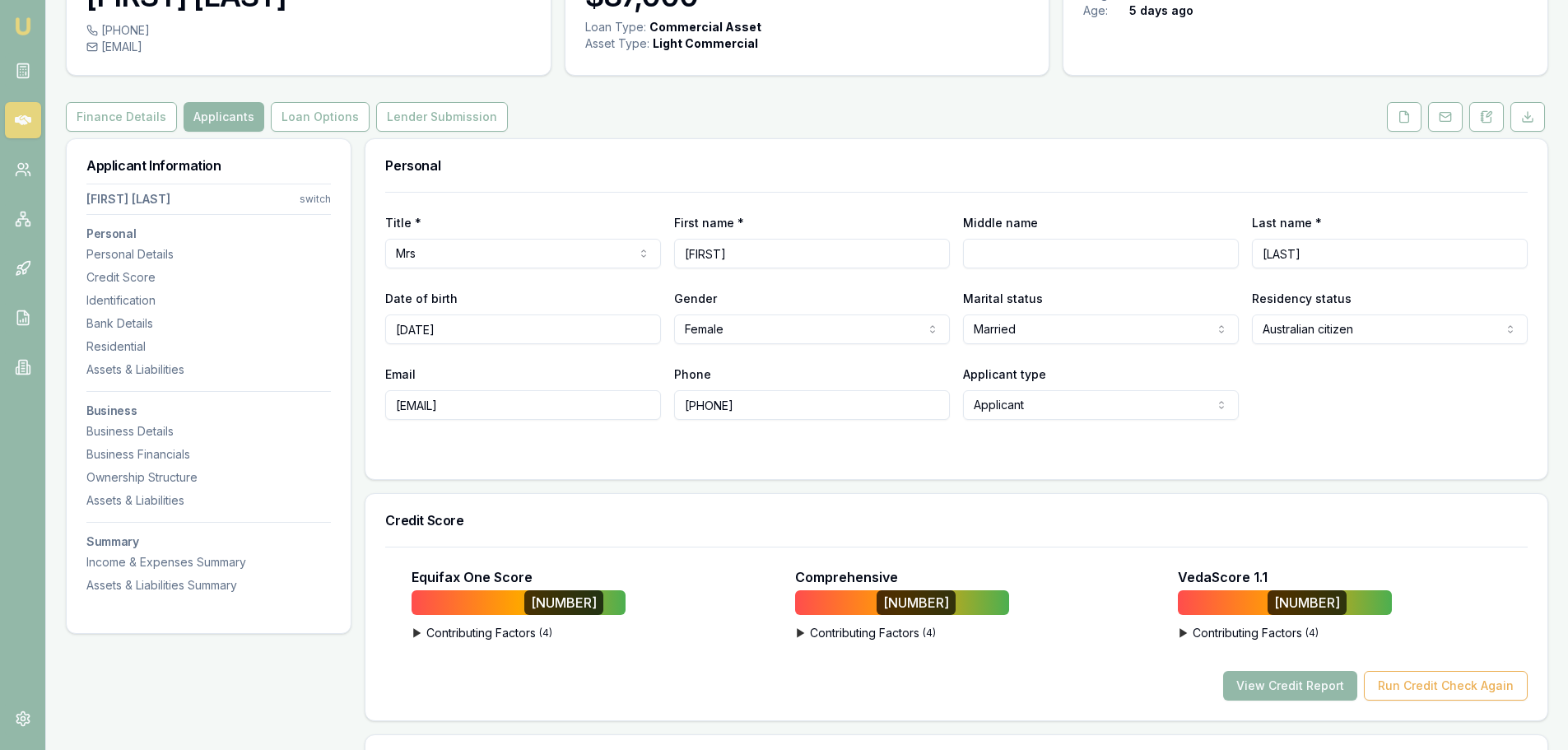 scroll, scrollTop: 0, scrollLeft: 0, axis: both 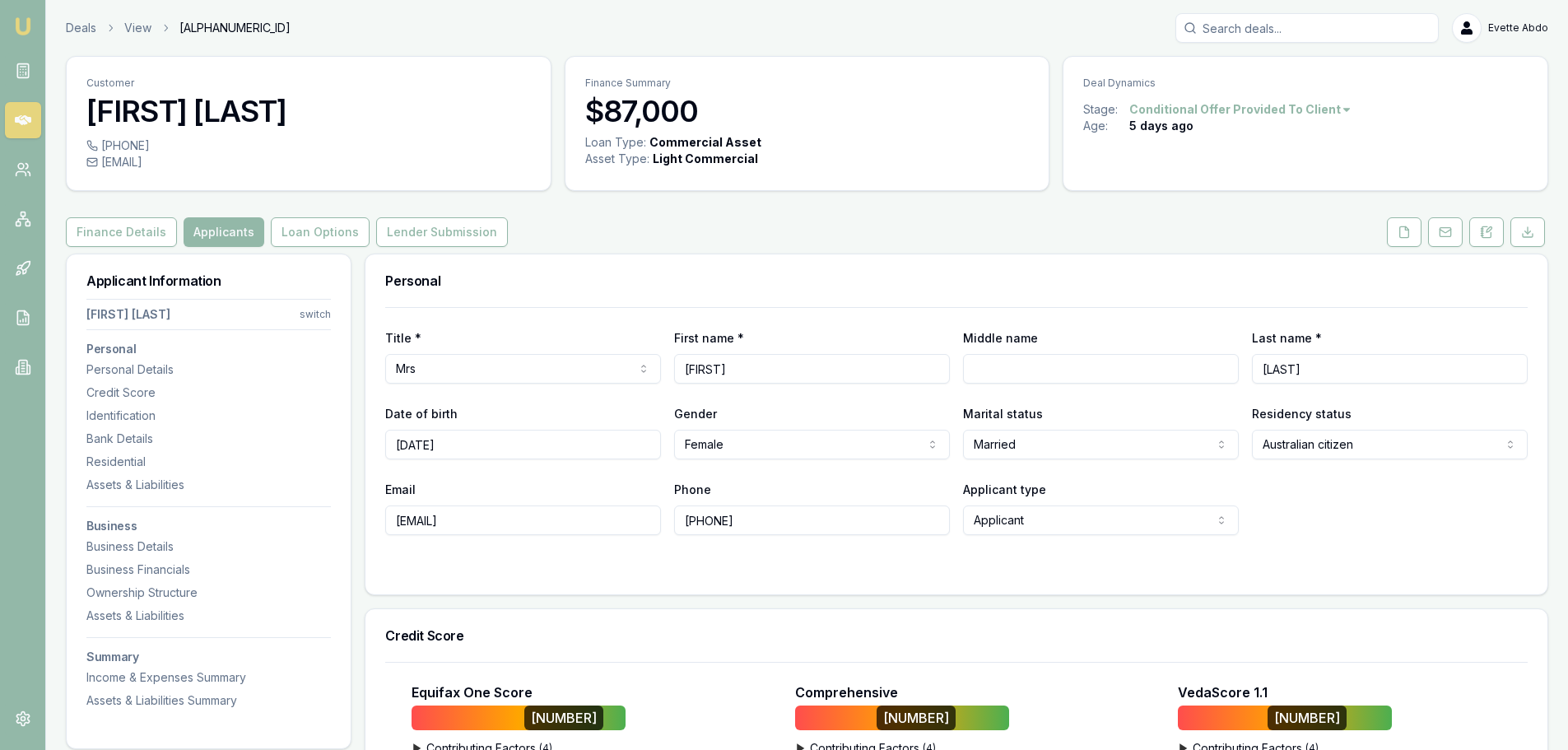 click on "Loan Options" at bounding box center (320, 232) 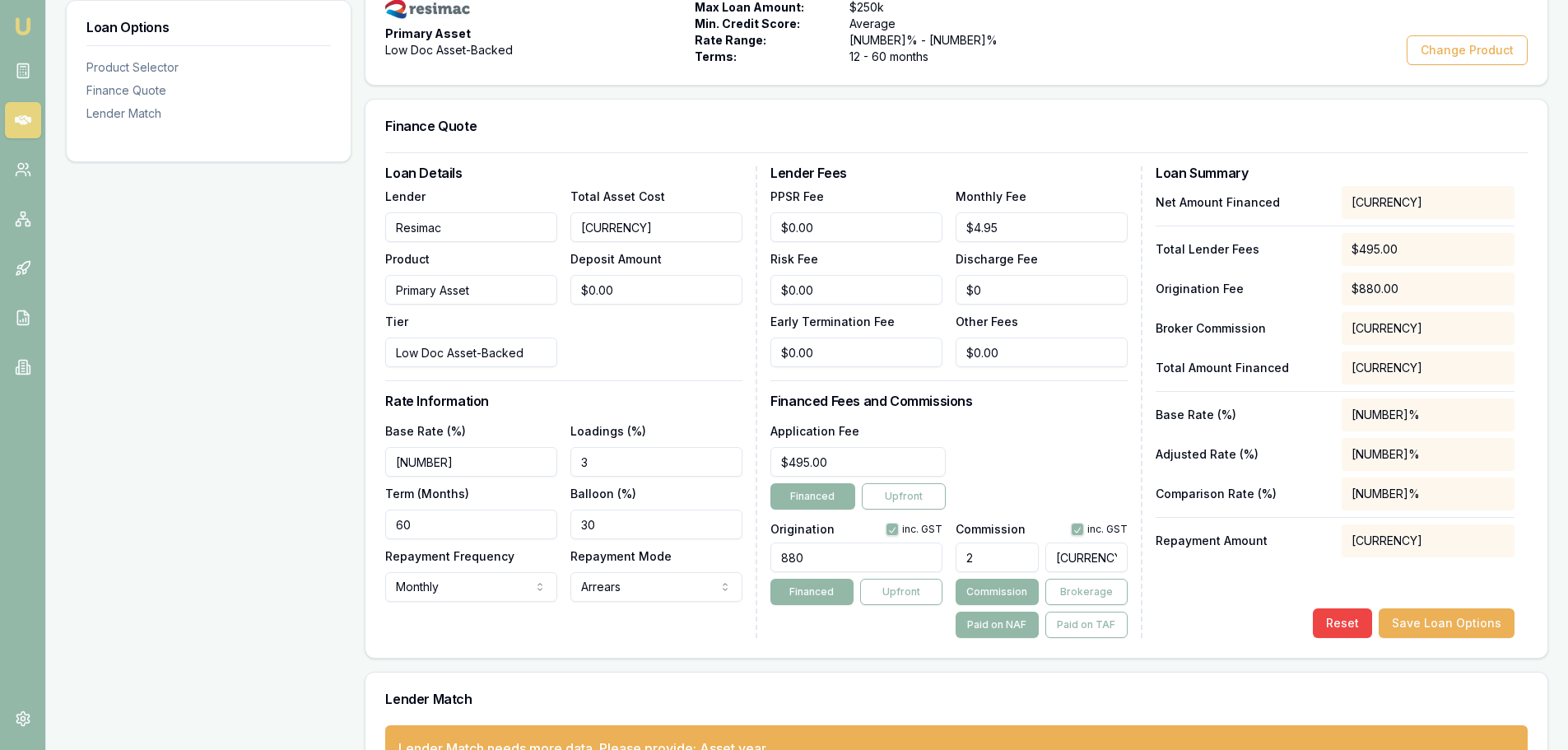 scroll, scrollTop: 329, scrollLeft: 0, axis: vertical 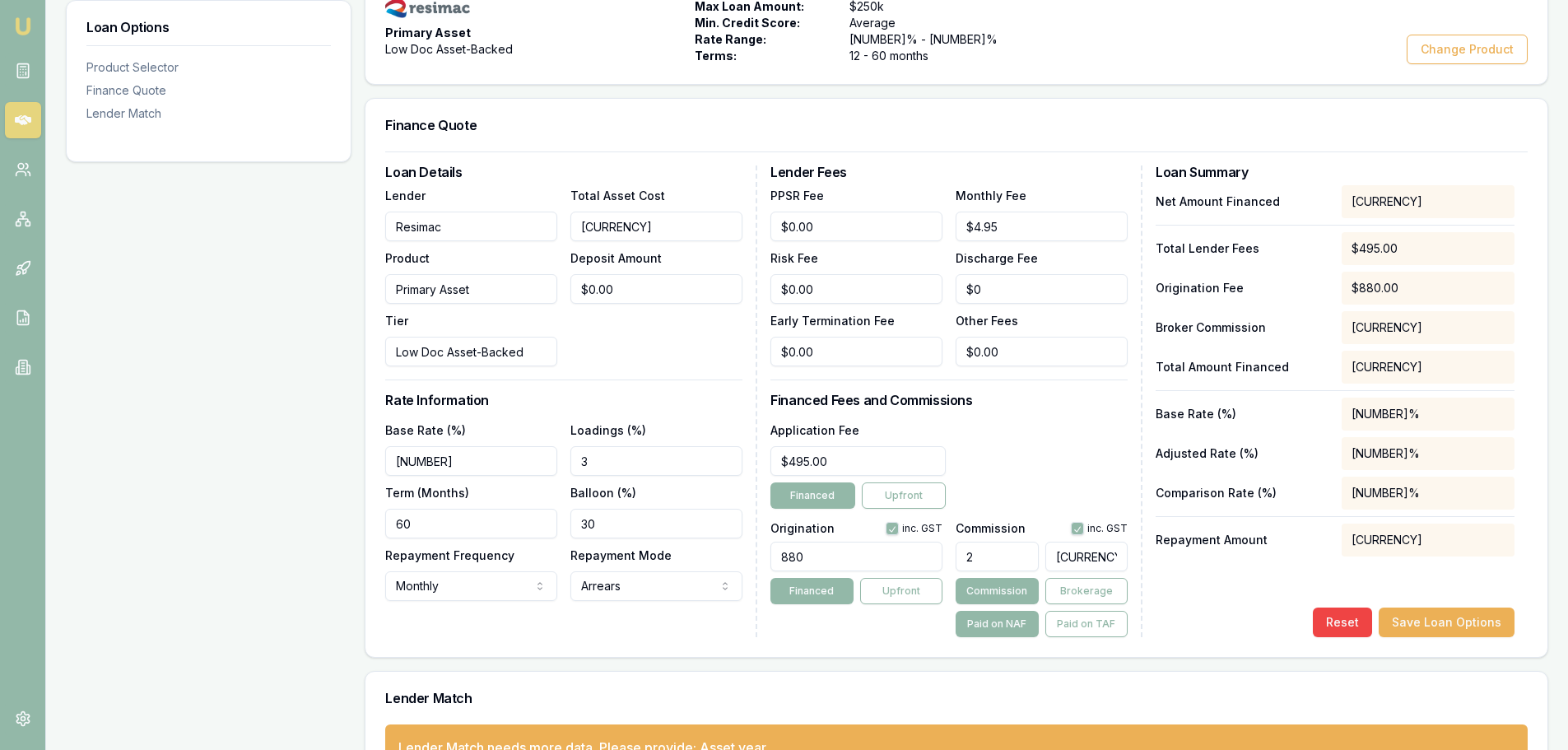 click on "2" at bounding box center (997, 557) 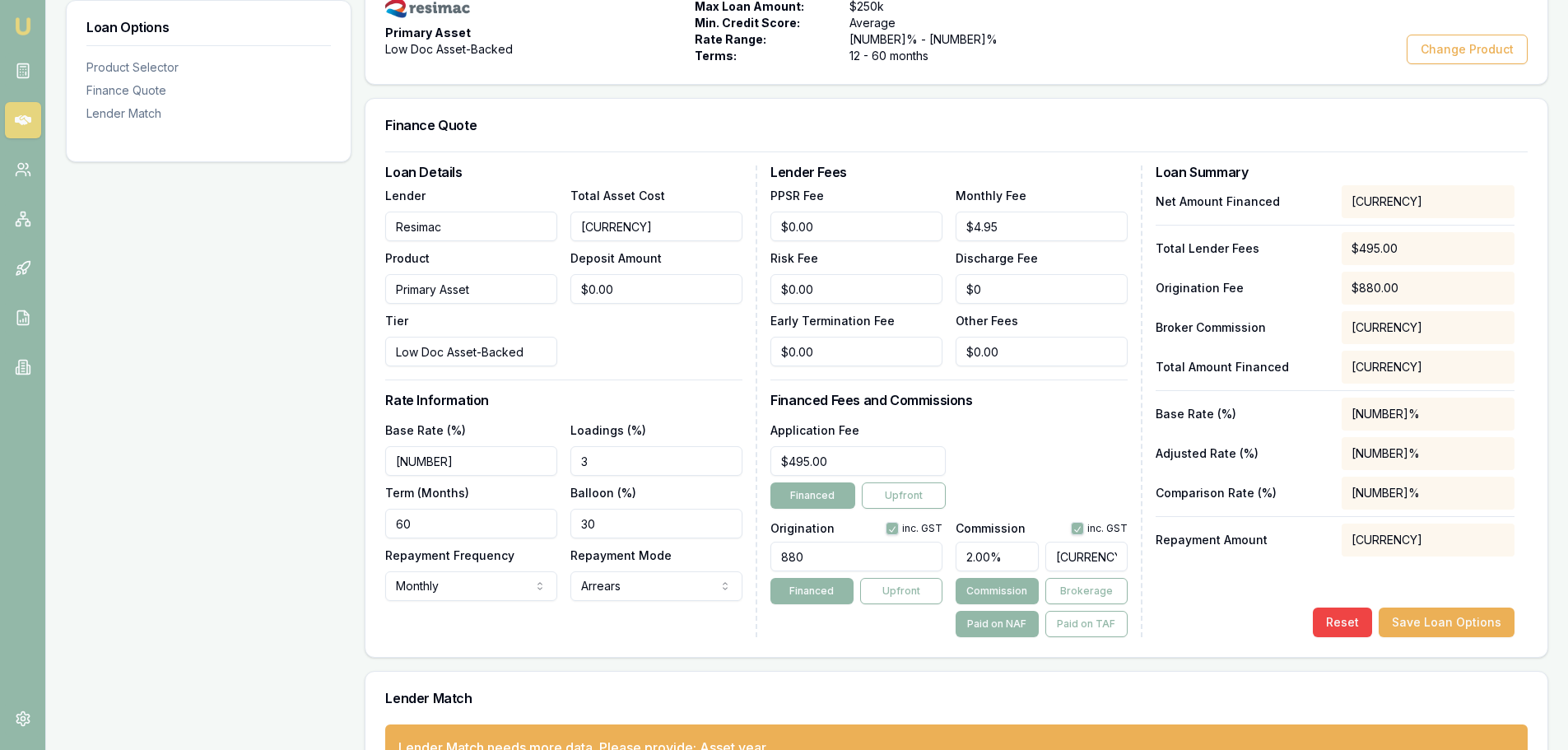 click on "Application Fee  $495.00 Financed Upfront" at bounding box center [949, 464] 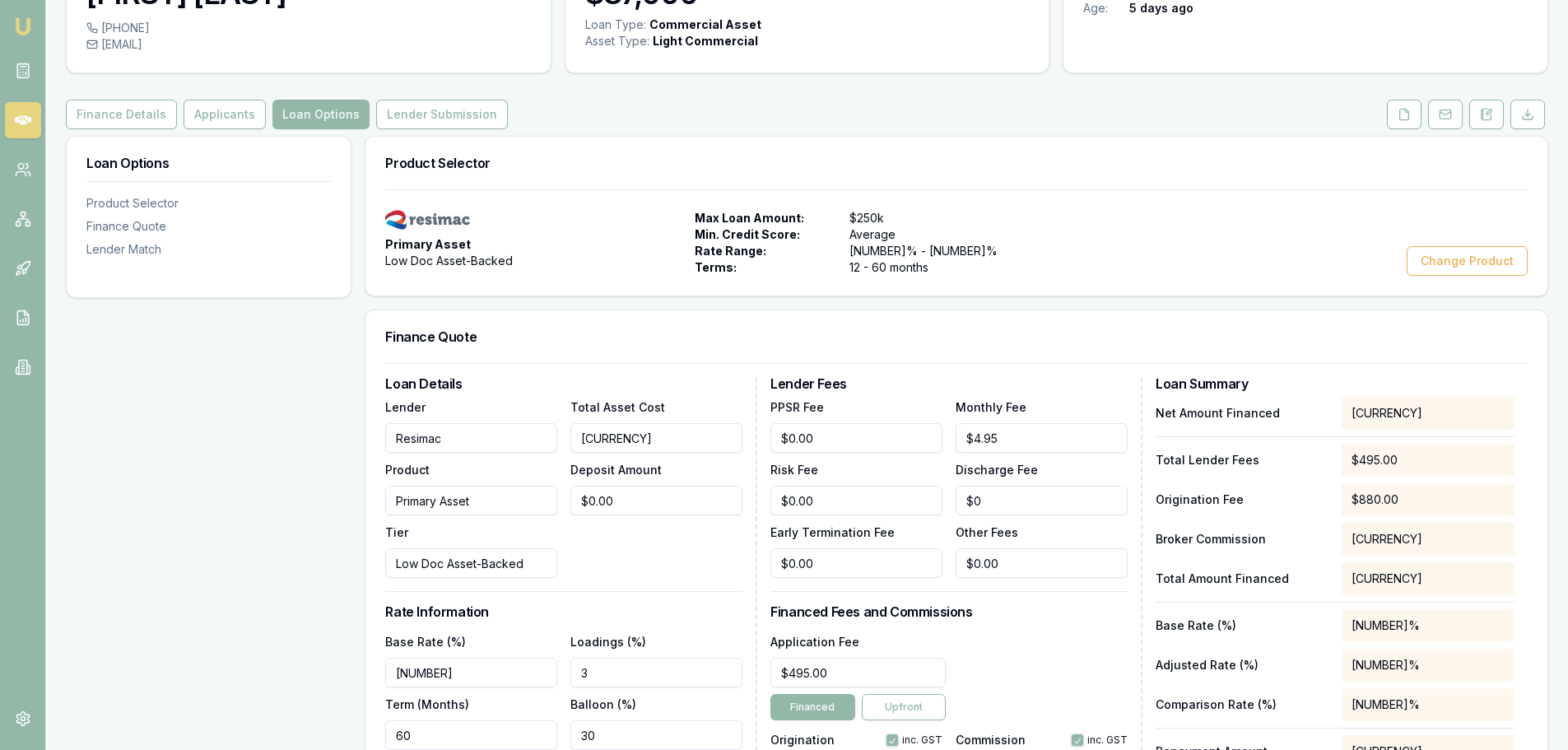 scroll, scrollTop: 0, scrollLeft: 0, axis: both 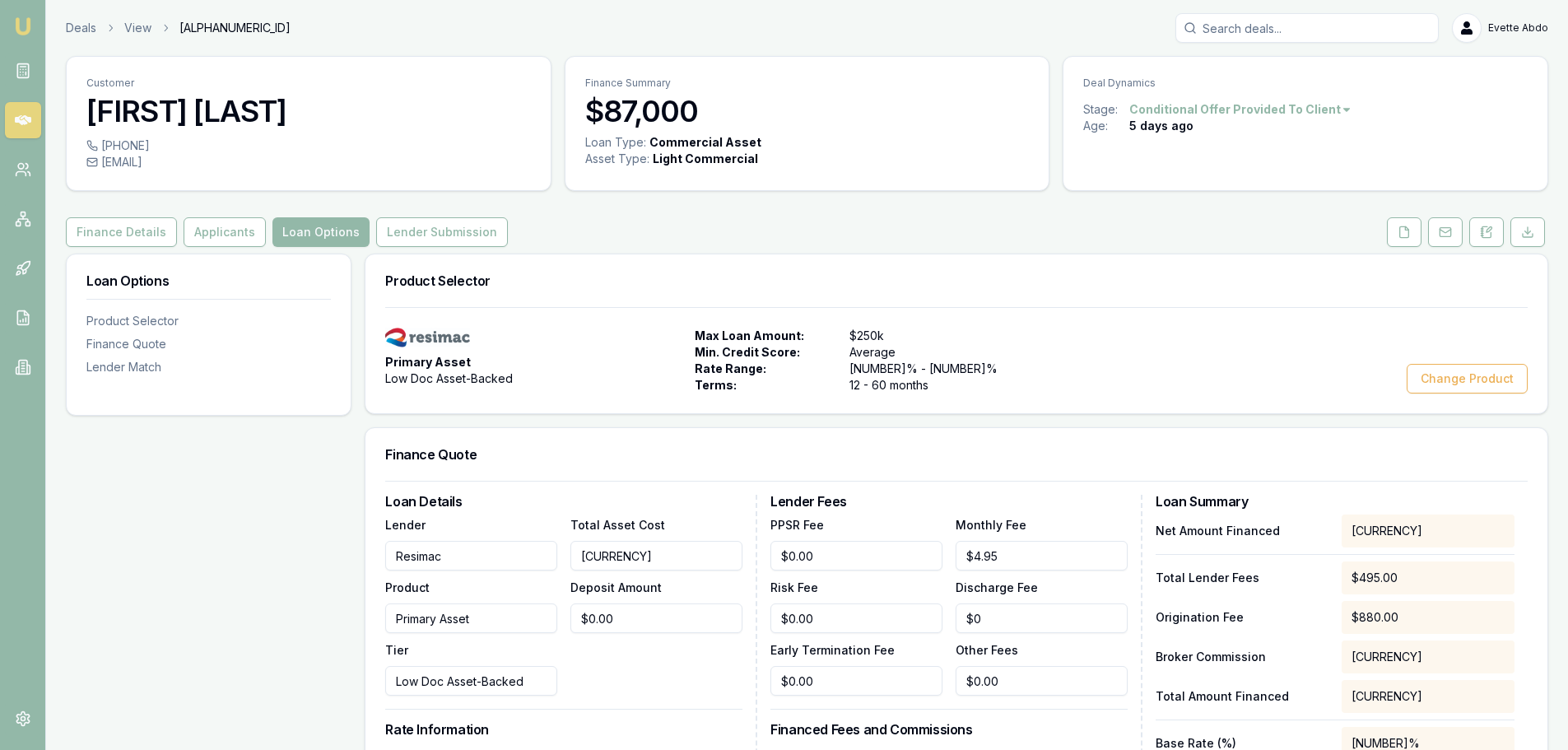 click on "Lender Submission" at bounding box center [442, 232] 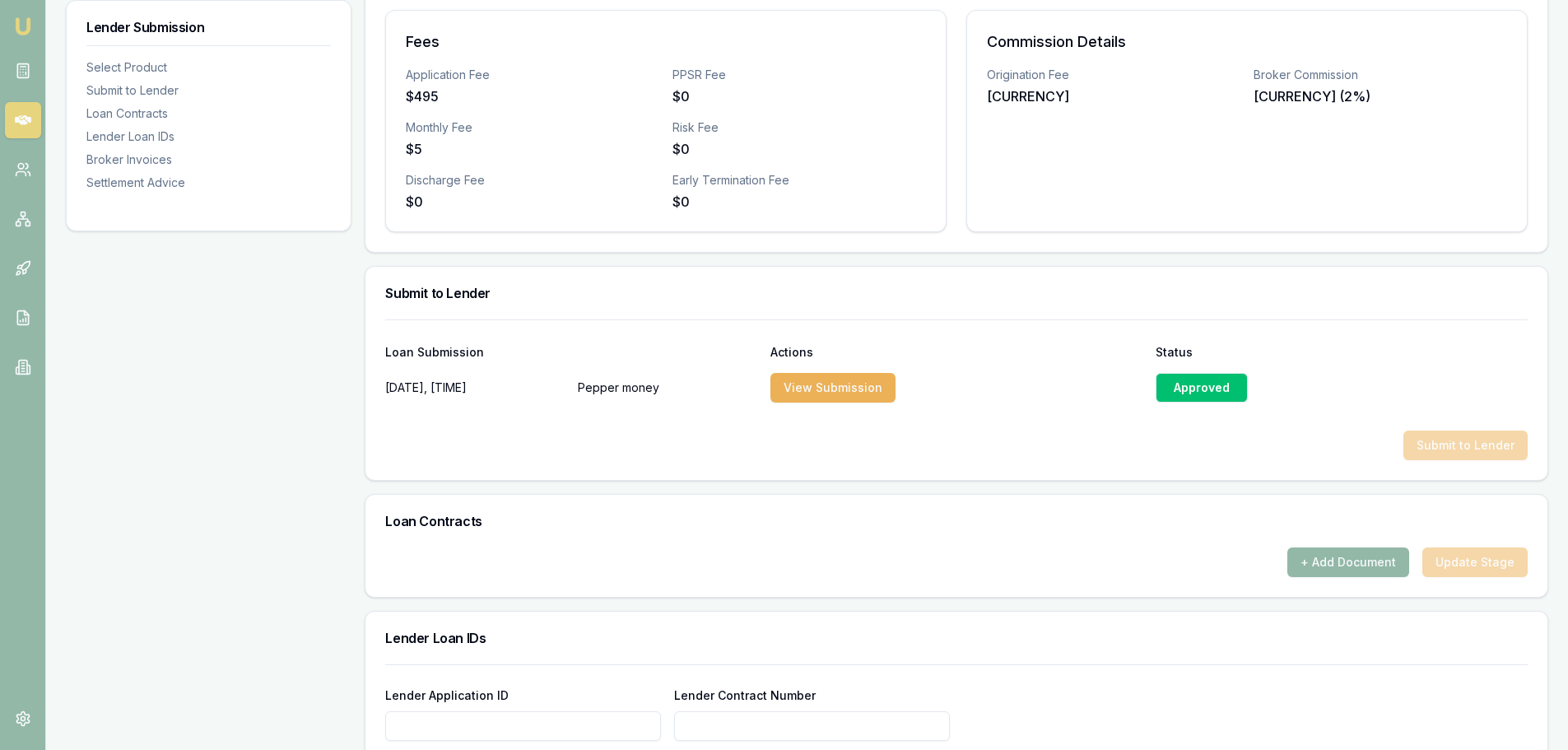 scroll, scrollTop: 576, scrollLeft: 0, axis: vertical 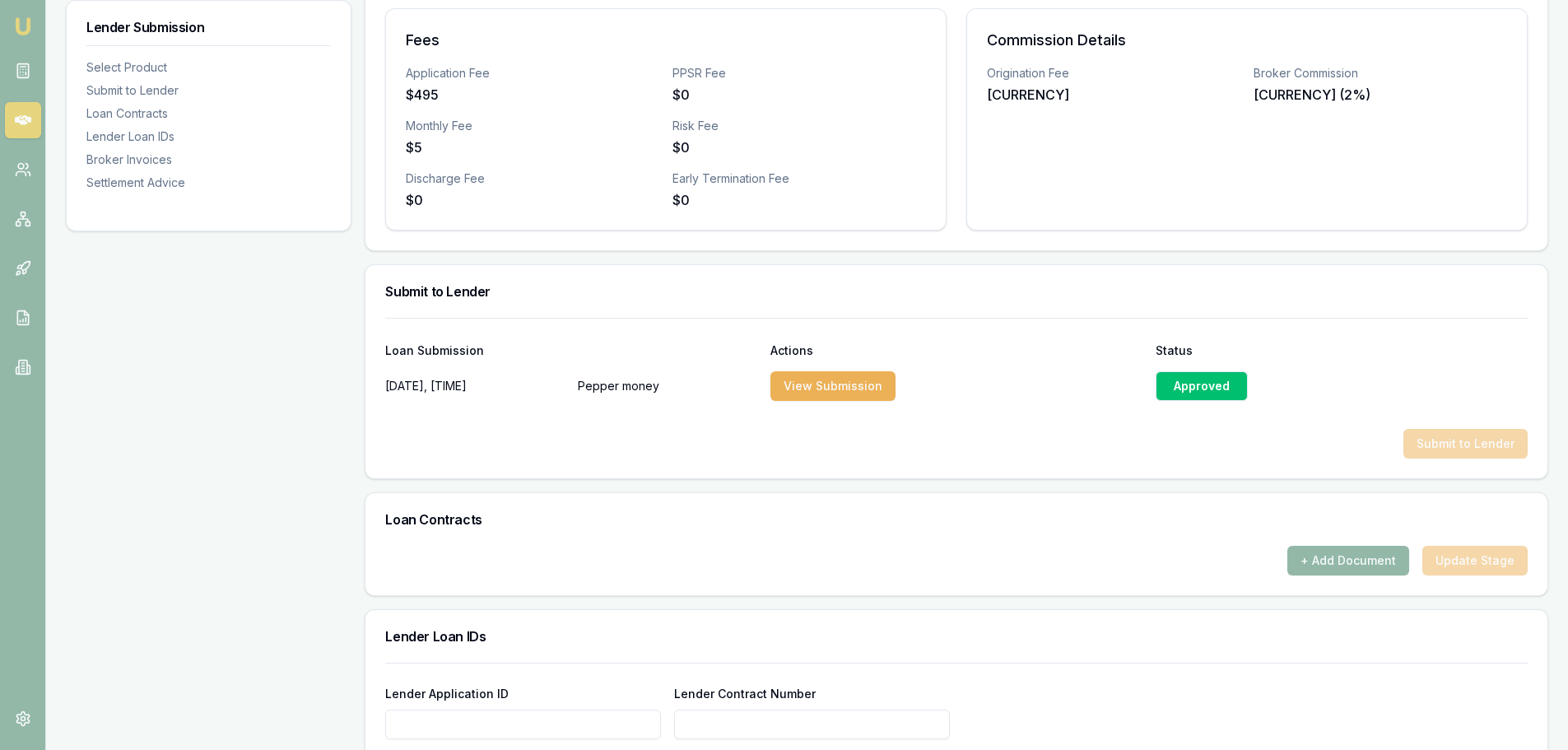 click on "Approved" at bounding box center (1202, 386) 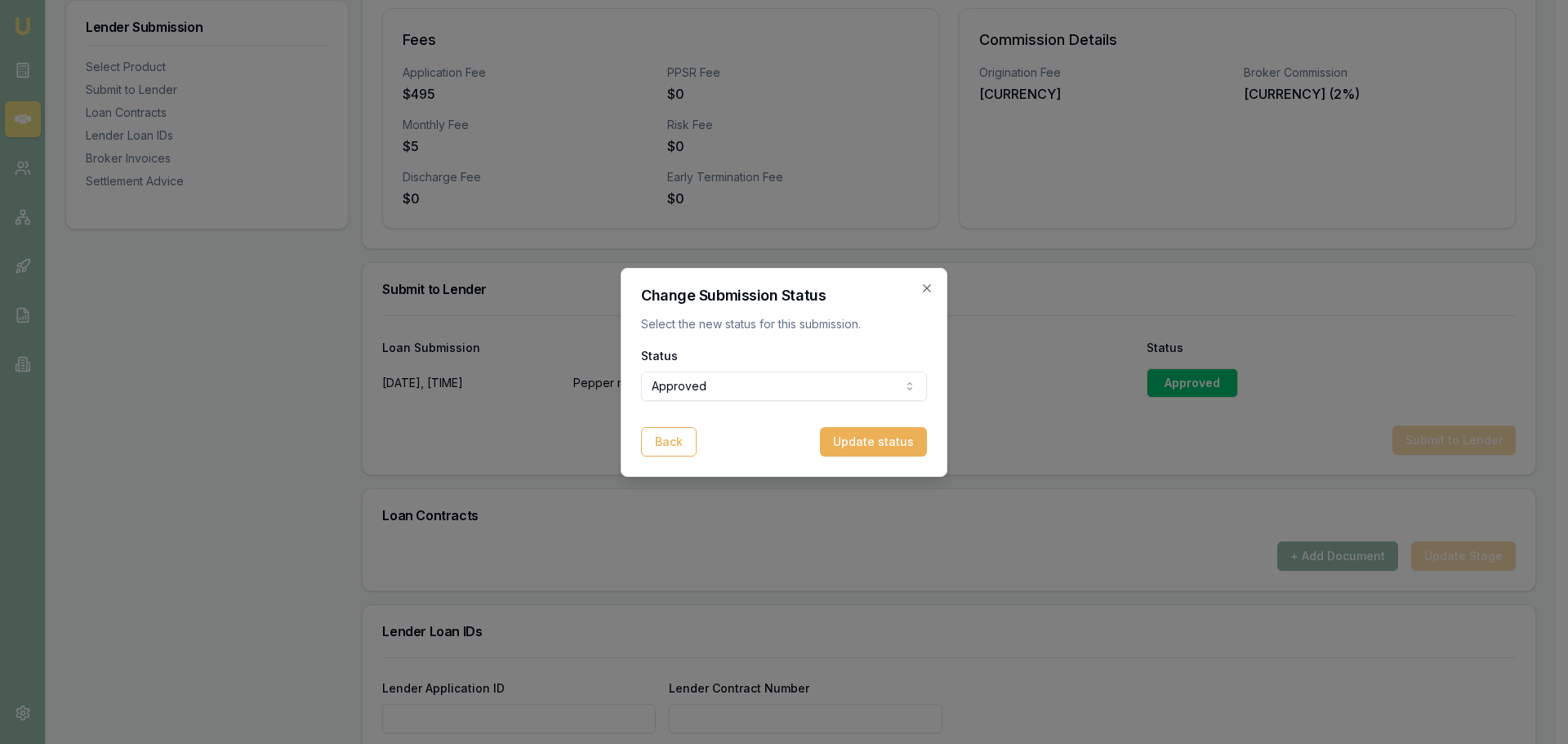 click on "Emu Broker Deals View D-IJOHLK9KVW Evette Abdo Toggle Menu Customer Fiza Baig 0432212353 baigfiza@hotmail.com Finance Summary $87,000 Loan Type: Commercial Asset Asset Type : Light Commercial Deal Dynamics Stage: Conditional Offer Provided To Client Age: 5 days ago Finance Details Applicants Loan Options Lender Submission Lender Submission Select Product Submit to Lender Loan Contracts Lender Loan IDs Broker Invoices Settlement Advice Product Summary Primary Asset Low Doc Asset-Backed Total Amount $87,000 Loan Details Term 60 months Repayment Frequency Monthly Repayment Amount $1,503 Balloon 30% Rate Information Base Rate 6.39% Loadings 3% Adjusted Rate 9.39% Comparison Rate 11.08% Fees Application Fee $495 PPSR Fee $0 Monthly Fee $5 Risk Fee $0 Discharge Fee $0 Early Termination Fee $0 Commission Details Origination Fee $880 Broker Commission $1,740 (2%) Submit to Lender Loan Submission Actions Status 7/14/2025, 11:28:43 AM Pepper money View Submission Approved Submit to Lender Loan Contracts Status" at bounding box center [777, -200] 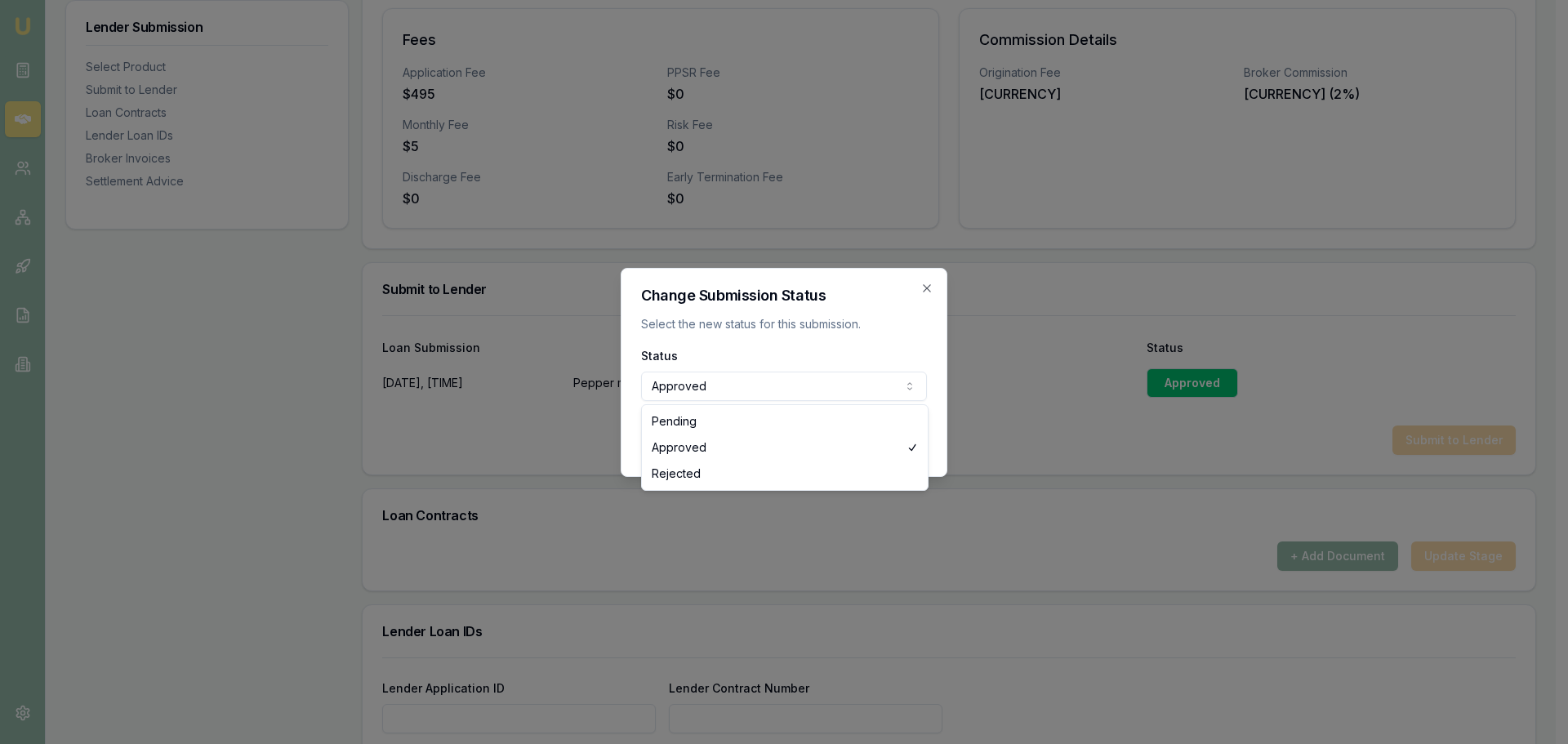 select on "REJECTED" 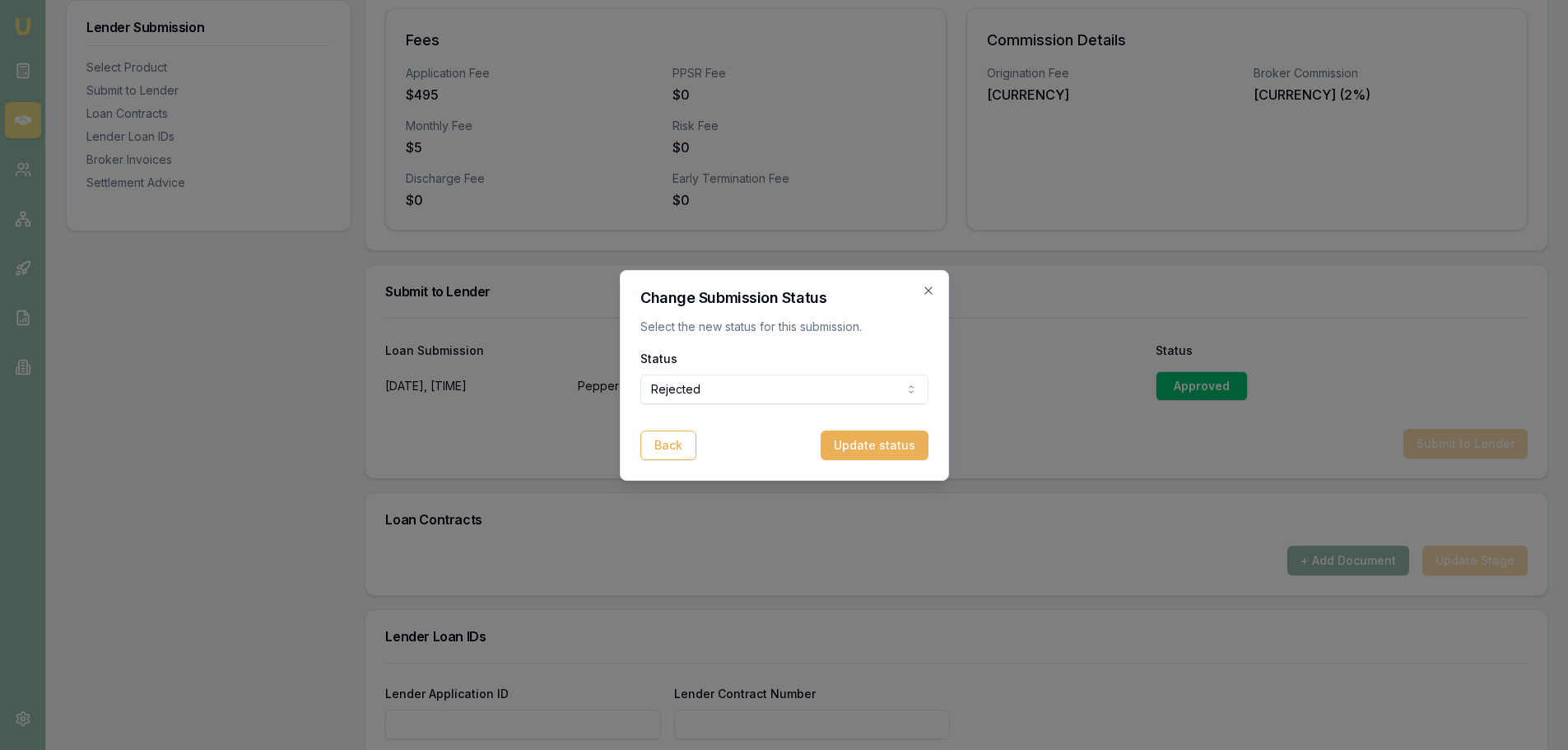 click on "Update status" at bounding box center (874, 445) 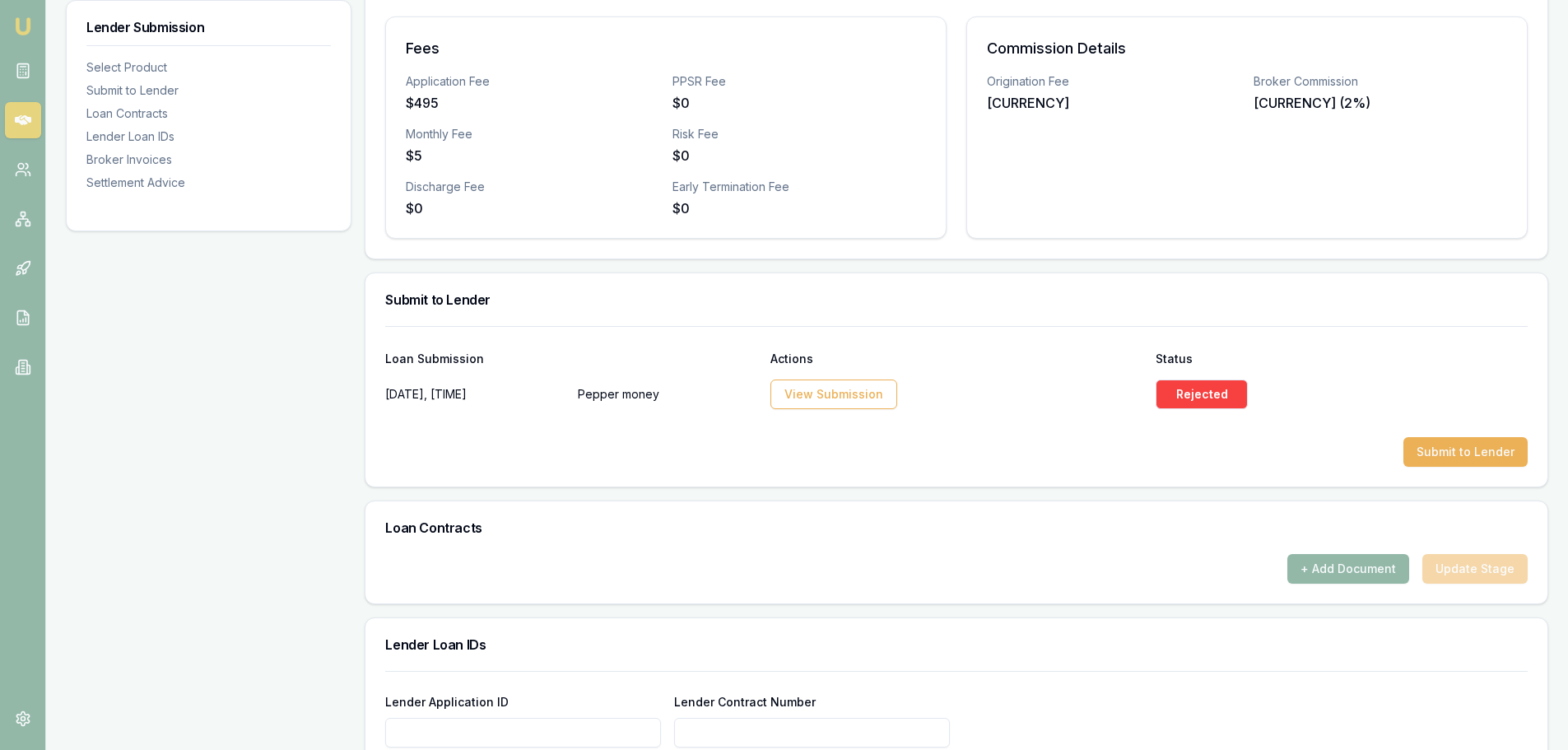 scroll, scrollTop: 576, scrollLeft: 0, axis: vertical 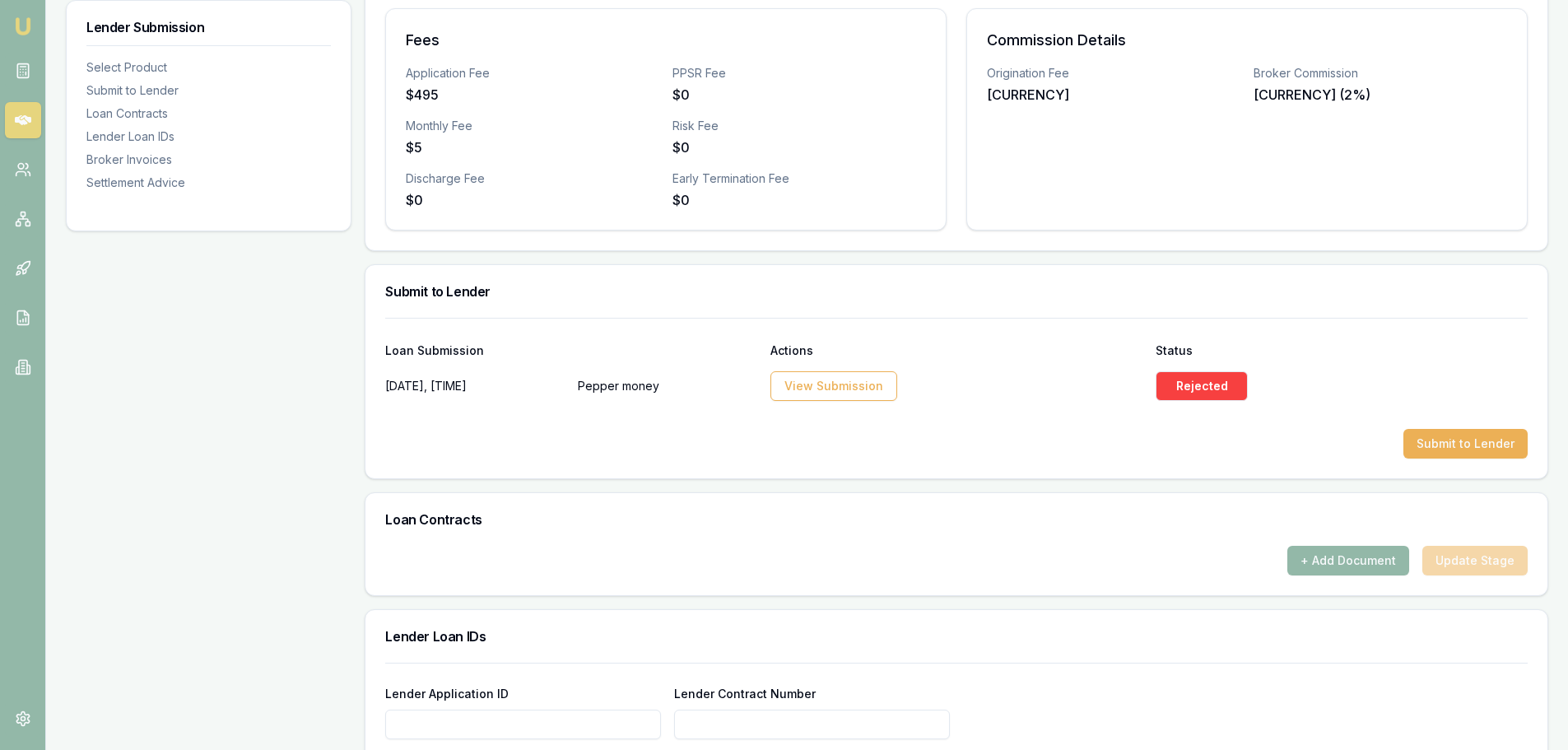 click on "+ Add Document" at bounding box center [1348, 561] 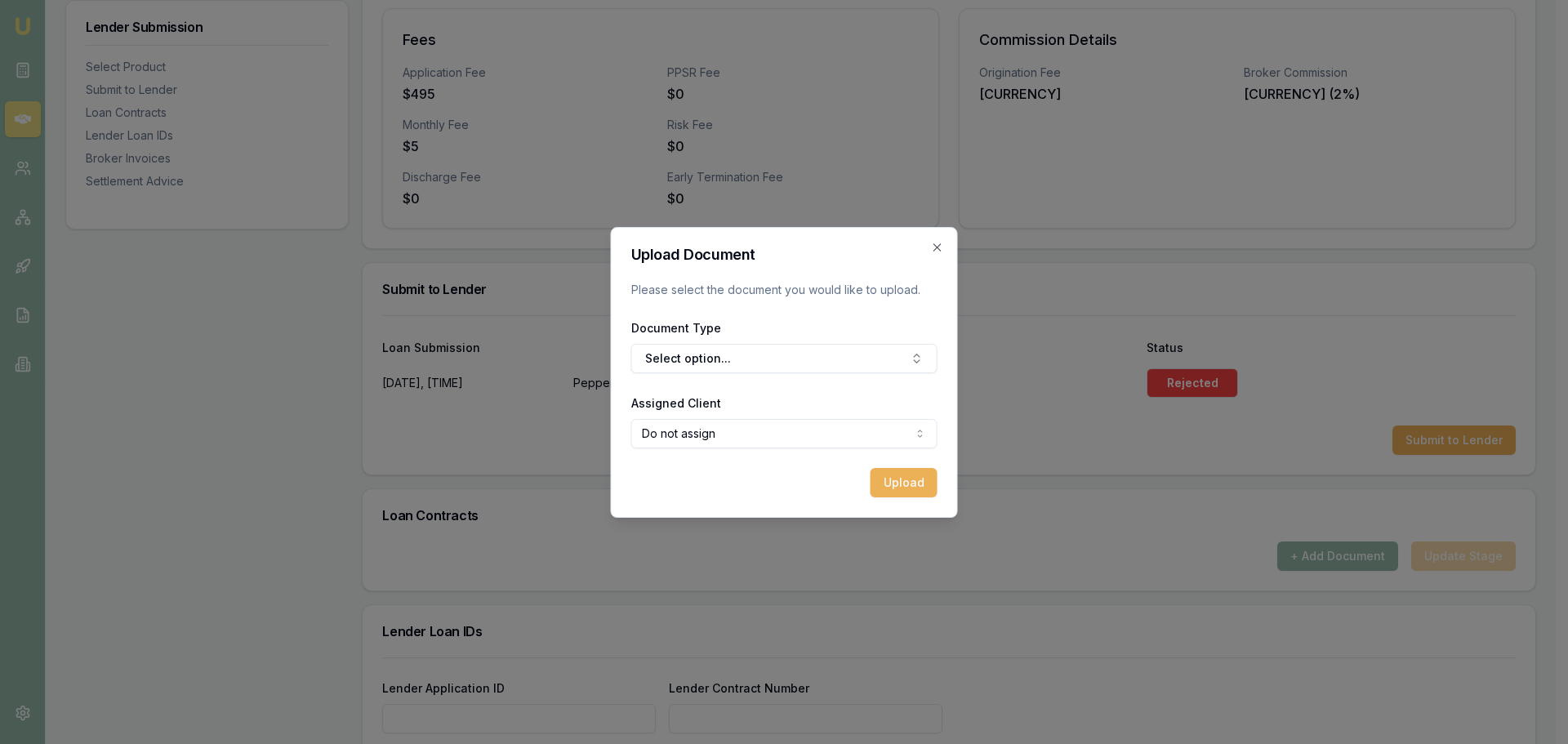 click 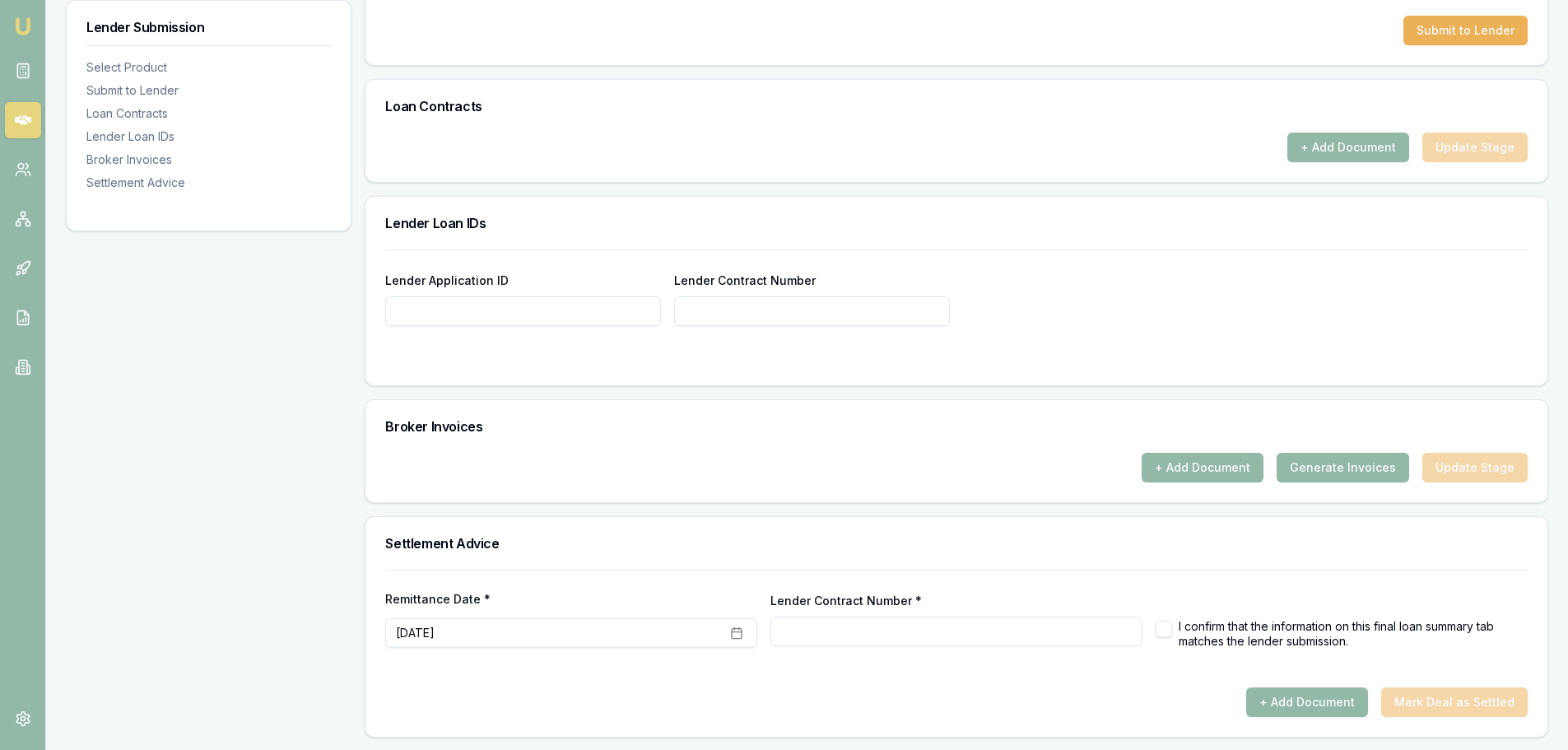 scroll, scrollTop: 990, scrollLeft: 0, axis: vertical 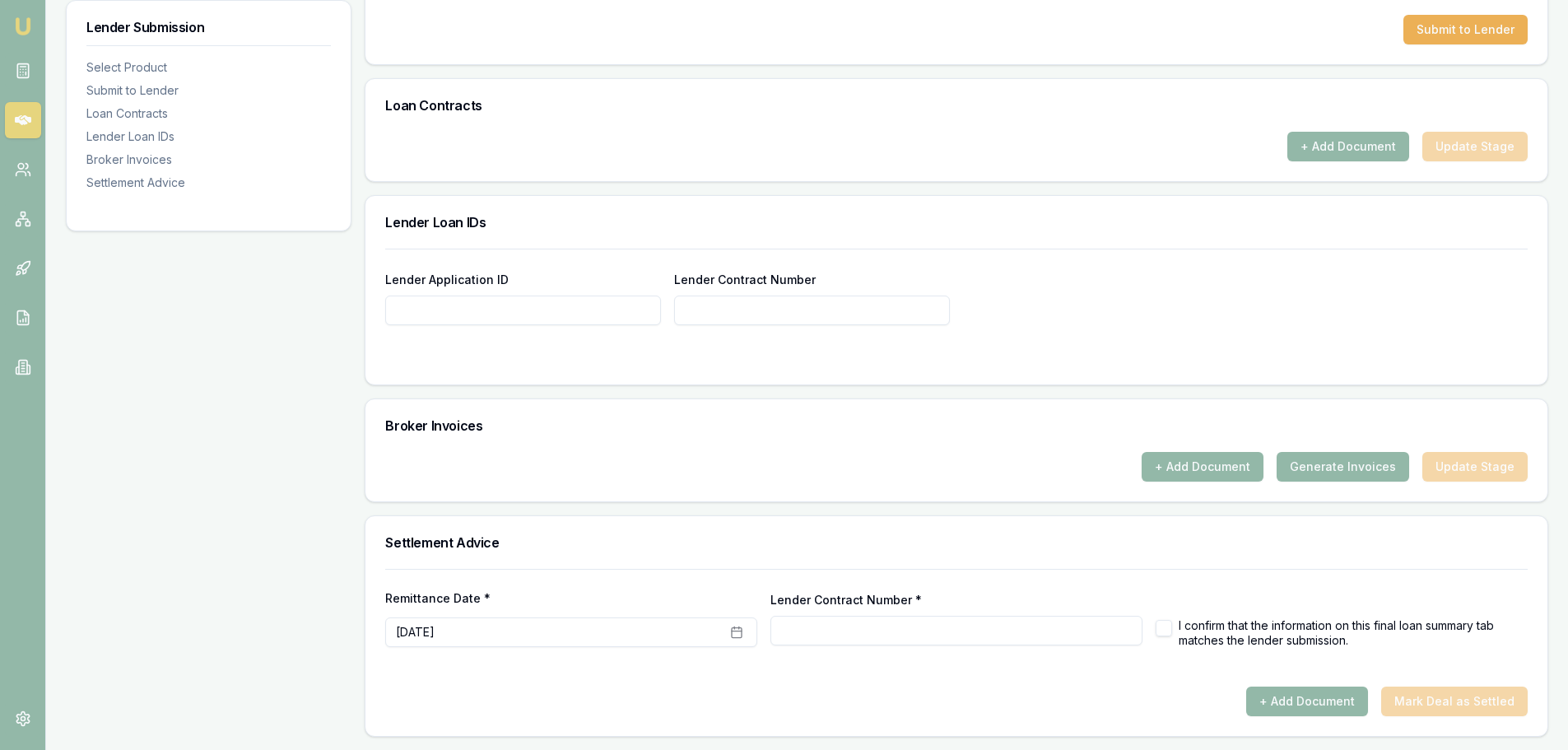 click on "July 14th, 2025" at bounding box center (571, 632) 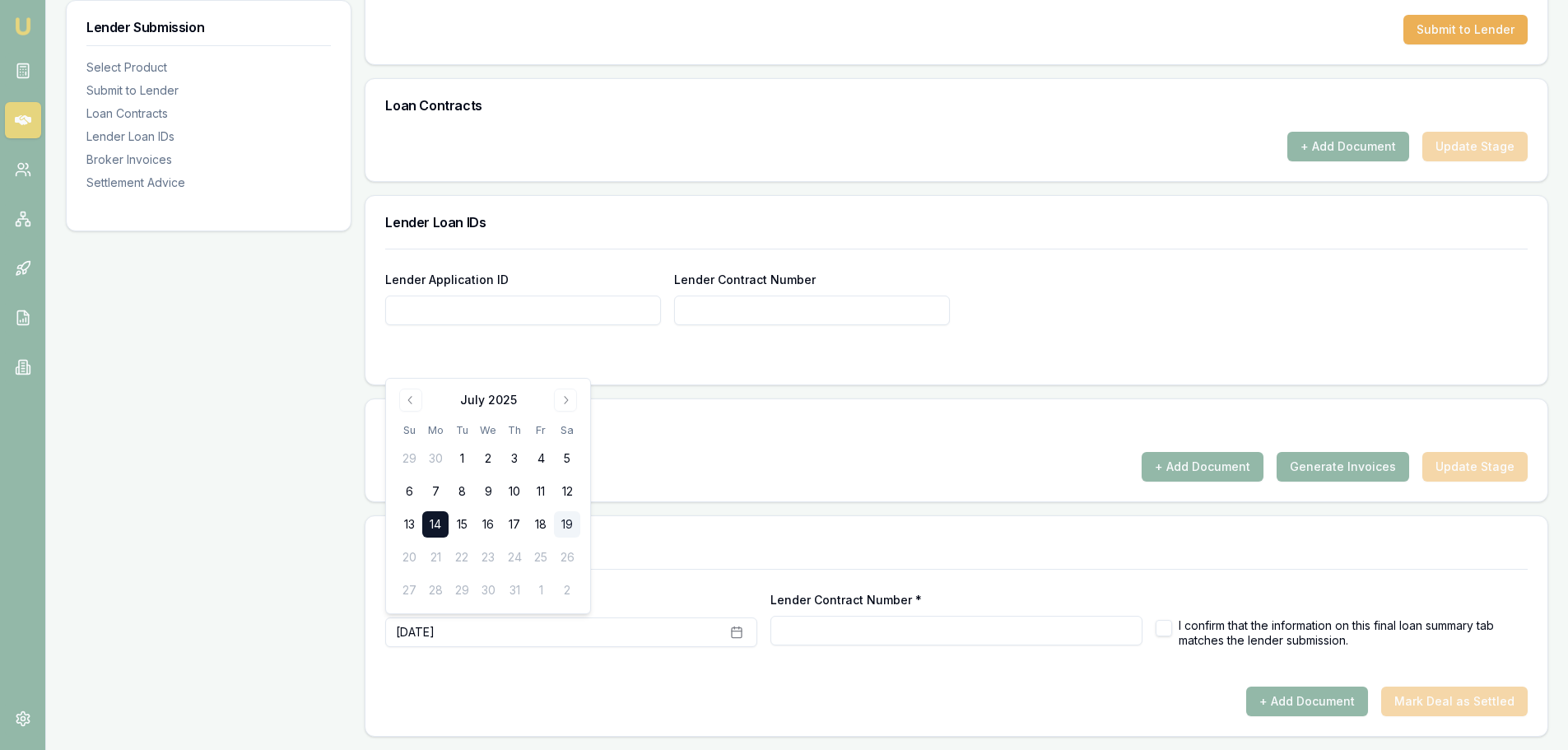 click on "18" at bounding box center (541, 524) 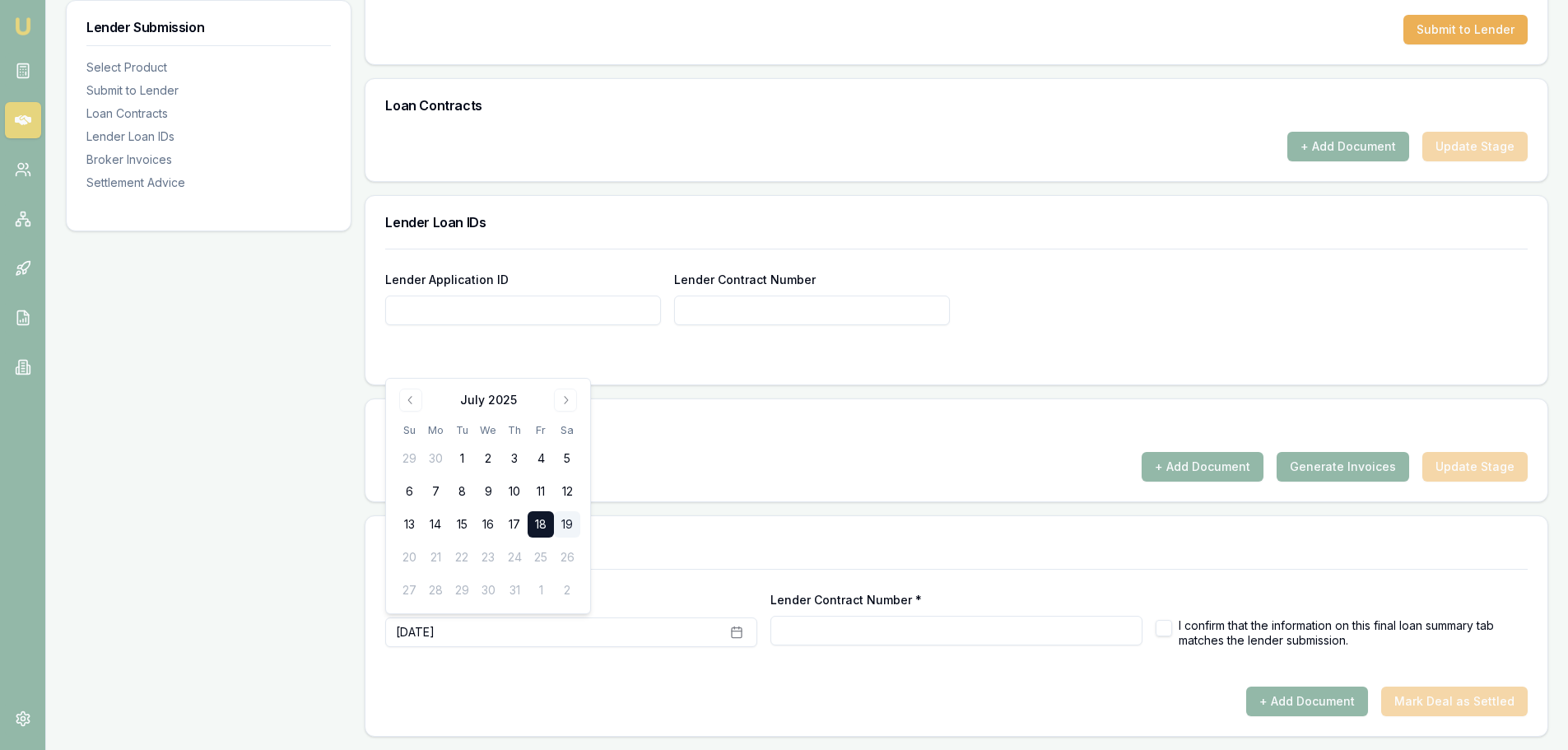 click on "Lender Submission Select Product Submit to Lender Loan Contracts Lender Loan IDs Broker Invoices Settlement Advice" at bounding box center (208, 0) 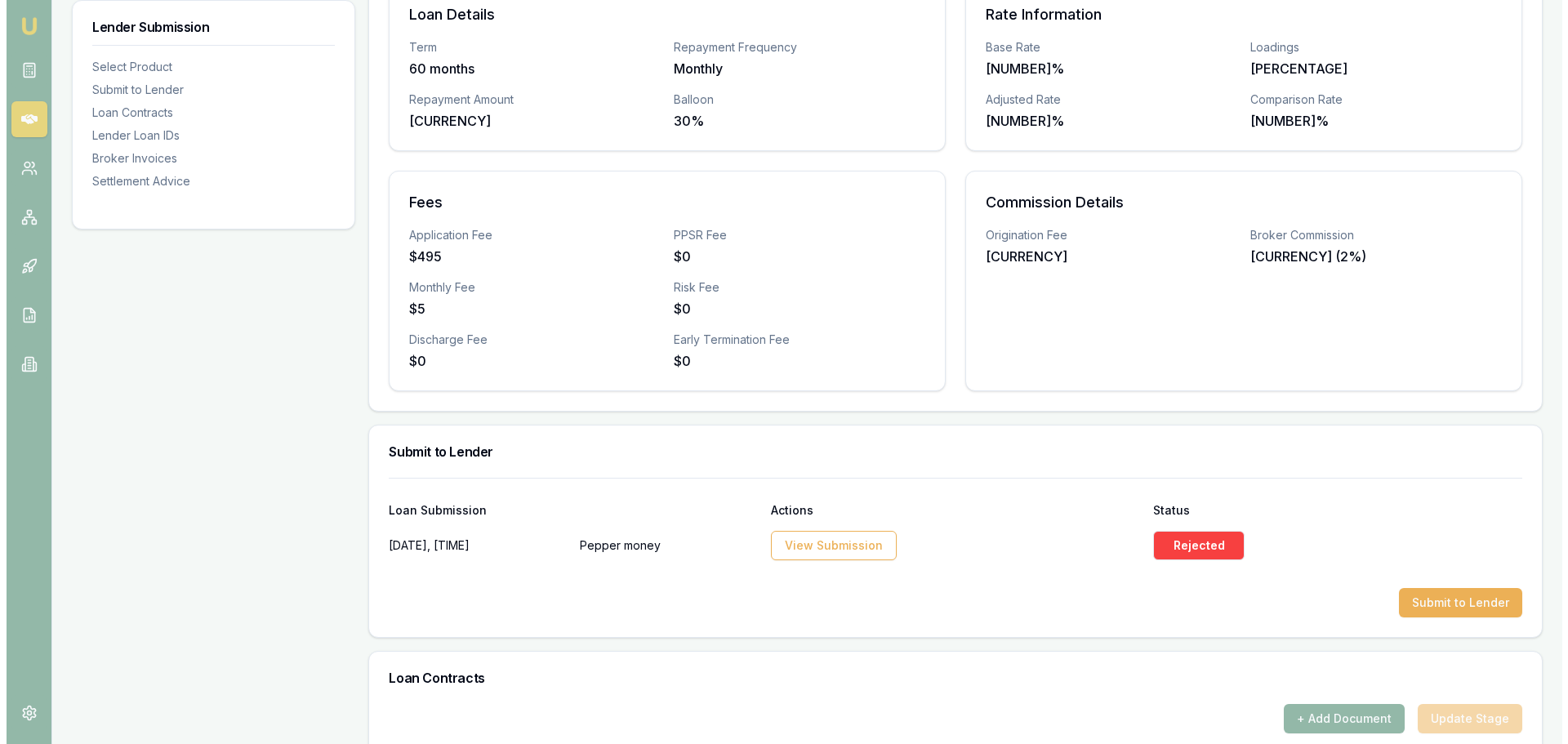 scroll, scrollTop: 408, scrollLeft: 0, axis: vertical 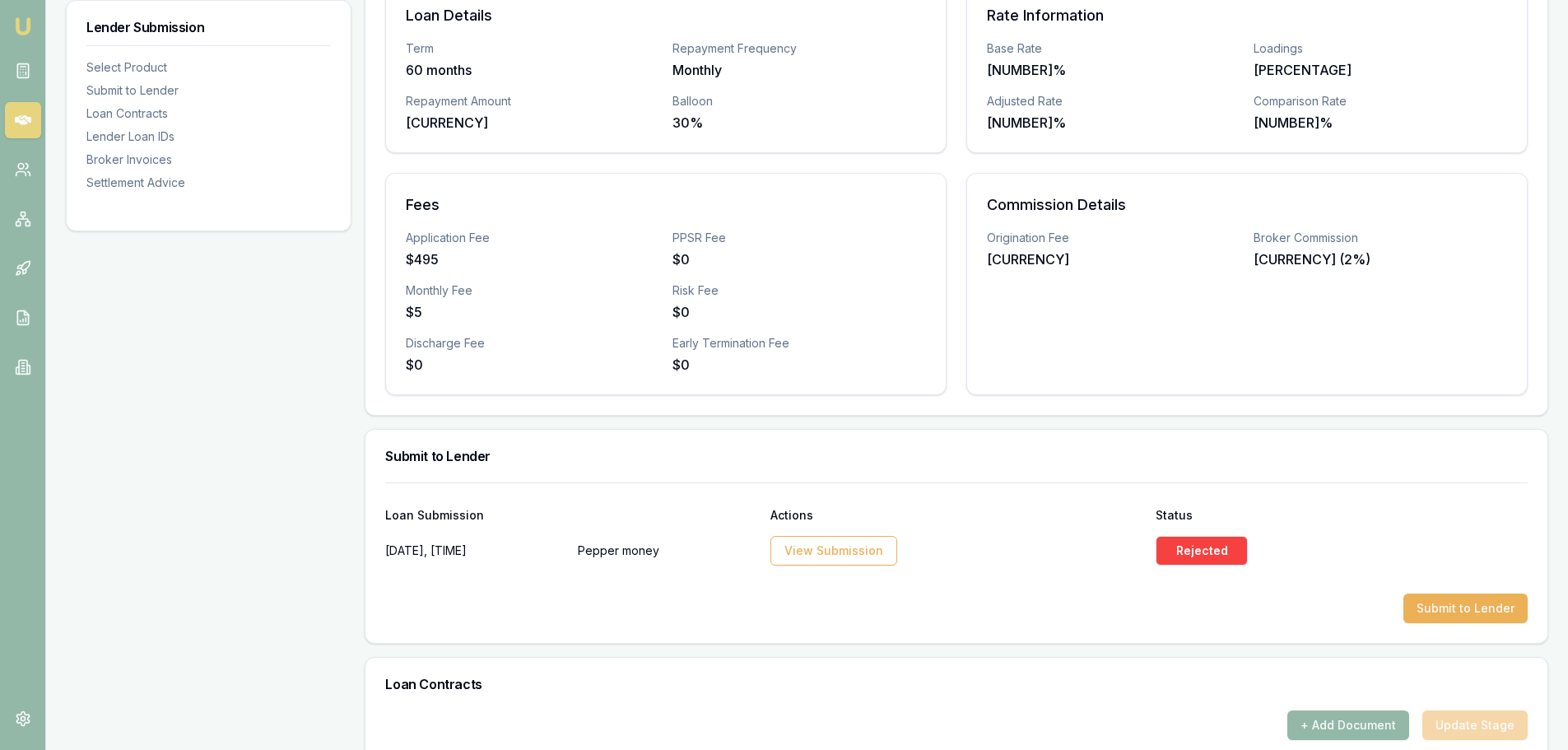 click on "Submit to Lender" at bounding box center [1465, 608] 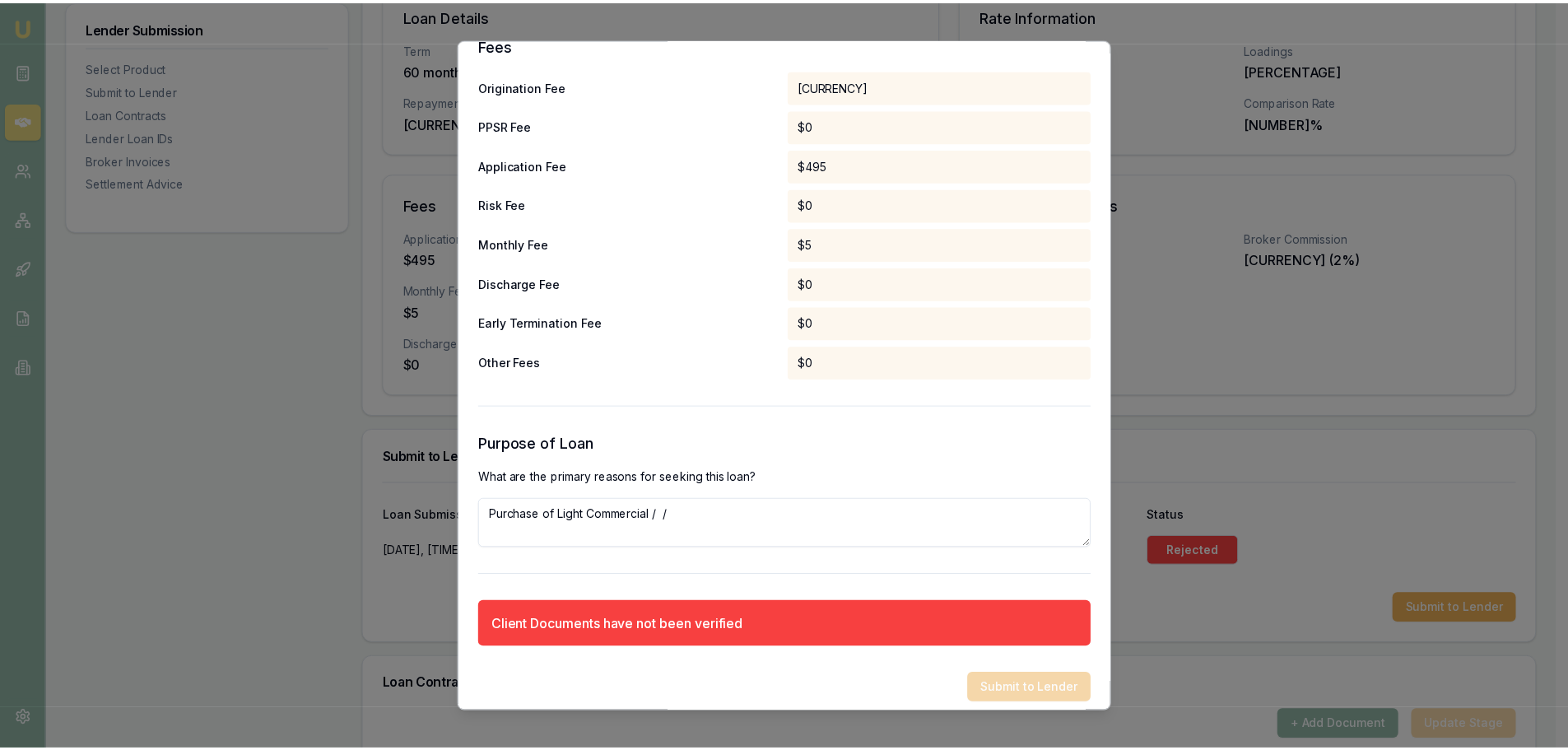 scroll, scrollTop: 842, scrollLeft: 0, axis: vertical 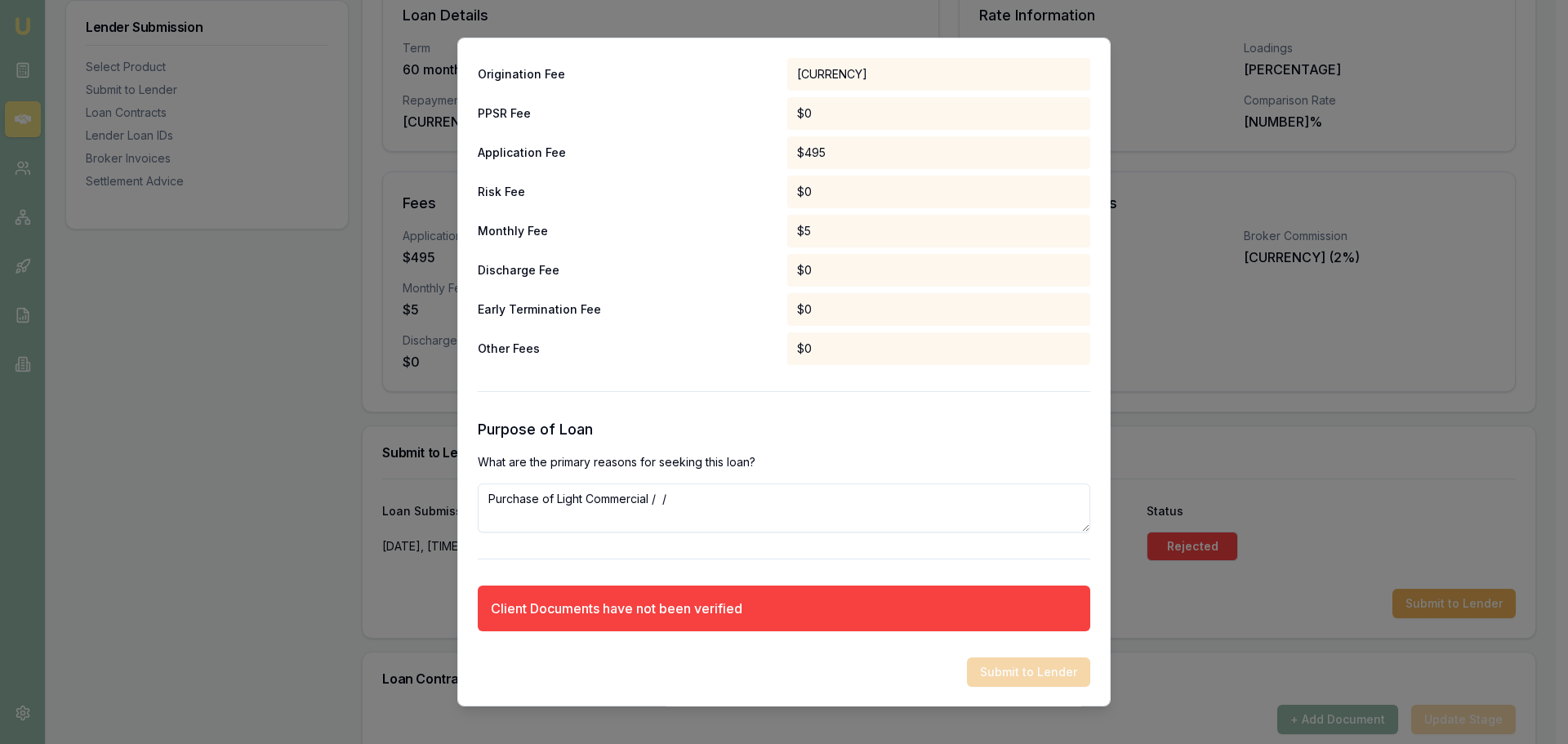 click on "Submit to Lender" at bounding box center [784, 672] 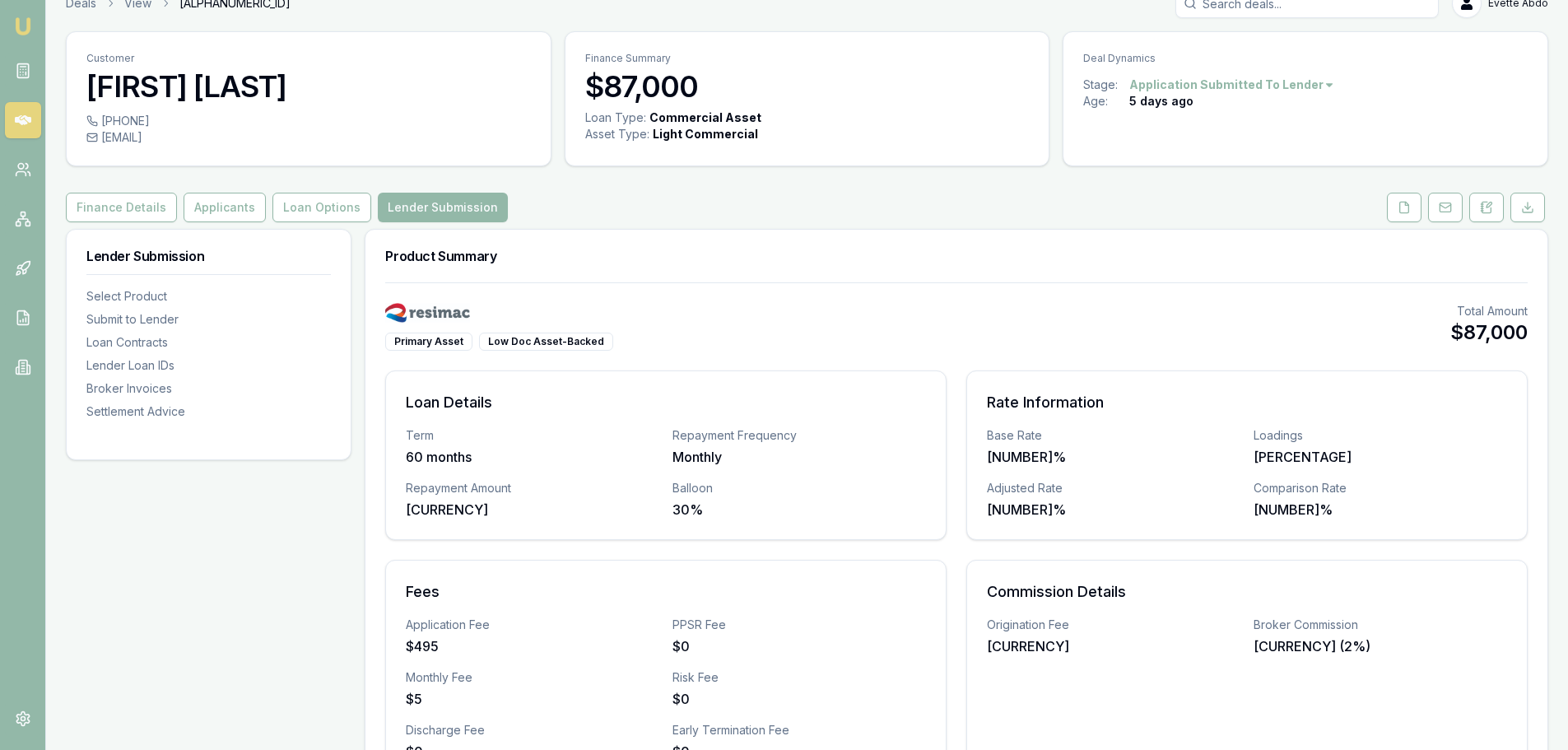 scroll, scrollTop: 0, scrollLeft: 0, axis: both 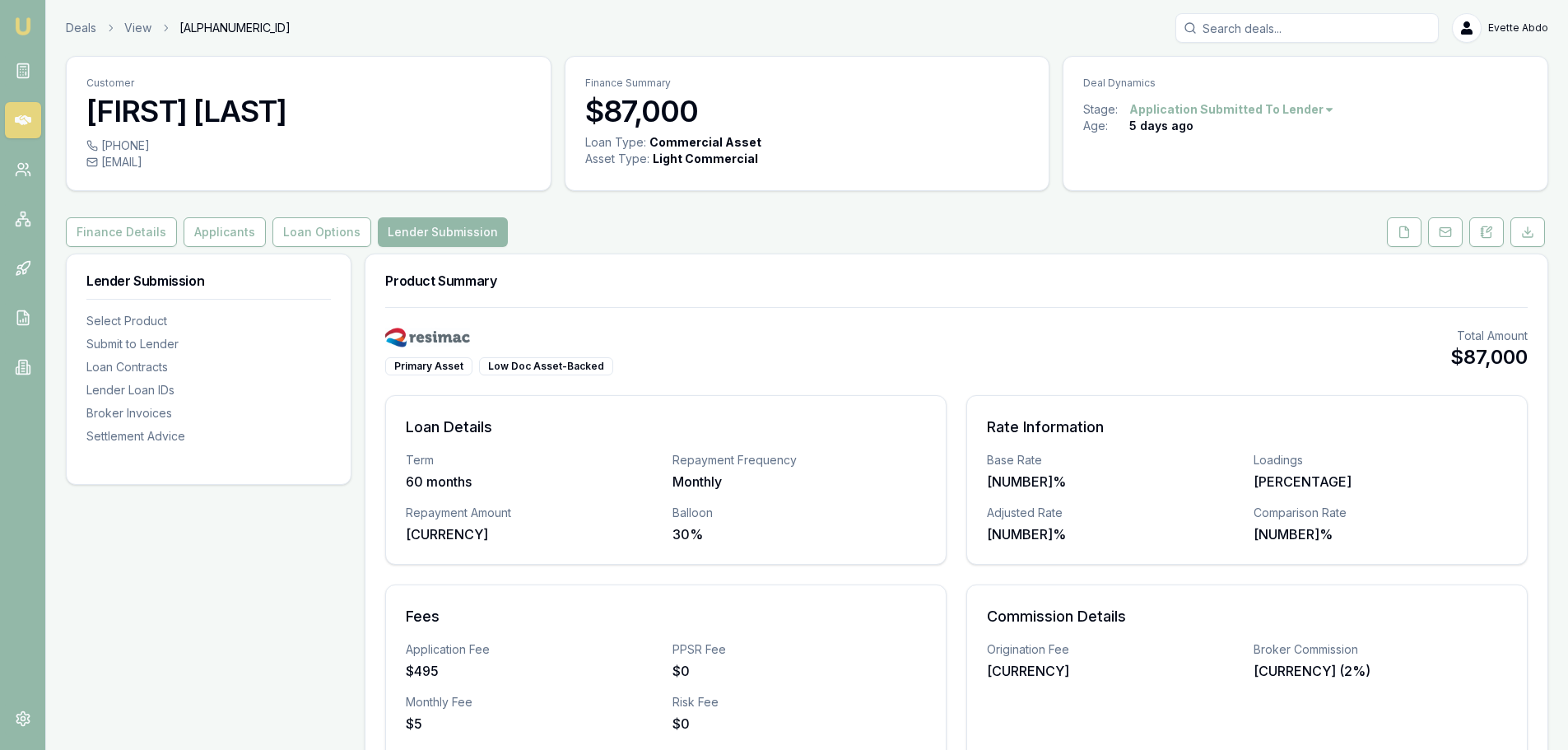 click on "Loan Options" at bounding box center (322, 232) 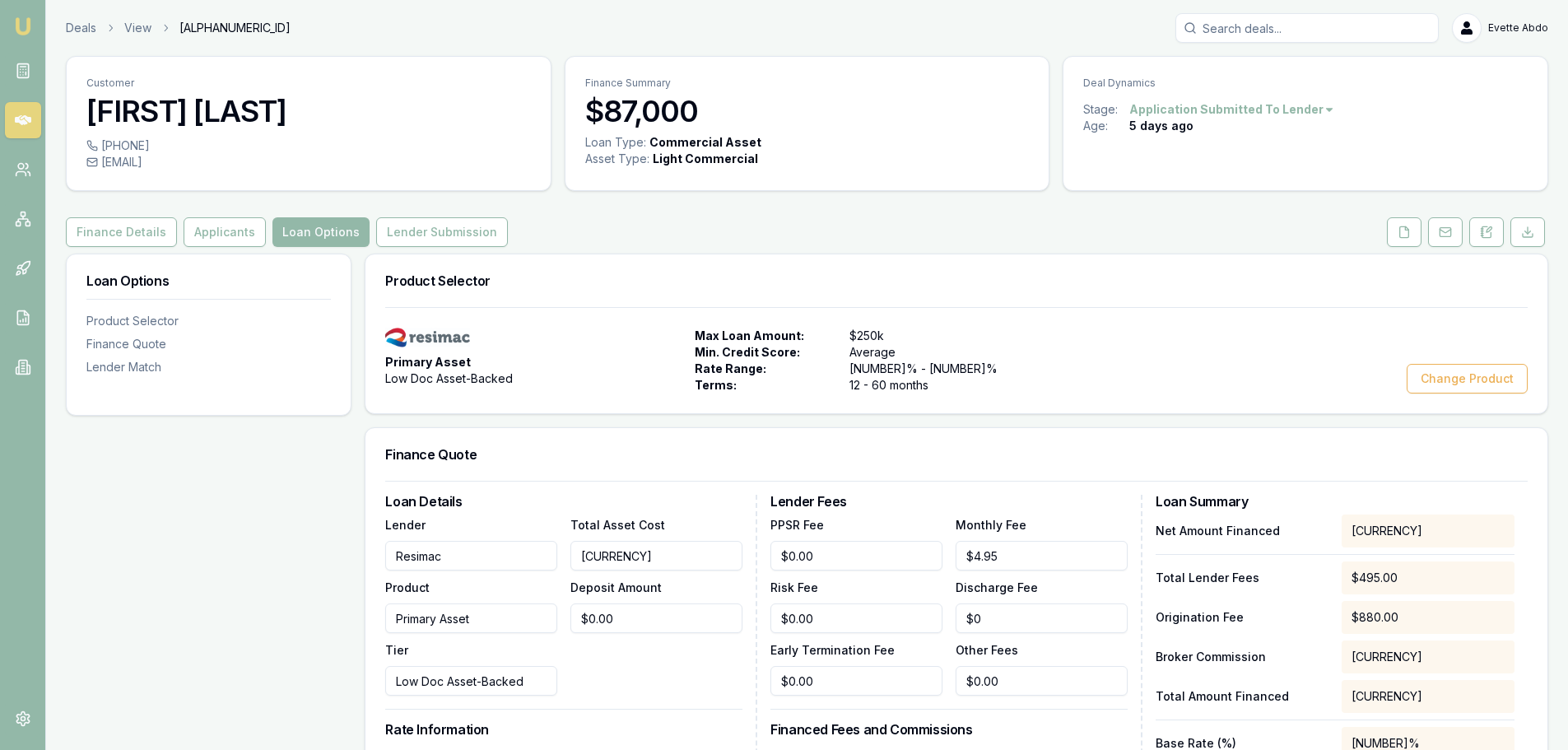 click on "Finance Details" at bounding box center [121, 232] 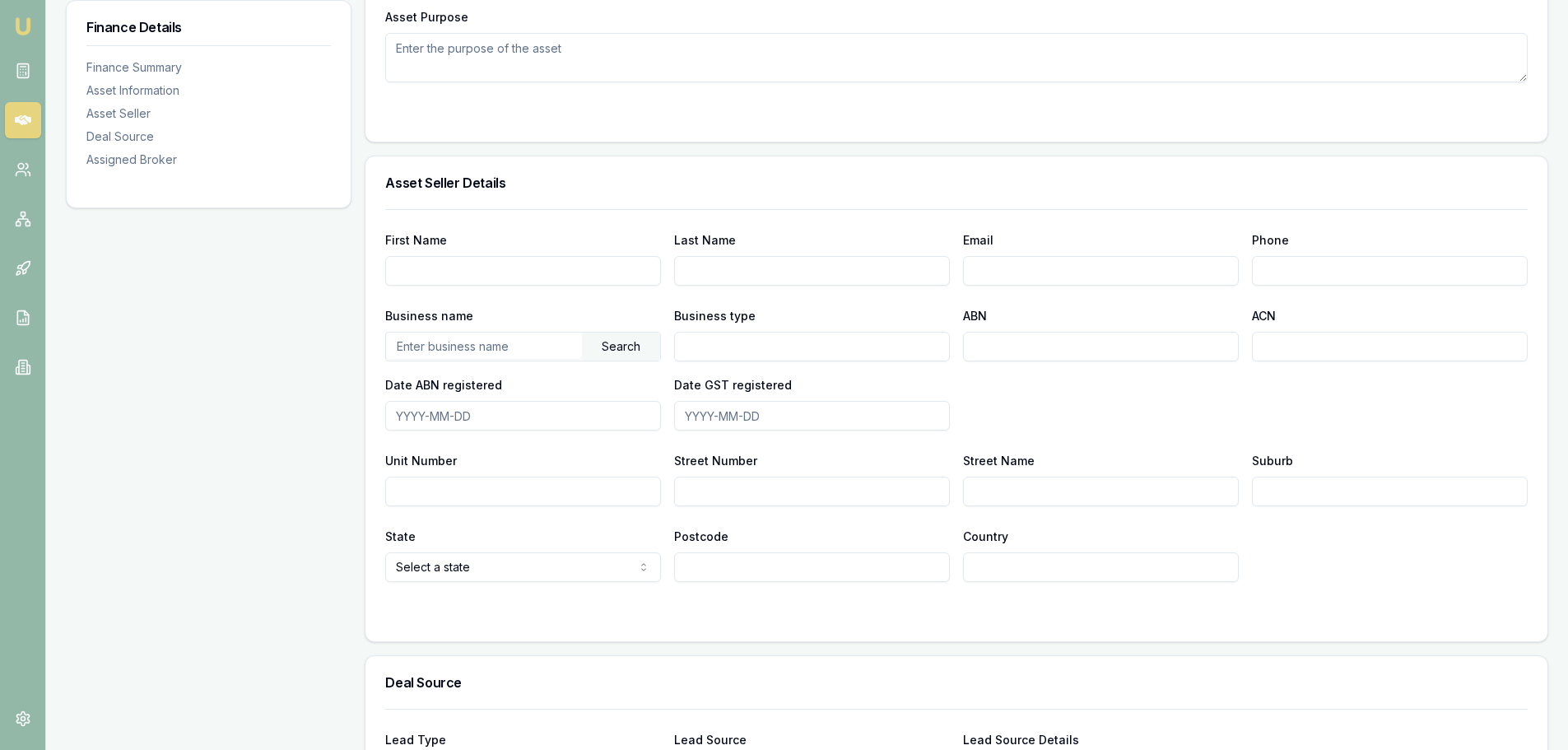 scroll, scrollTop: 659, scrollLeft: 0, axis: vertical 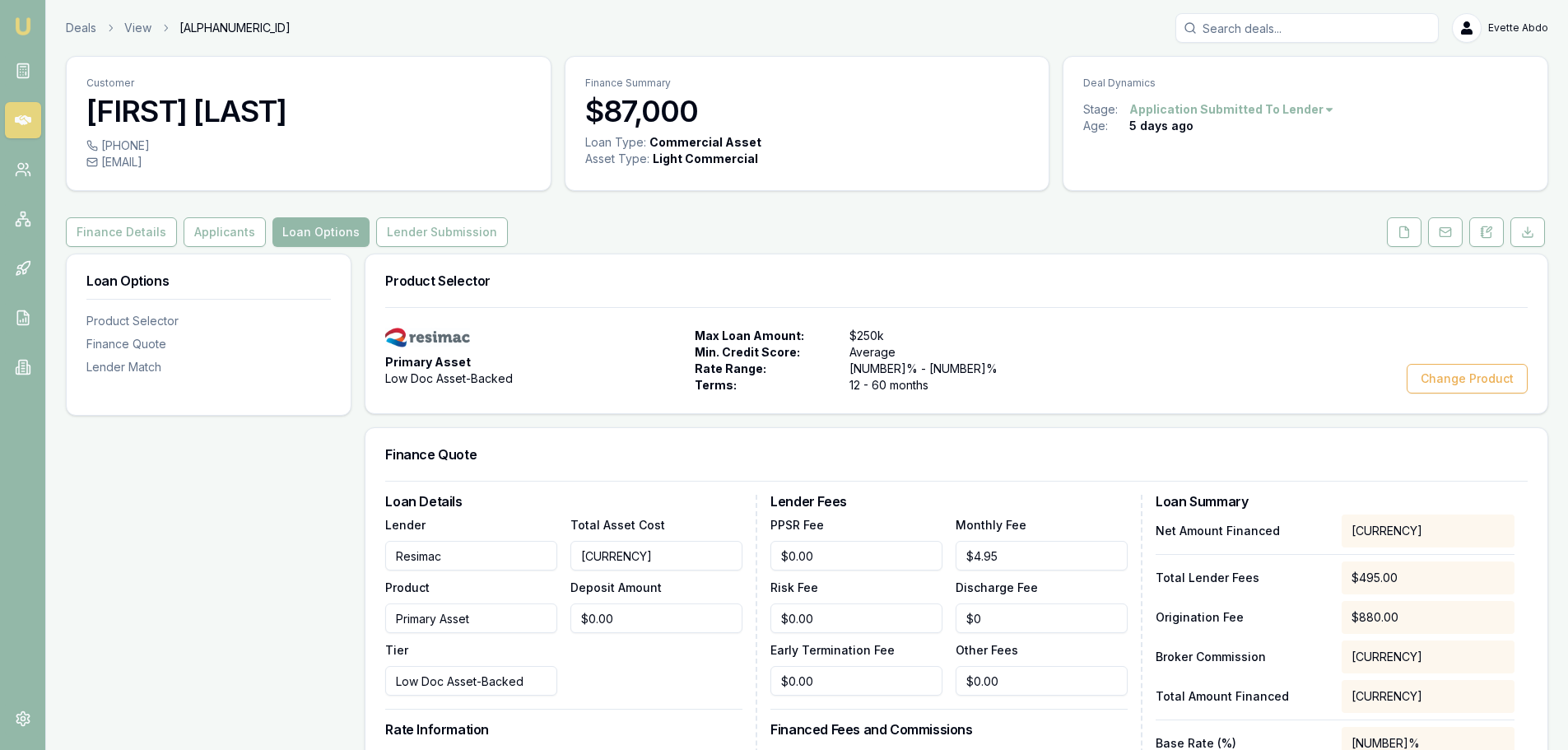click on "Deals" at bounding box center [81, 28] 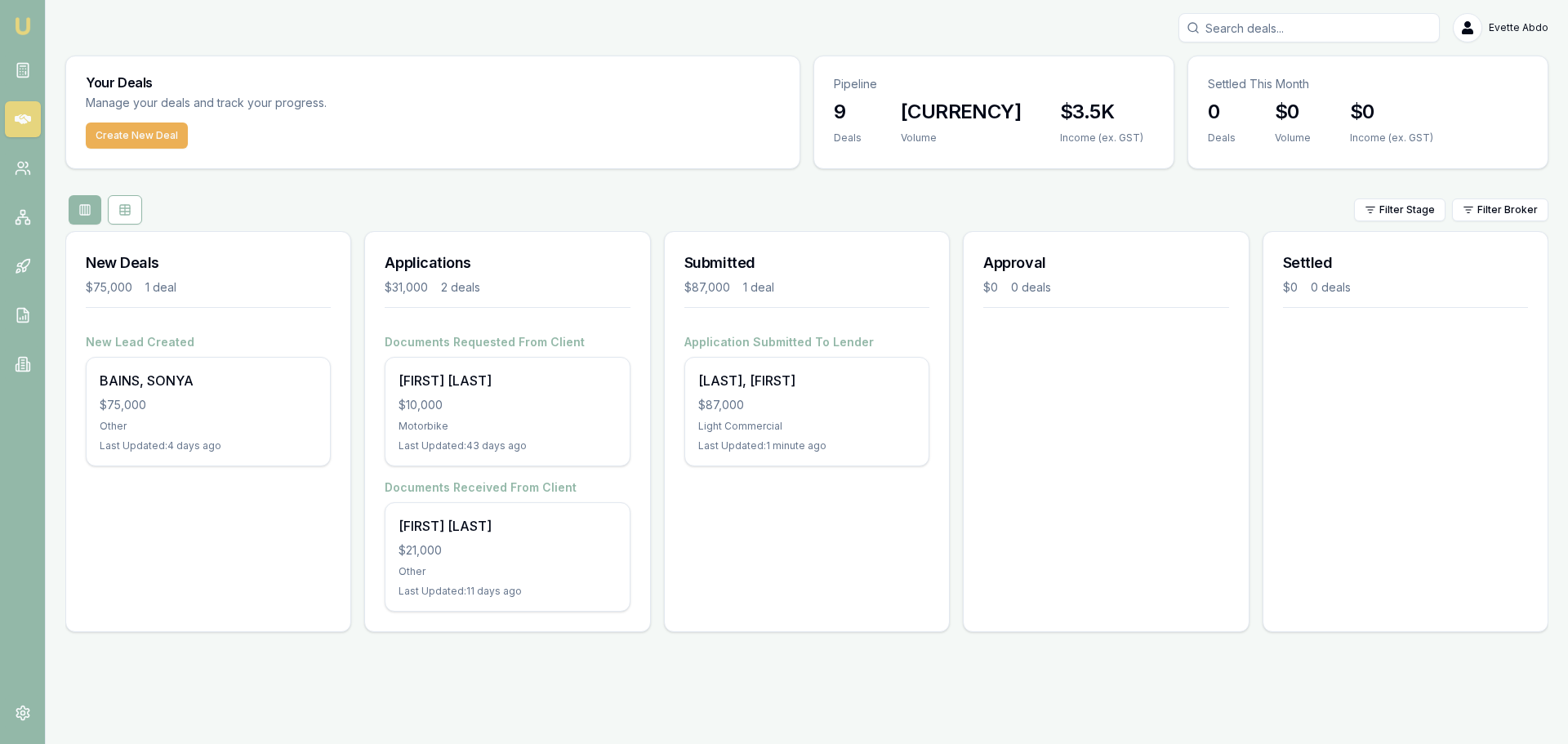 click on "$87,000" at bounding box center (807, 405) 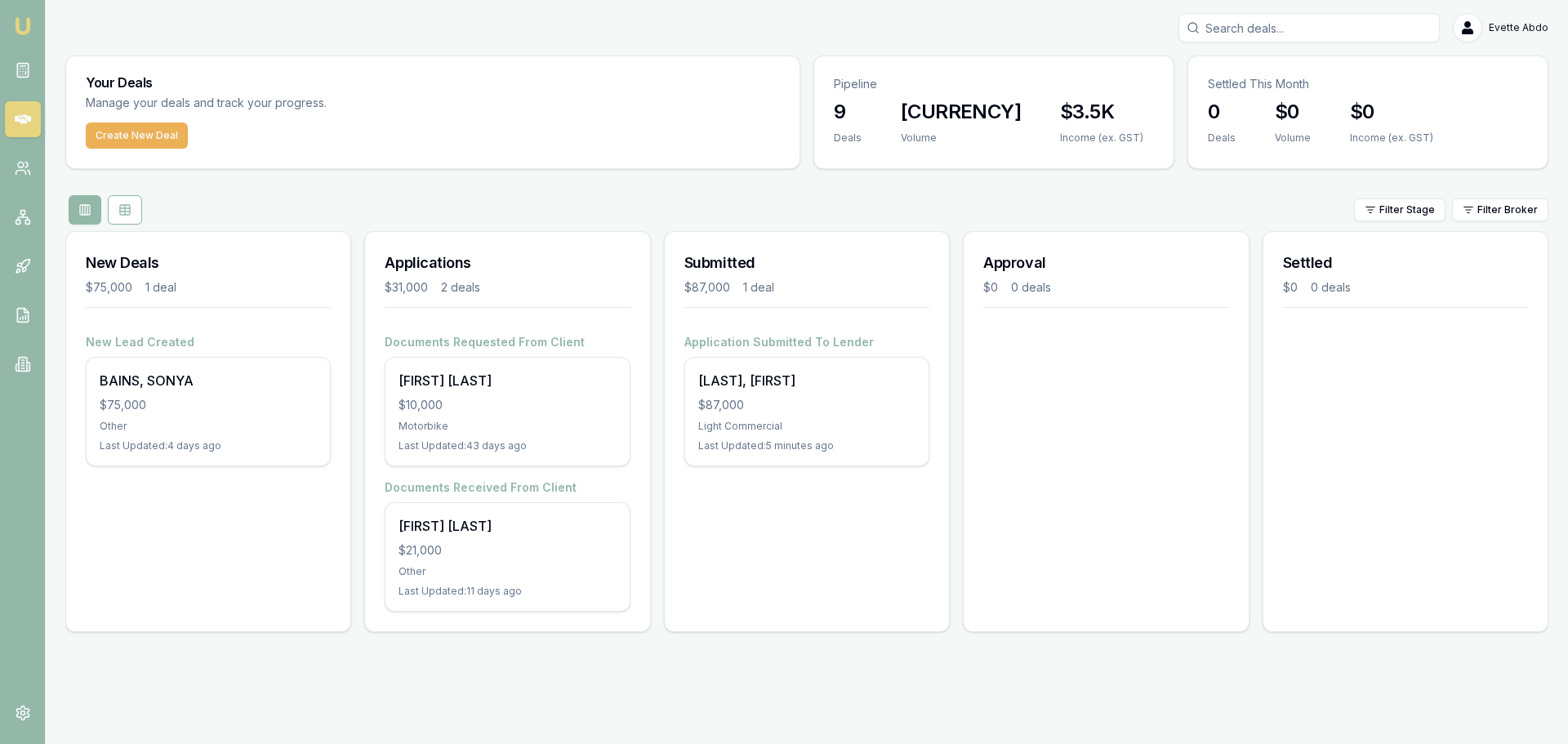 click on "Light Commercial" at bounding box center [807, 426] 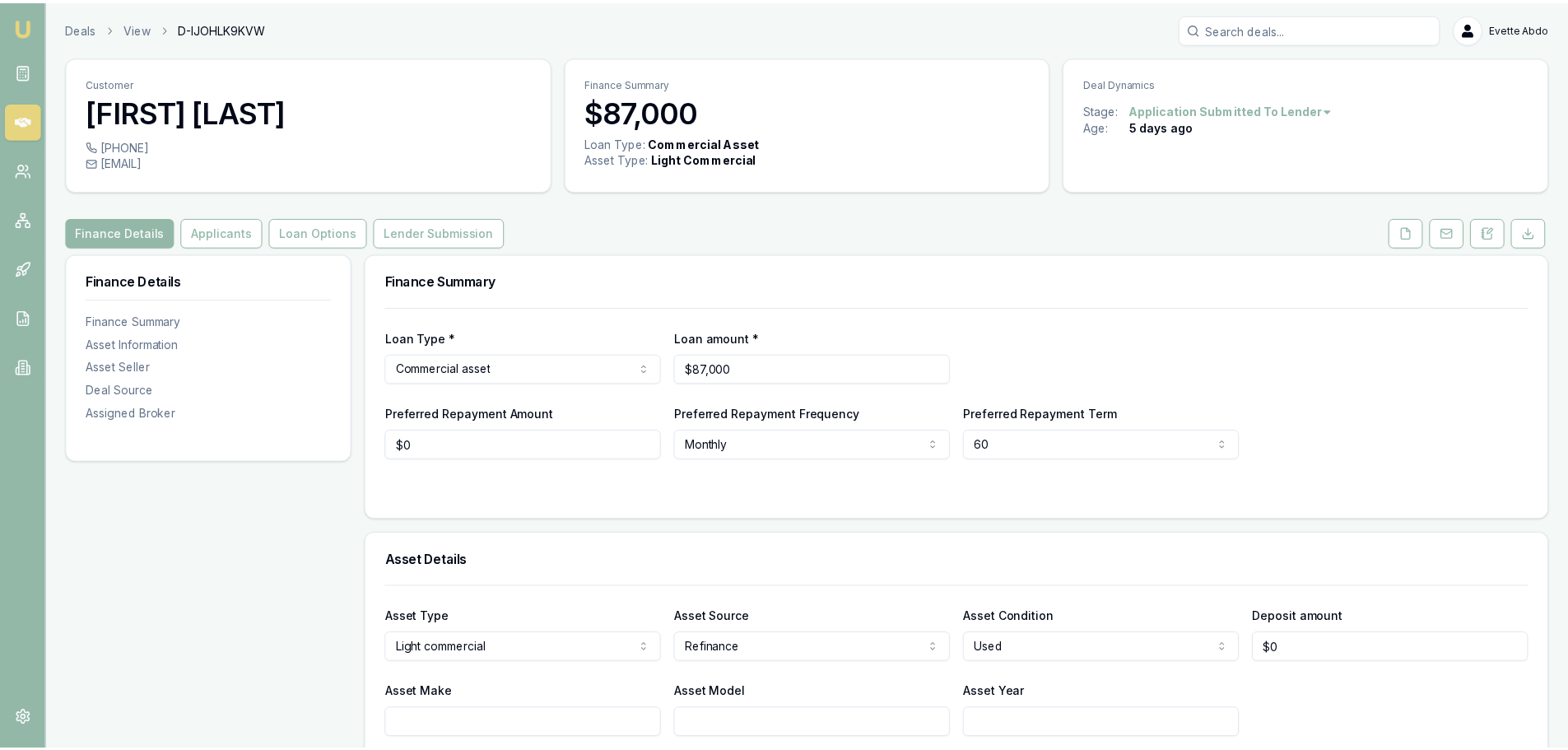 scroll, scrollTop: 0, scrollLeft: 0, axis: both 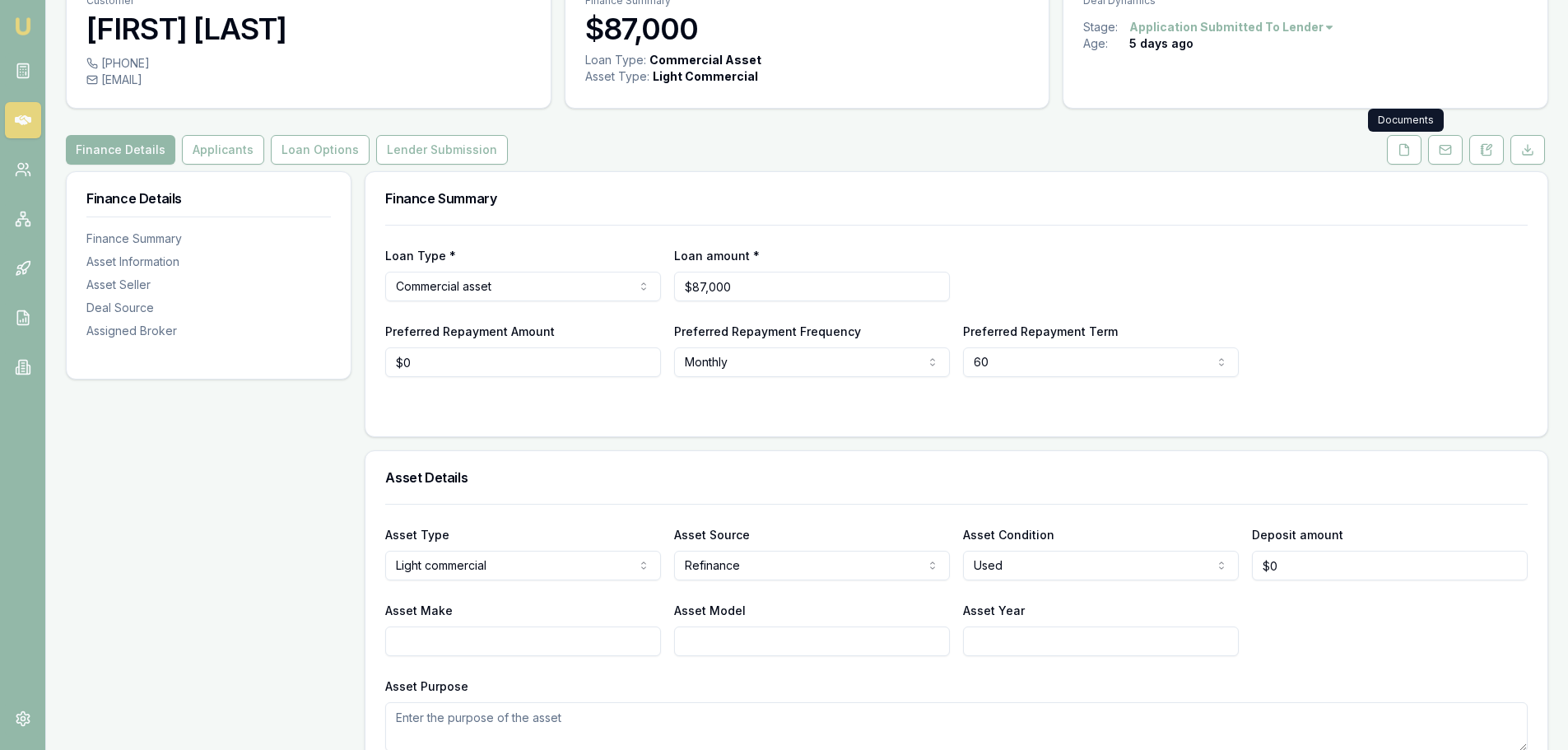 click 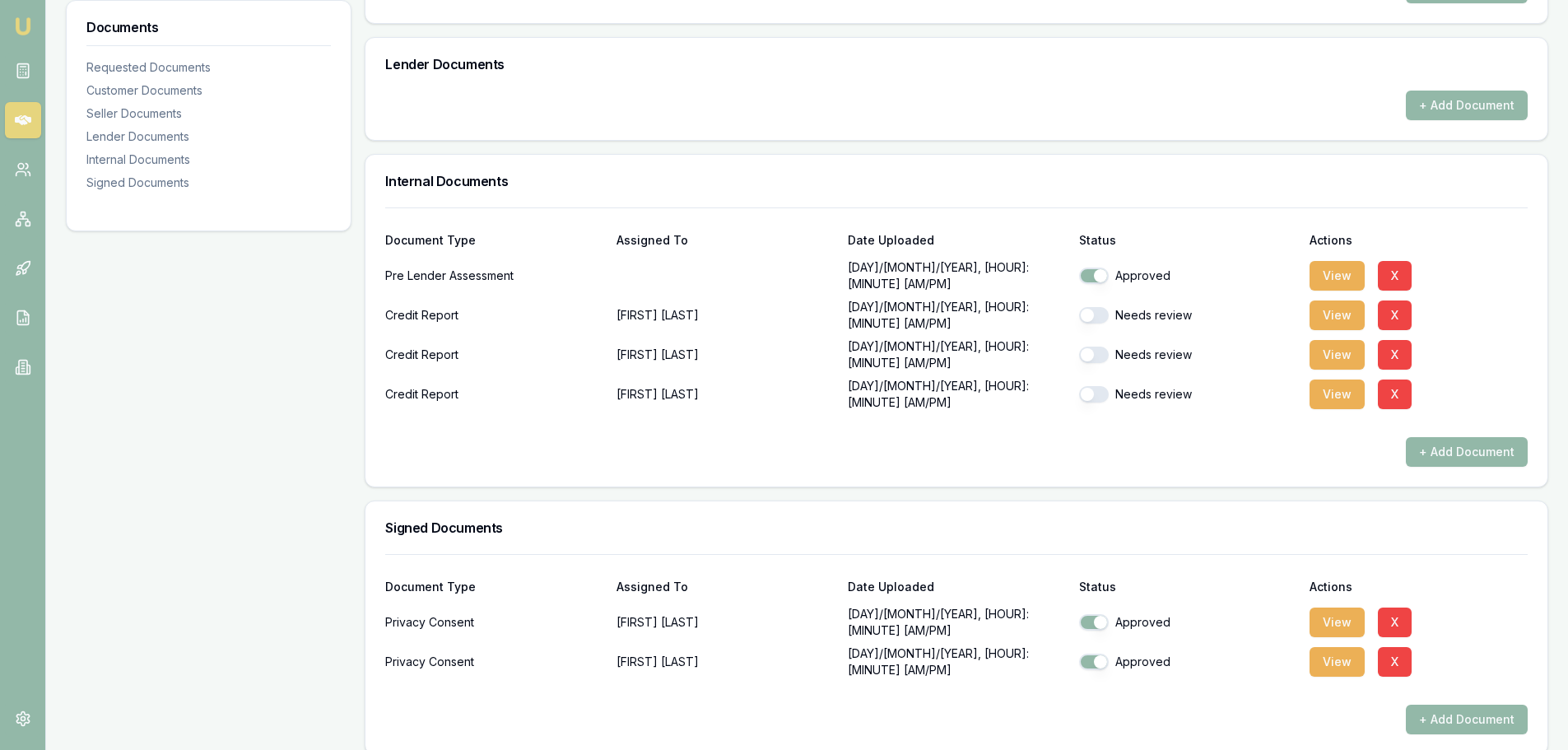 scroll, scrollTop: 906, scrollLeft: 0, axis: vertical 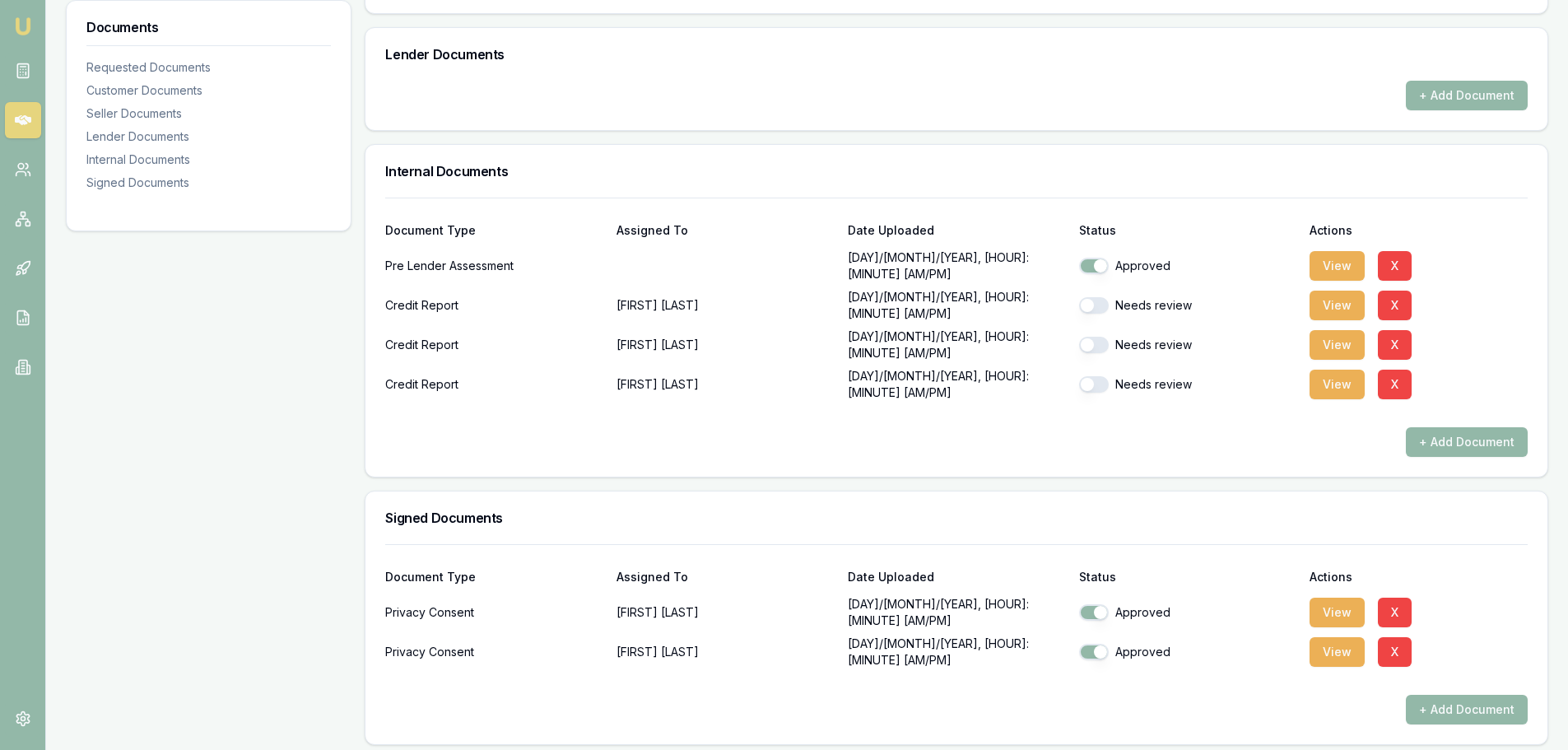 click at bounding box center (1094, 305) 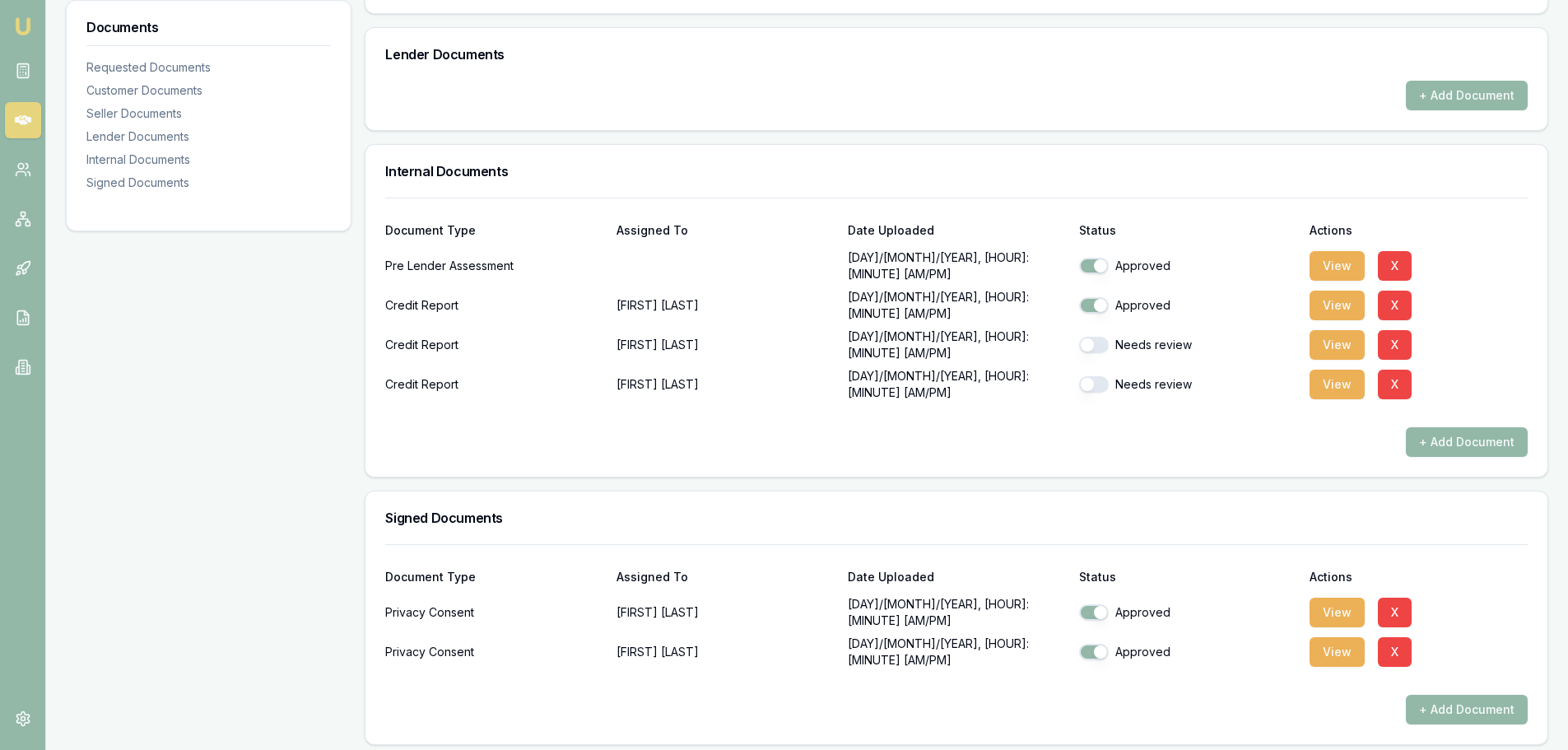 click at bounding box center [1094, 345] 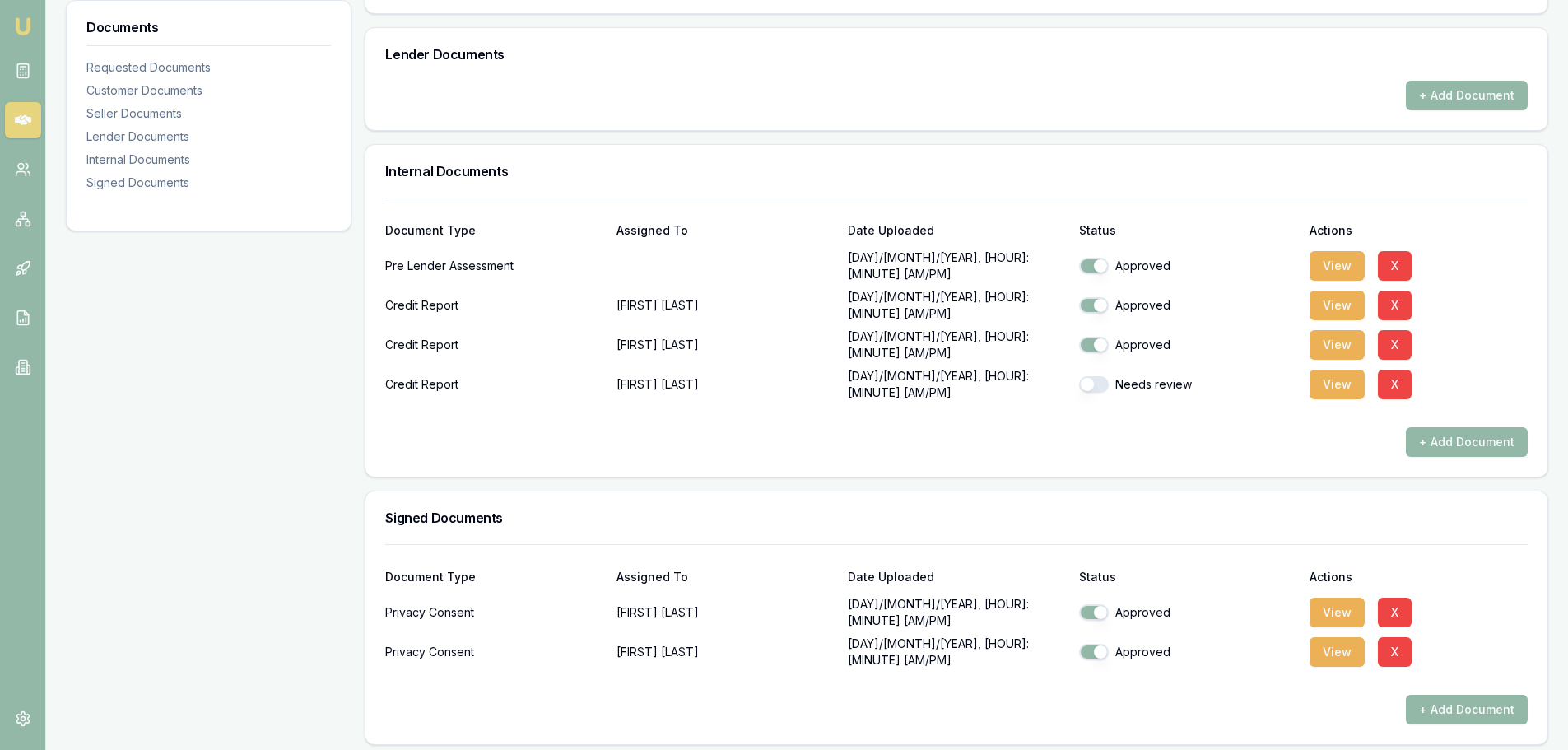 click at bounding box center [1094, 384] 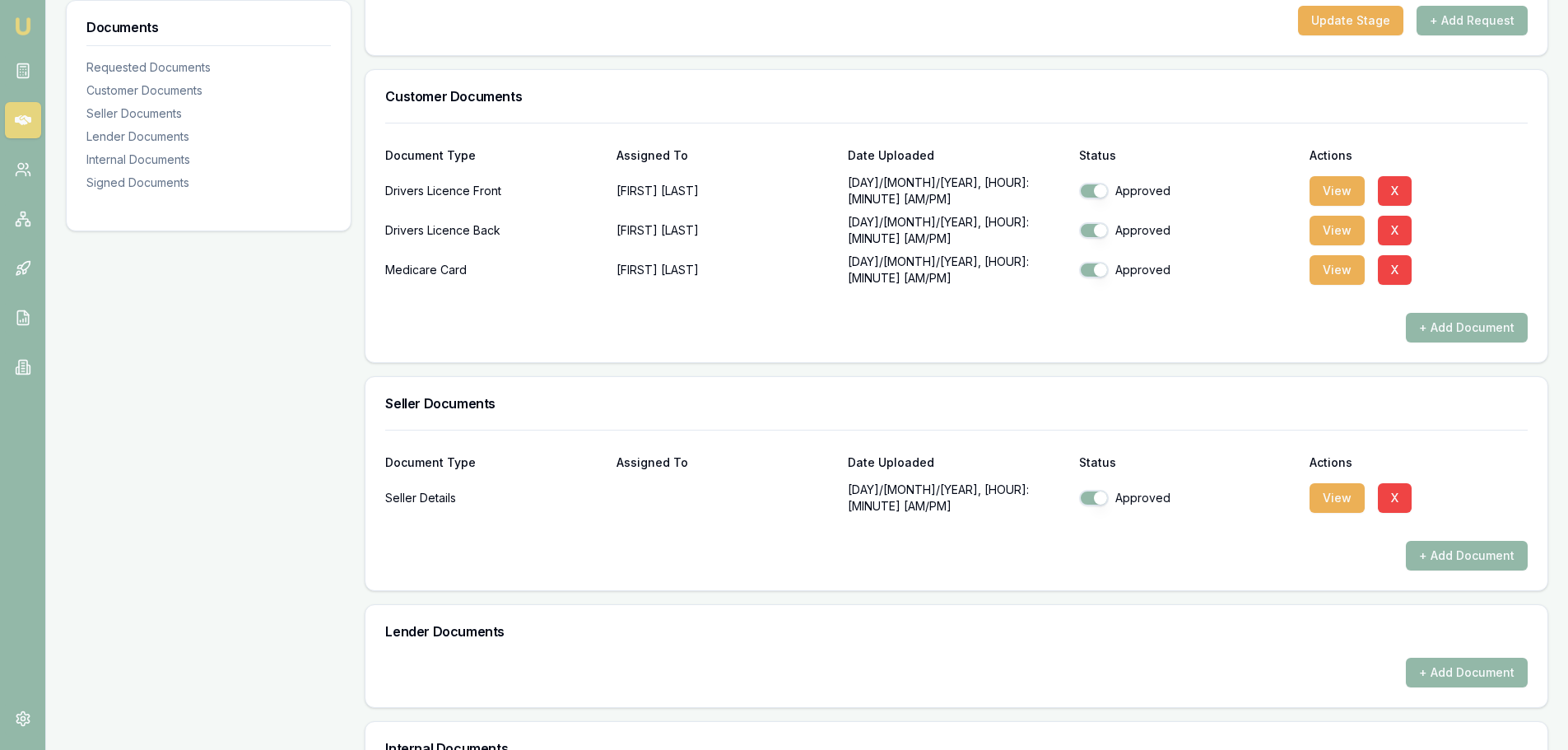scroll, scrollTop: 329, scrollLeft: 0, axis: vertical 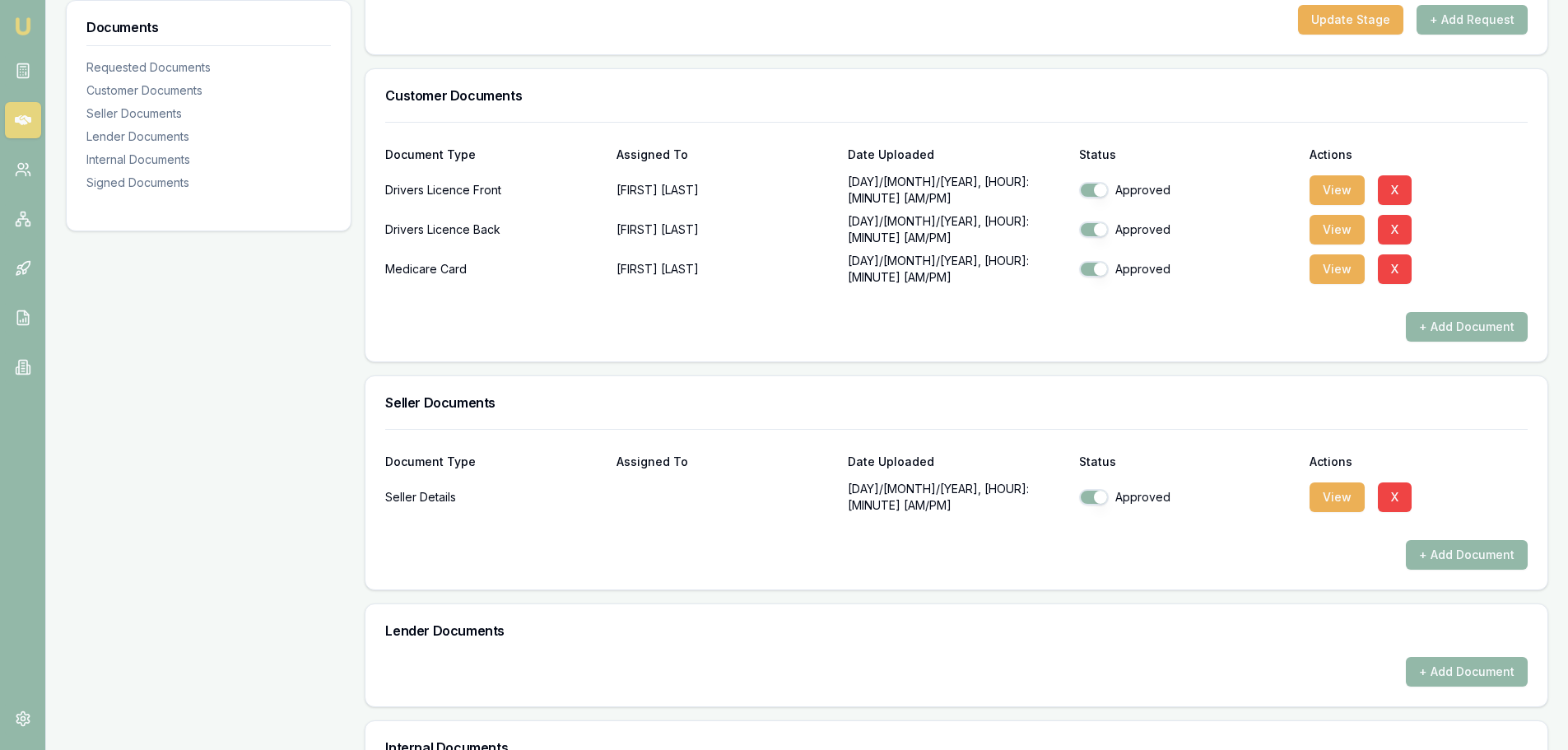 click on "+ Add Document" at bounding box center [1467, 327] 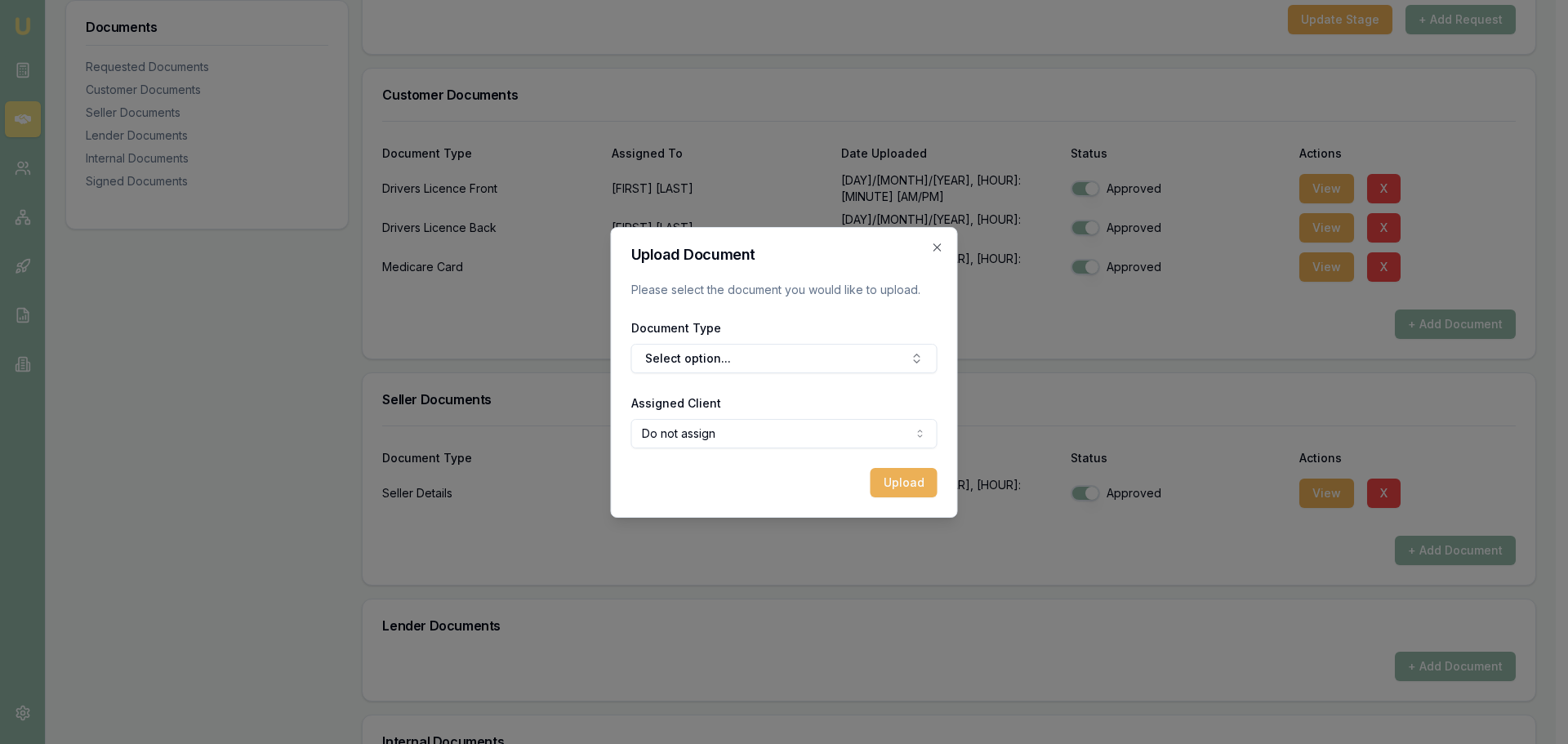 click on "Select option..." at bounding box center (784, 359) 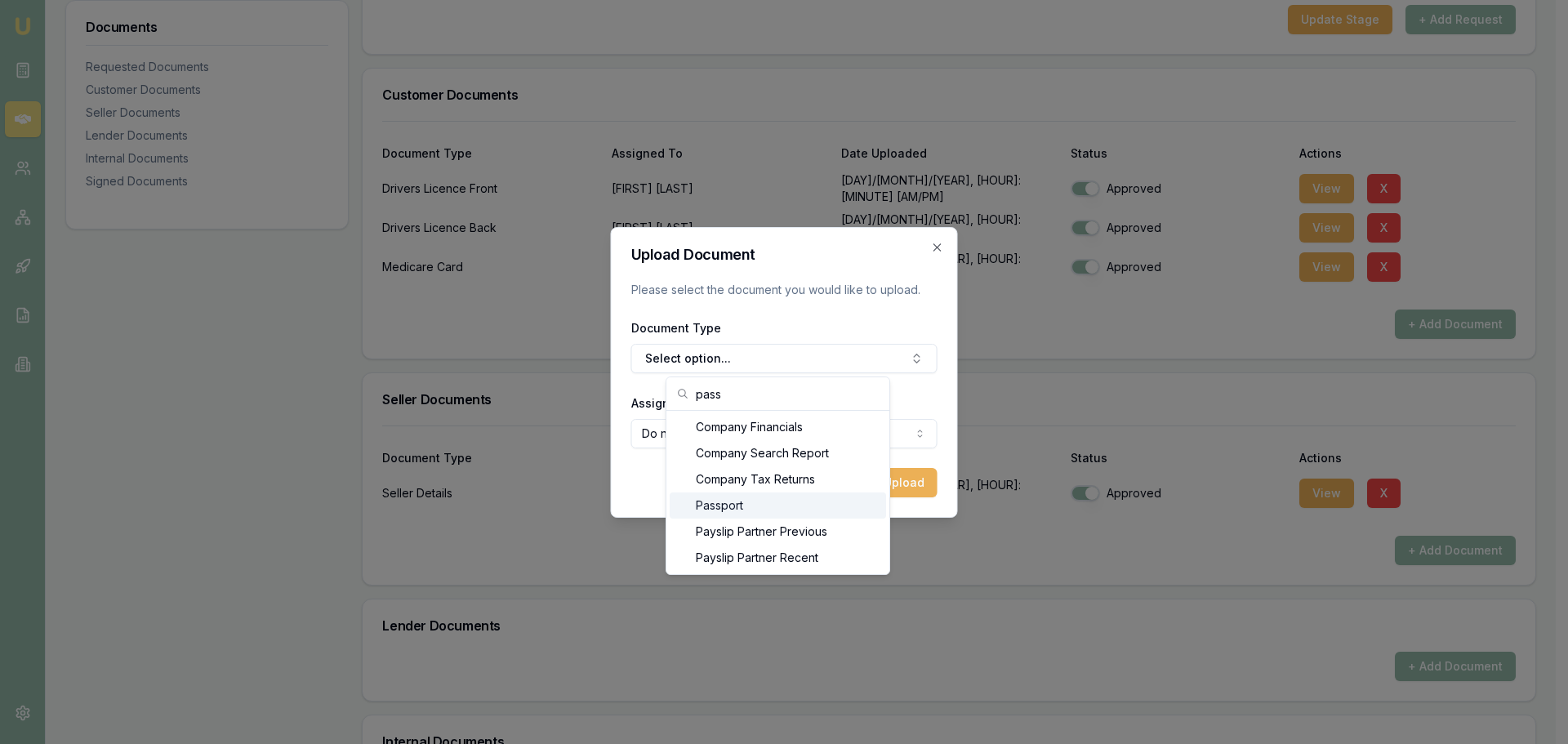 type on "pass" 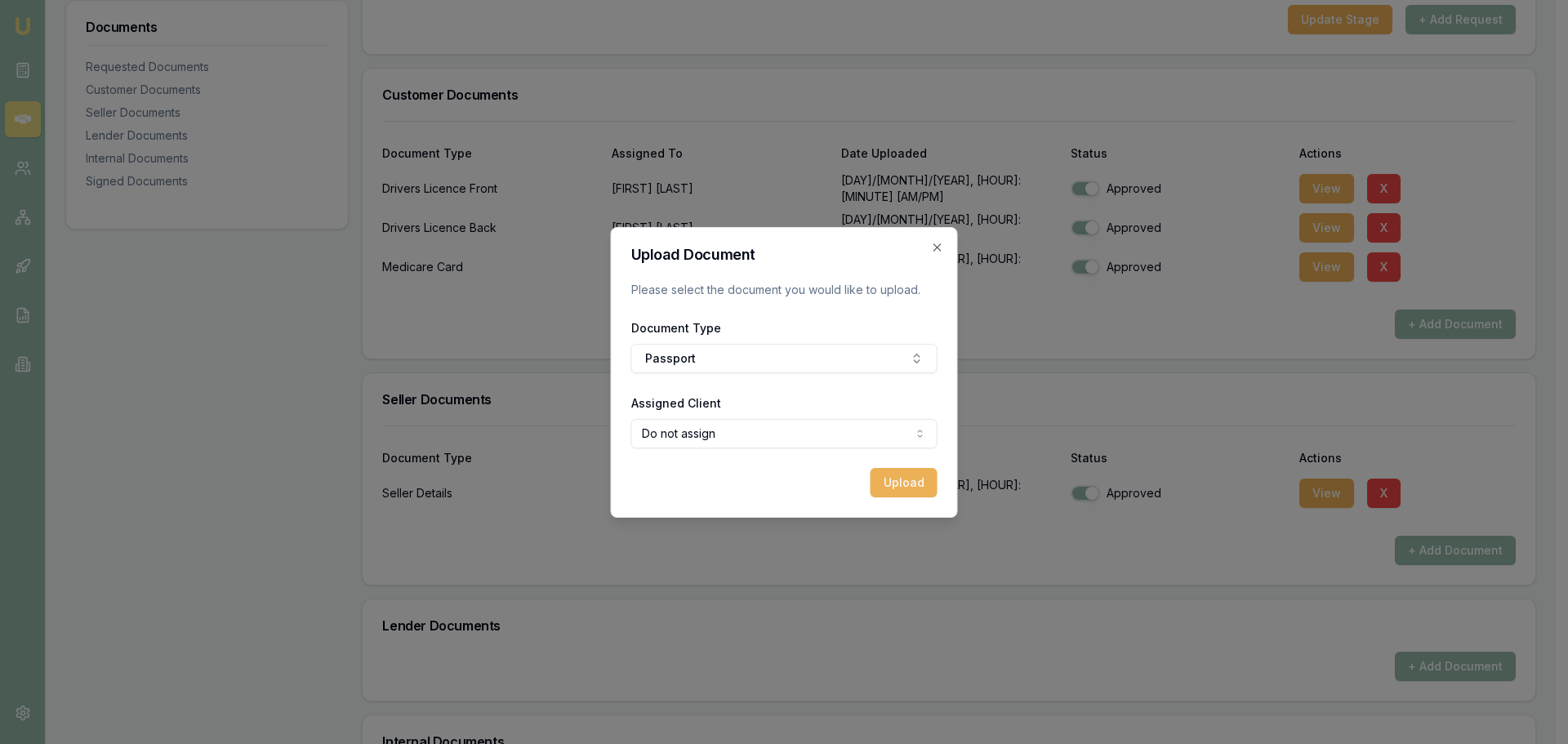 click on "Emu Broker Deals View D-IJOHLK9KVW Evette Abdo Toggle Menu Customer Fiza Baig 0432212353 baigfiza@hotmail.com Finance Summary $87,000 Loan Type: Commercial Asset Asset Type : Light Commercial Deal Dynamics Stage: Application Submitted To Lender Age: 5 days ago Finance Details Applicants Loan Options Lender Submission Documents Requested Documents Customer Documents Seller Documents Lender Documents Internal Documents Signed Documents Requested Documents Update Stage + Add Request Customer Documents Document Type Assigned To Date Uploaded Status Actions Drivers Licence Front Fiza   Baig 14/07/2025, 11:24 am Approved View X Drivers Licence Back Fiza   Baig 14/07/2025, 11:25 am Approved View X Medicare Card Fiza   Baig 14/07/2025, 11:25 am Approved View X + Add Document Seller Documents Document Type Assigned To Date Uploaded Status Actions Seller Details   14/07/2025, 11:26 am Approved View X + Add Document Lender Documents + Add Document Internal Documents Document Type Assigned To Date Uploaded Status" at bounding box center (777, 45) 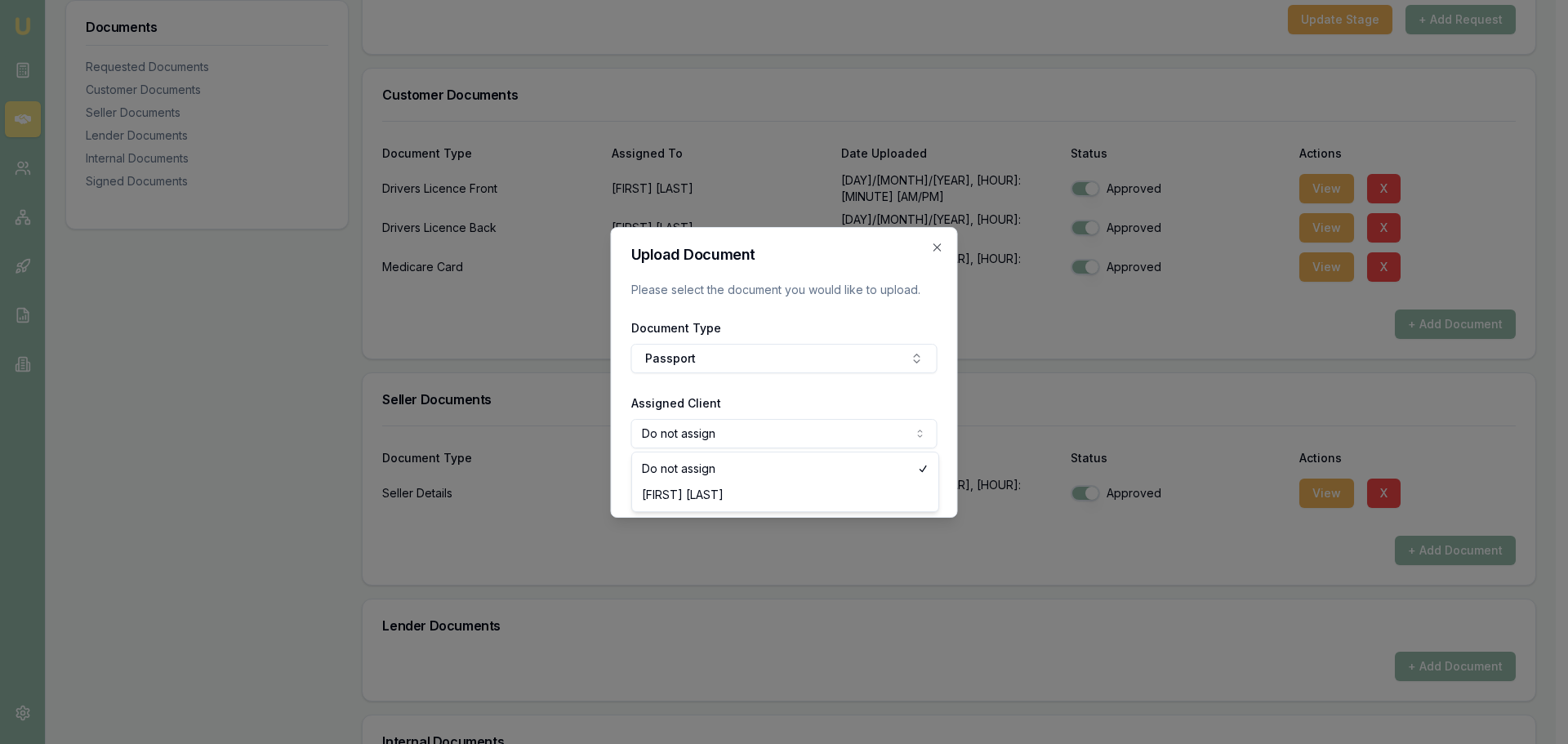 select on "U-CBBVPSP0T3" 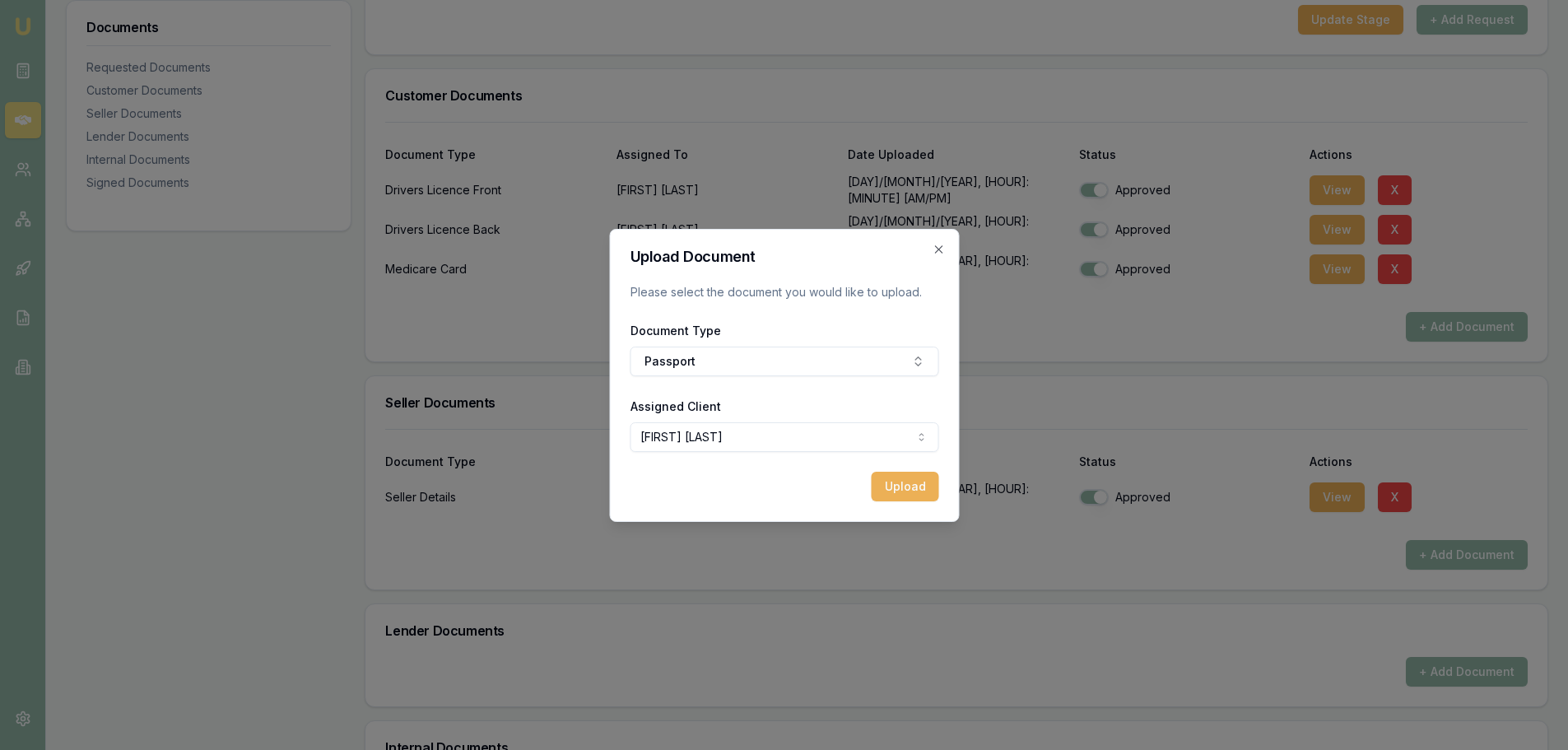 click on "Upload" at bounding box center (905, 487) 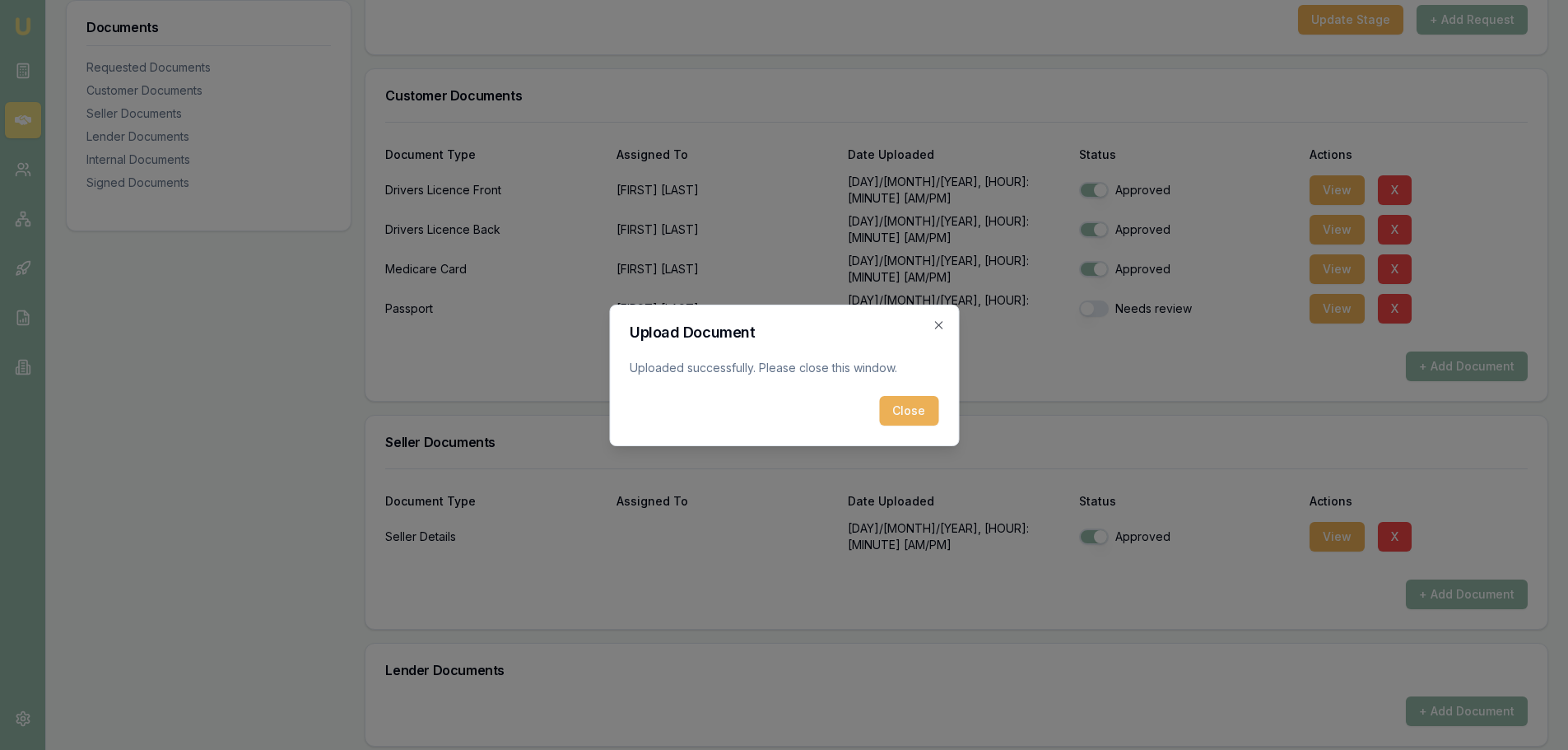 click on "Close" at bounding box center (909, 411) 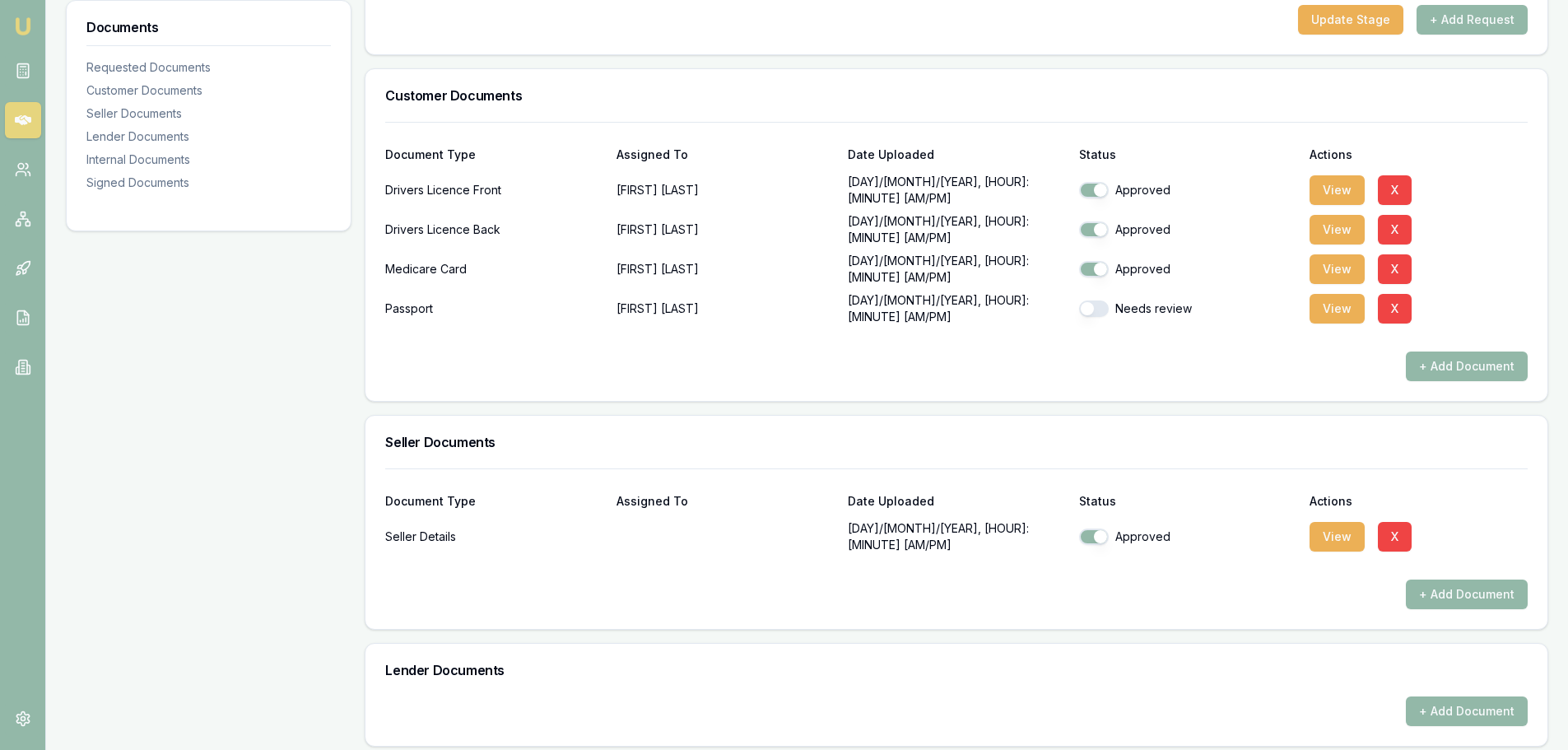click at bounding box center [1094, 309] 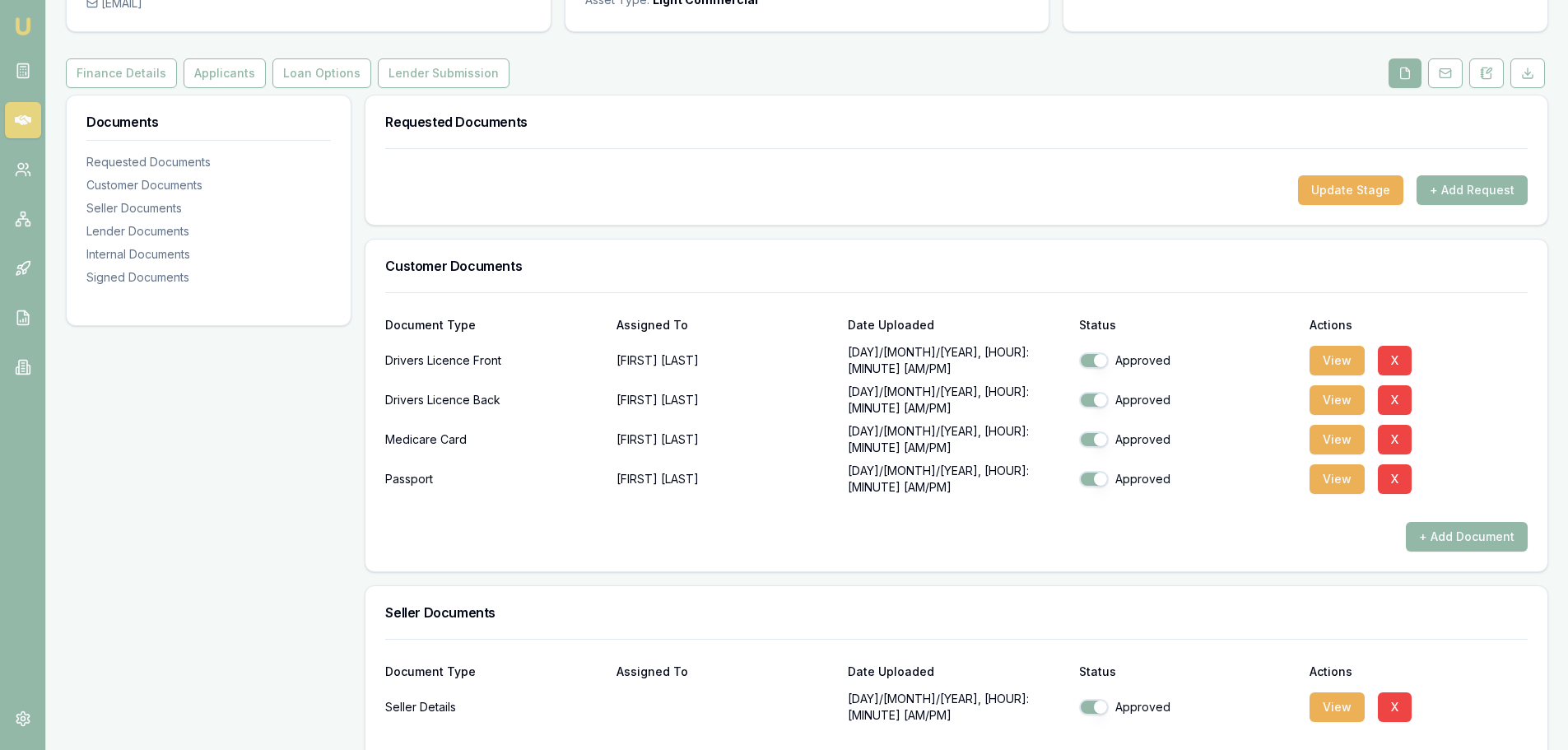 scroll, scrollTop: 0, scrollLeft: 0, axis: both 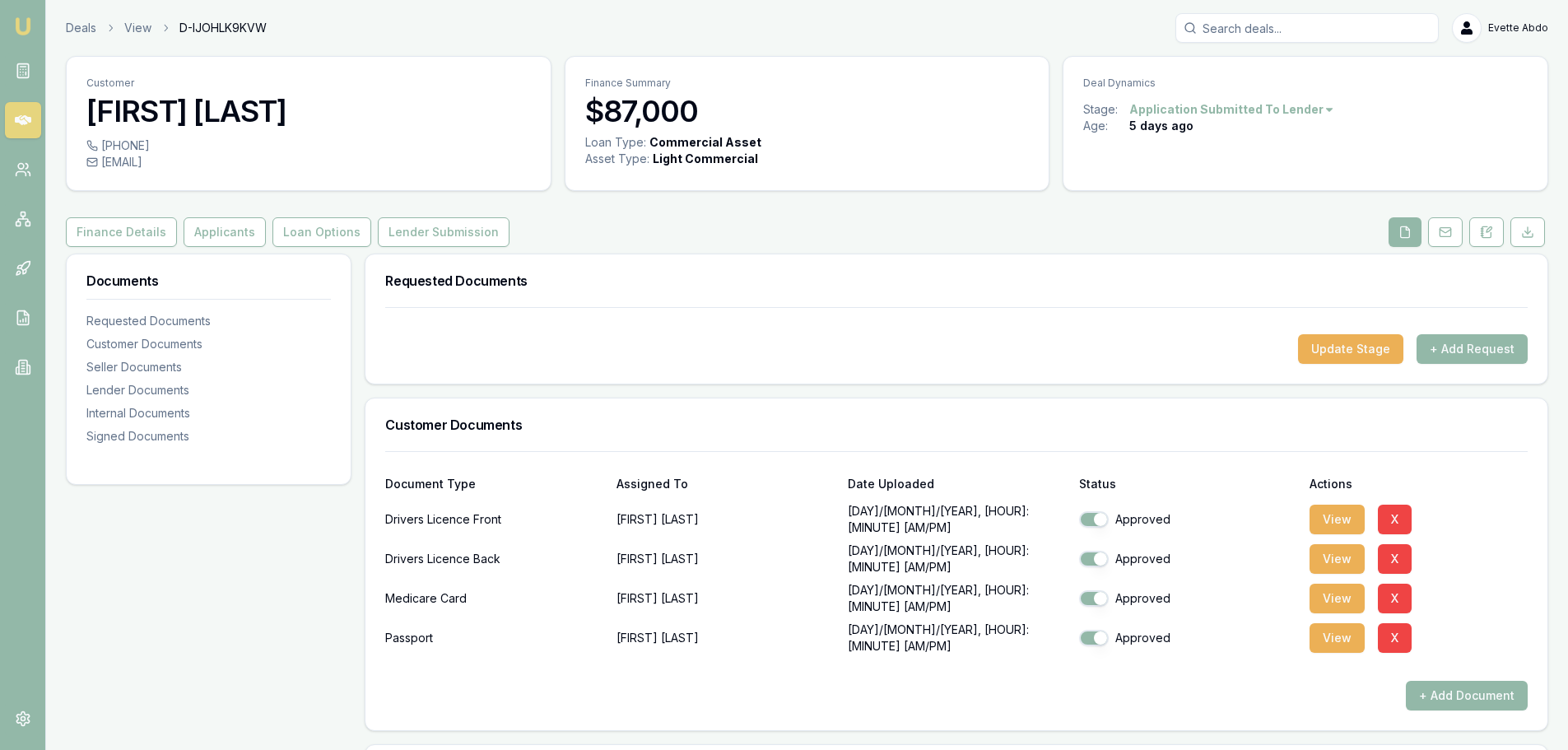 click on "Loan Options" at bounding box center (322, 232) 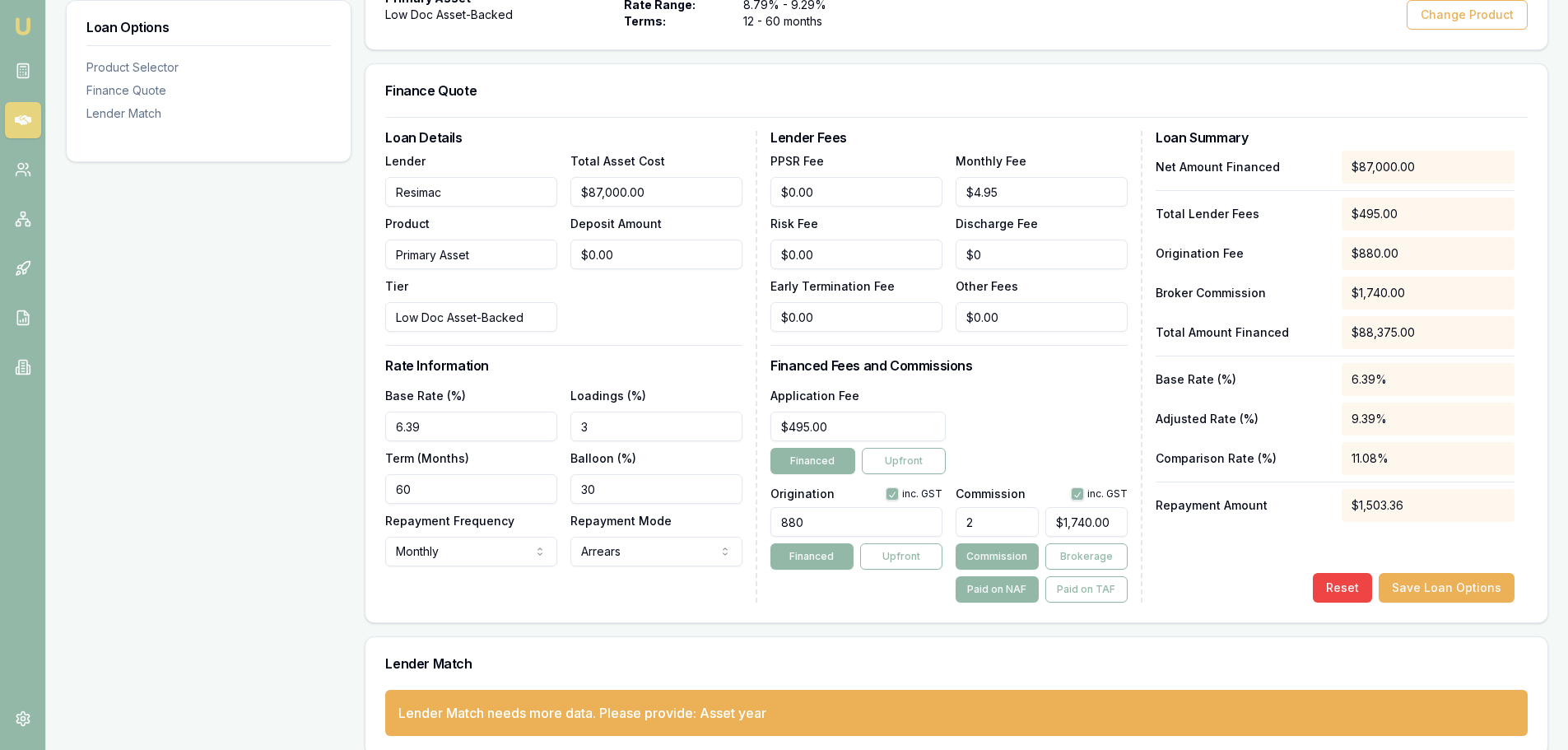 scroll, scrollTop: 384, scrollLeft: 0, axis: vertical 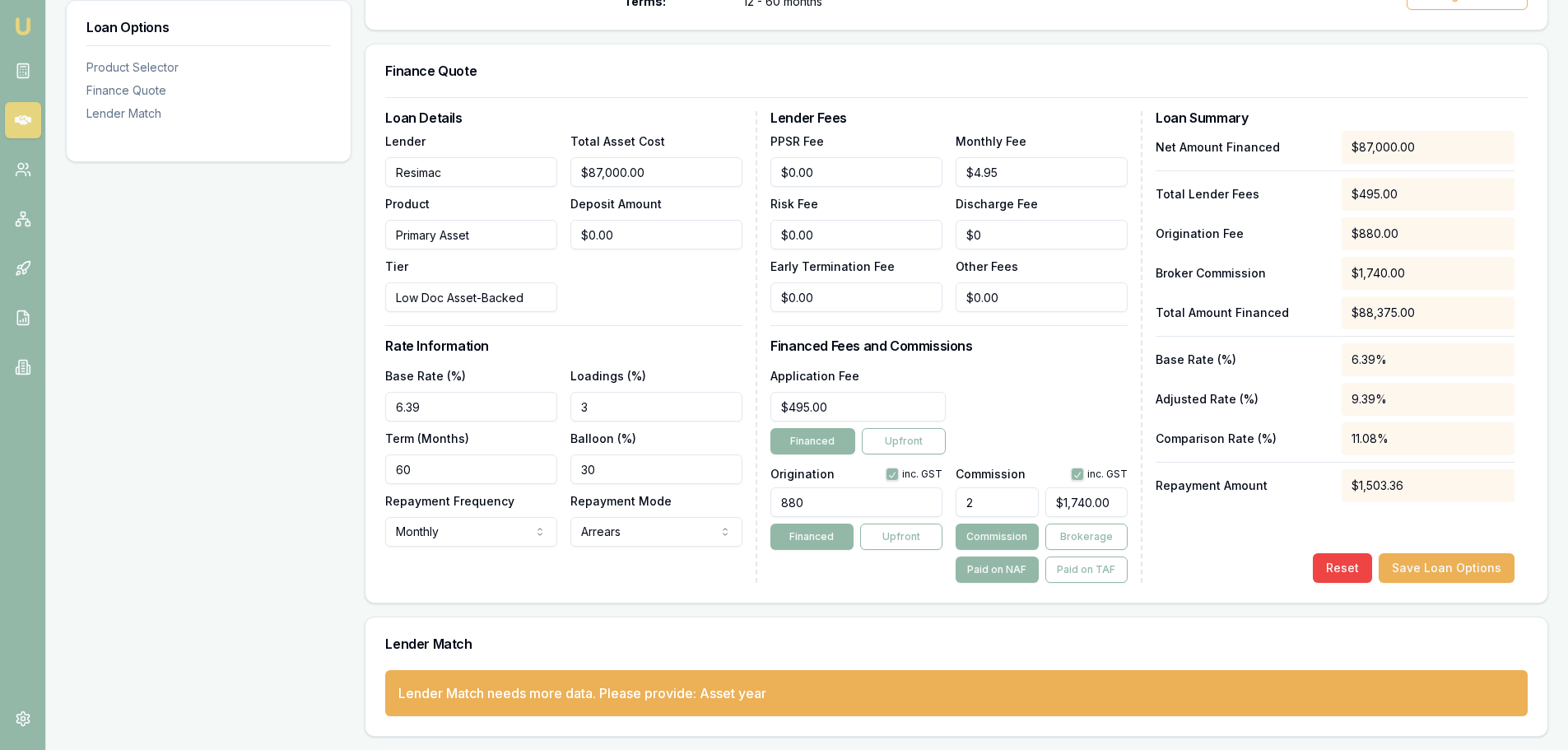 click on "Save Loan Options" at bounding box center (1446, 568) 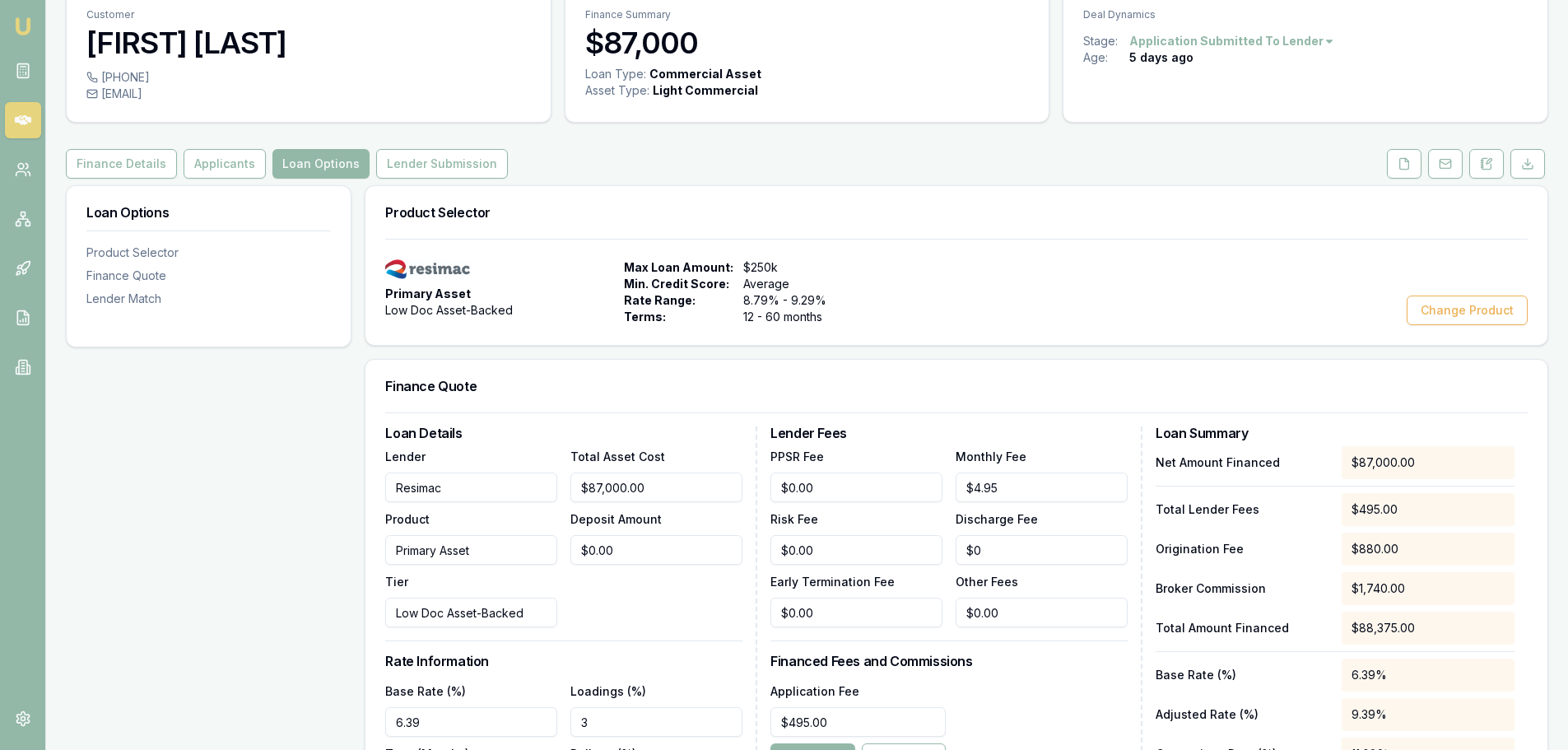 scroll, scrollTop: 0, scrollLeft: 0, axis: both 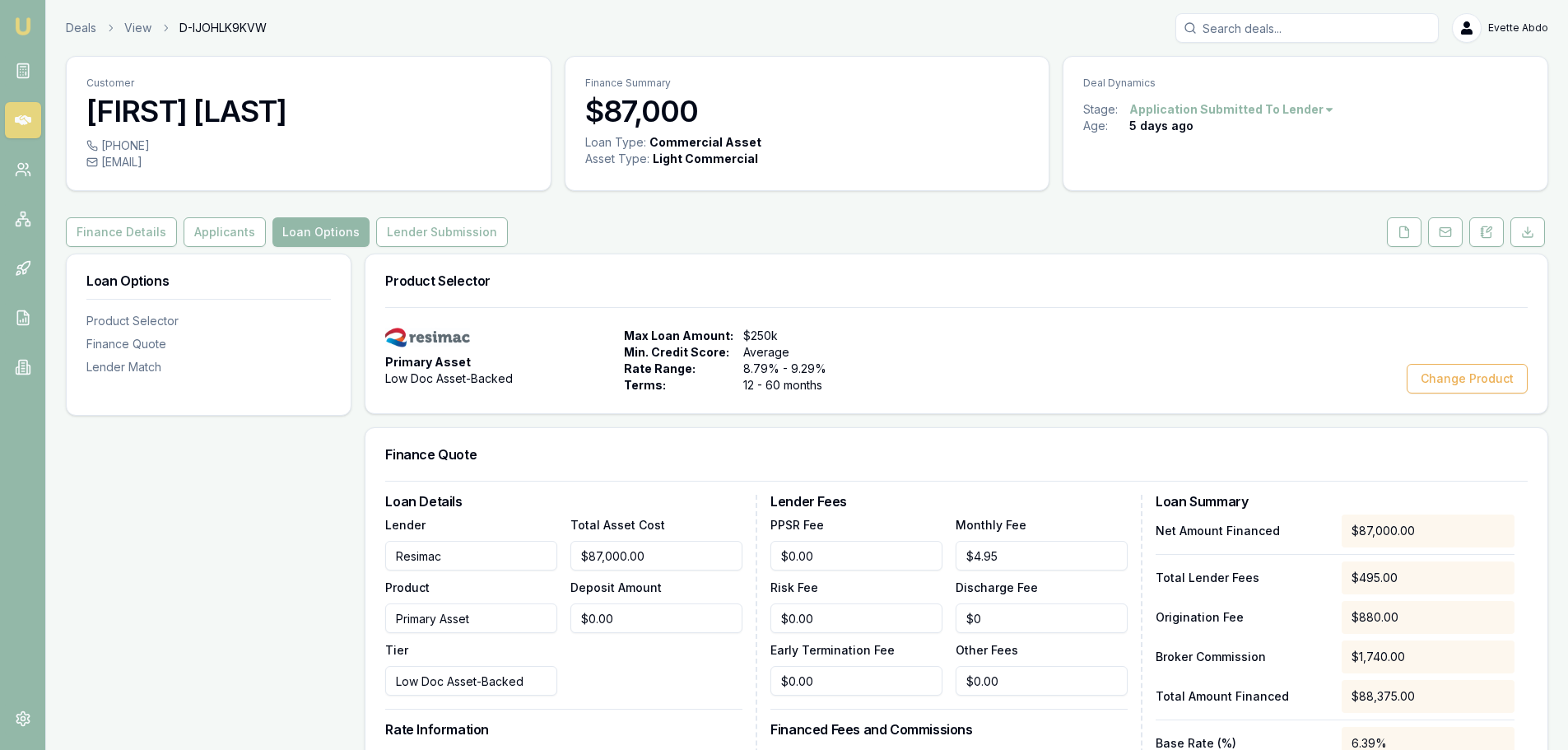 click on "Lender Submission" at bounding box center (442, 232) 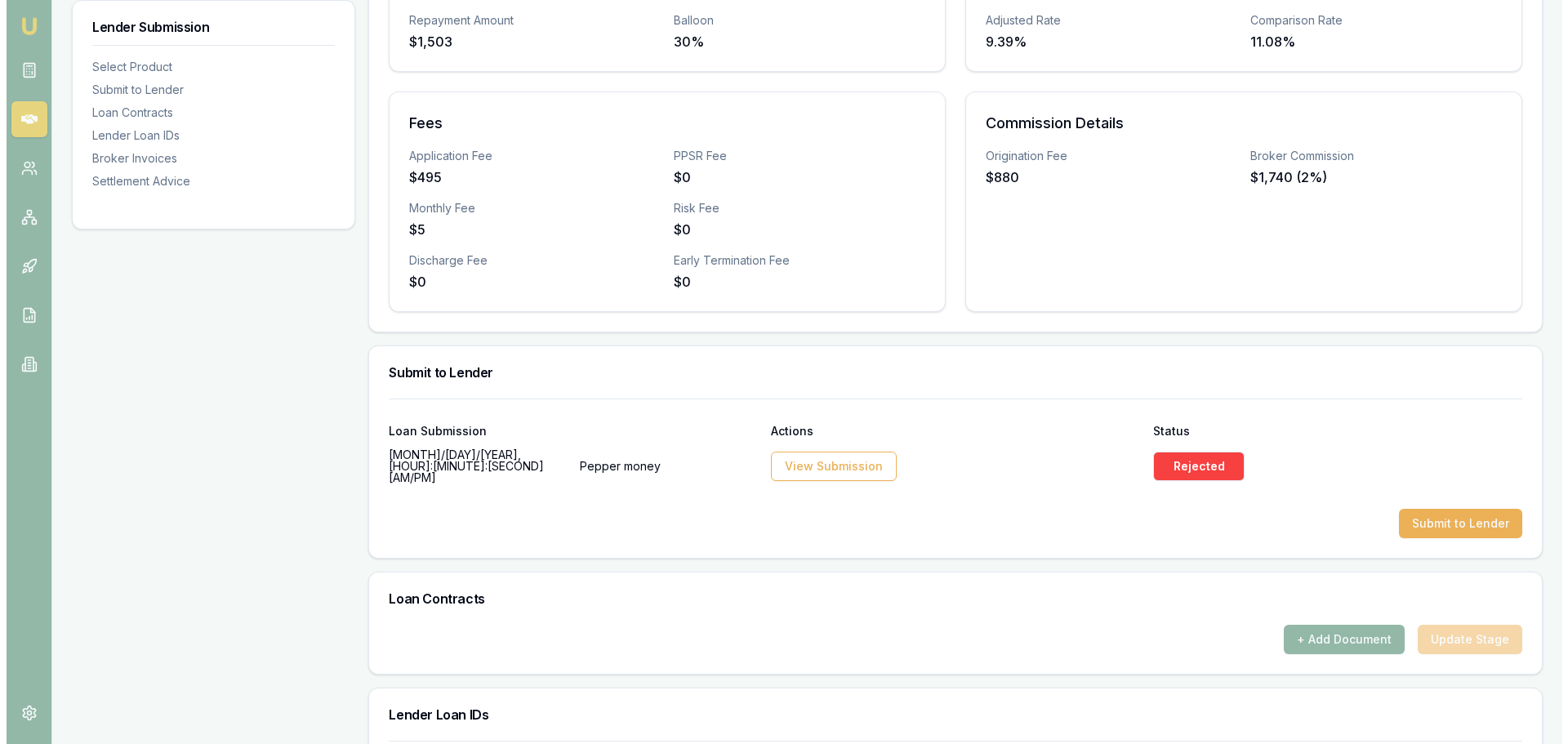 scroll, scrollTop: 490, scrollLeft: 0, axis: vertical 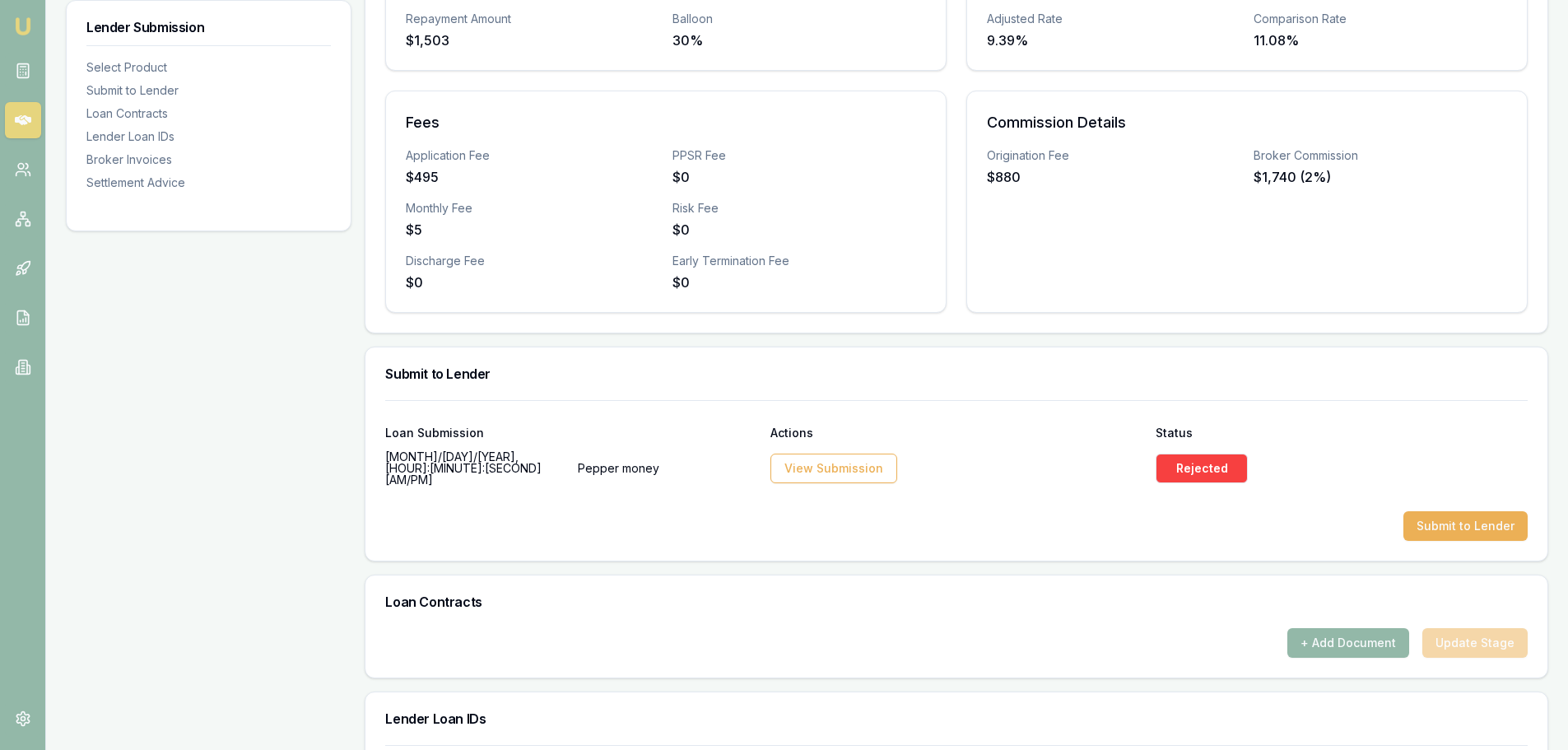 click on "Submit to Lender" at bounding box center (1465, 526) 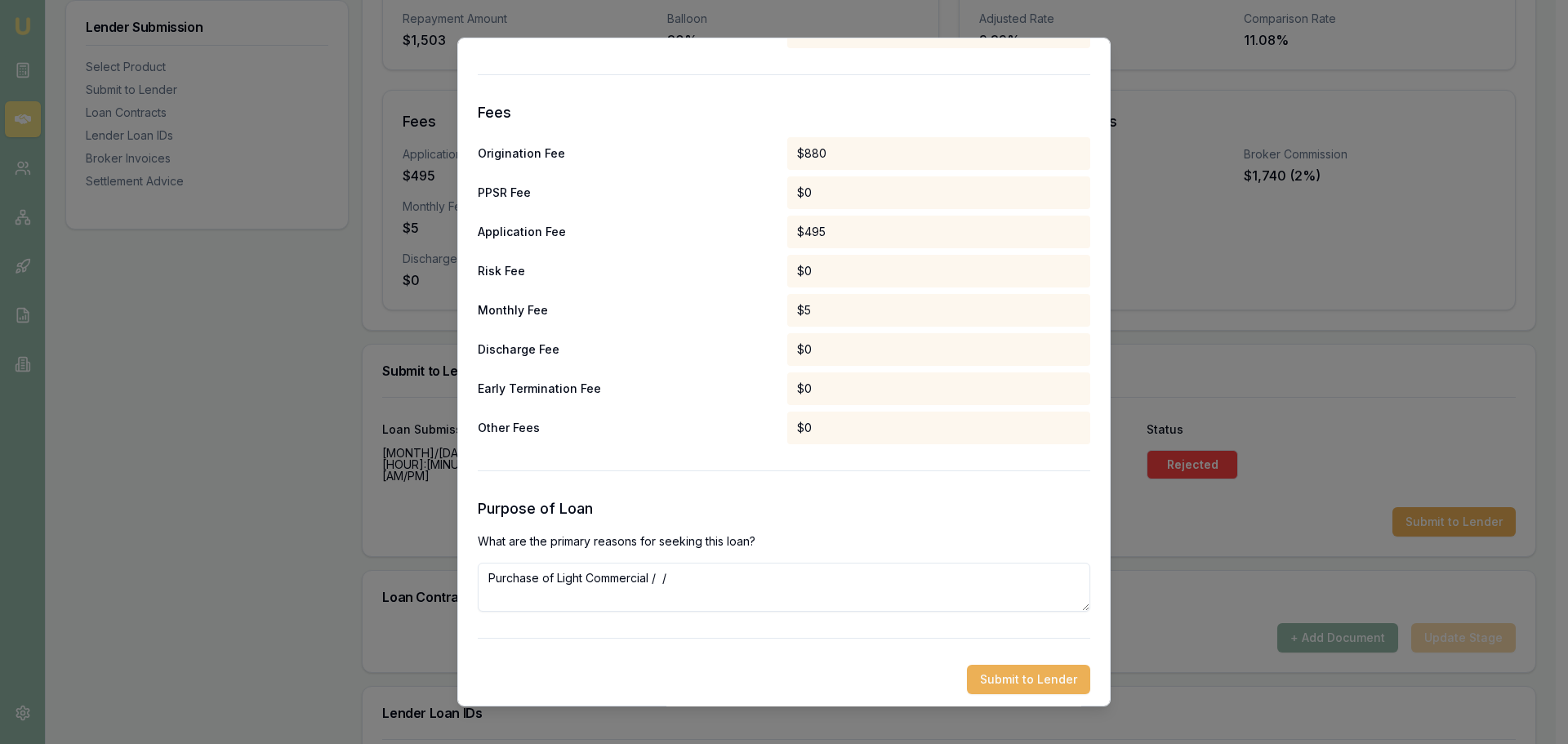 scroll, scrollTop: 764, scrollLeft: 0, axis: vertical 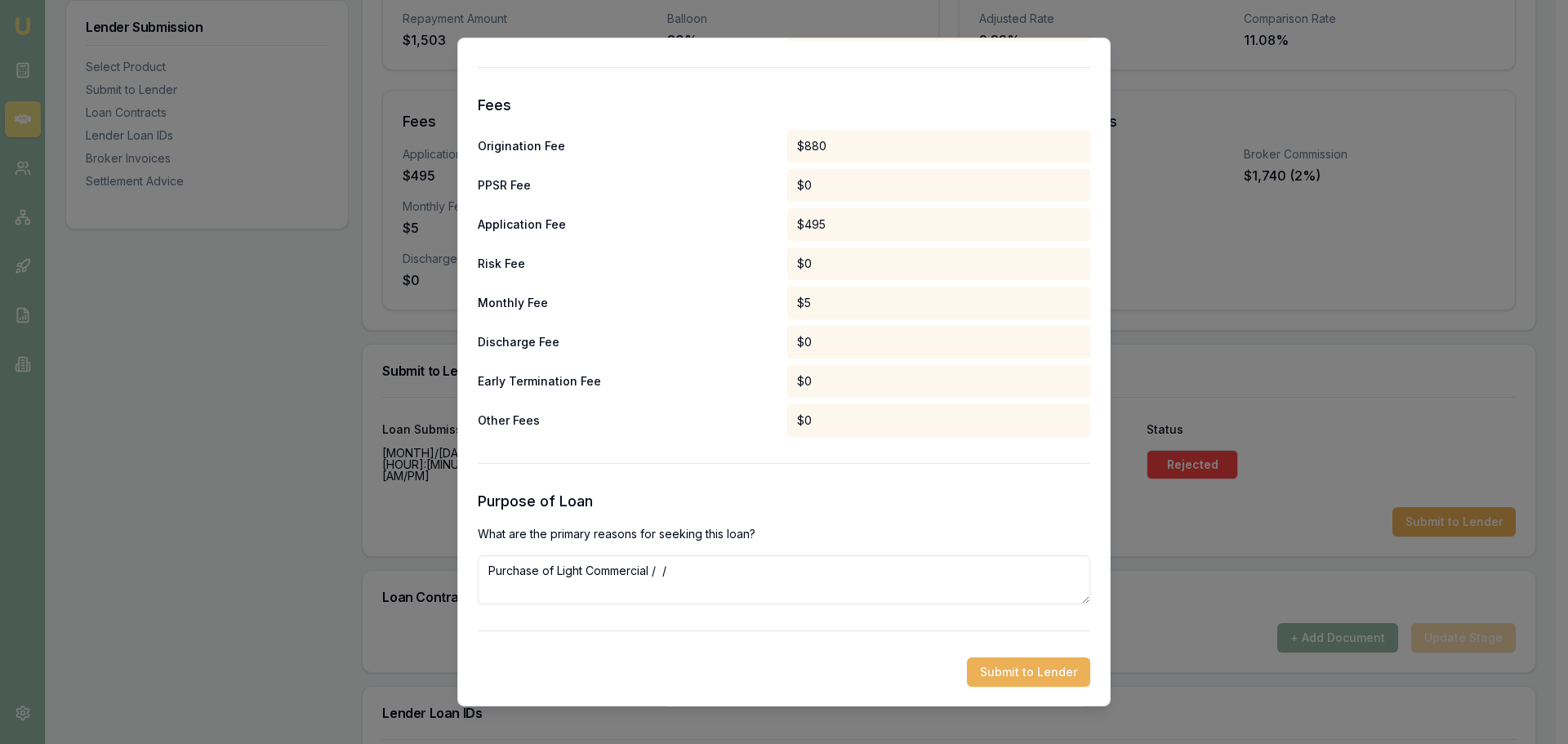 click on "Submit to Lender" at bounding box center (1028, 672) 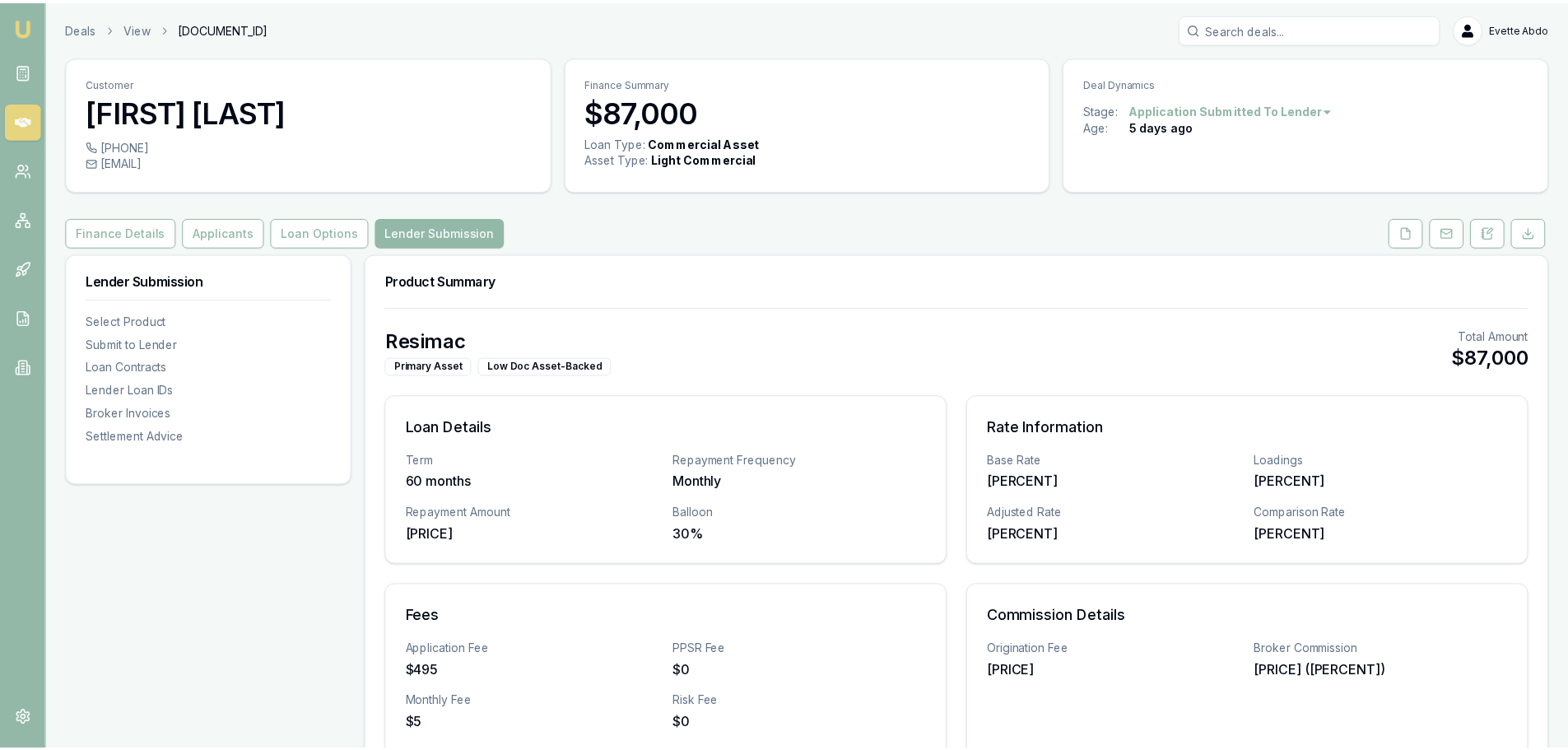 scroll, scrollTop: 494, scrollLeft: 0, axis: vertical 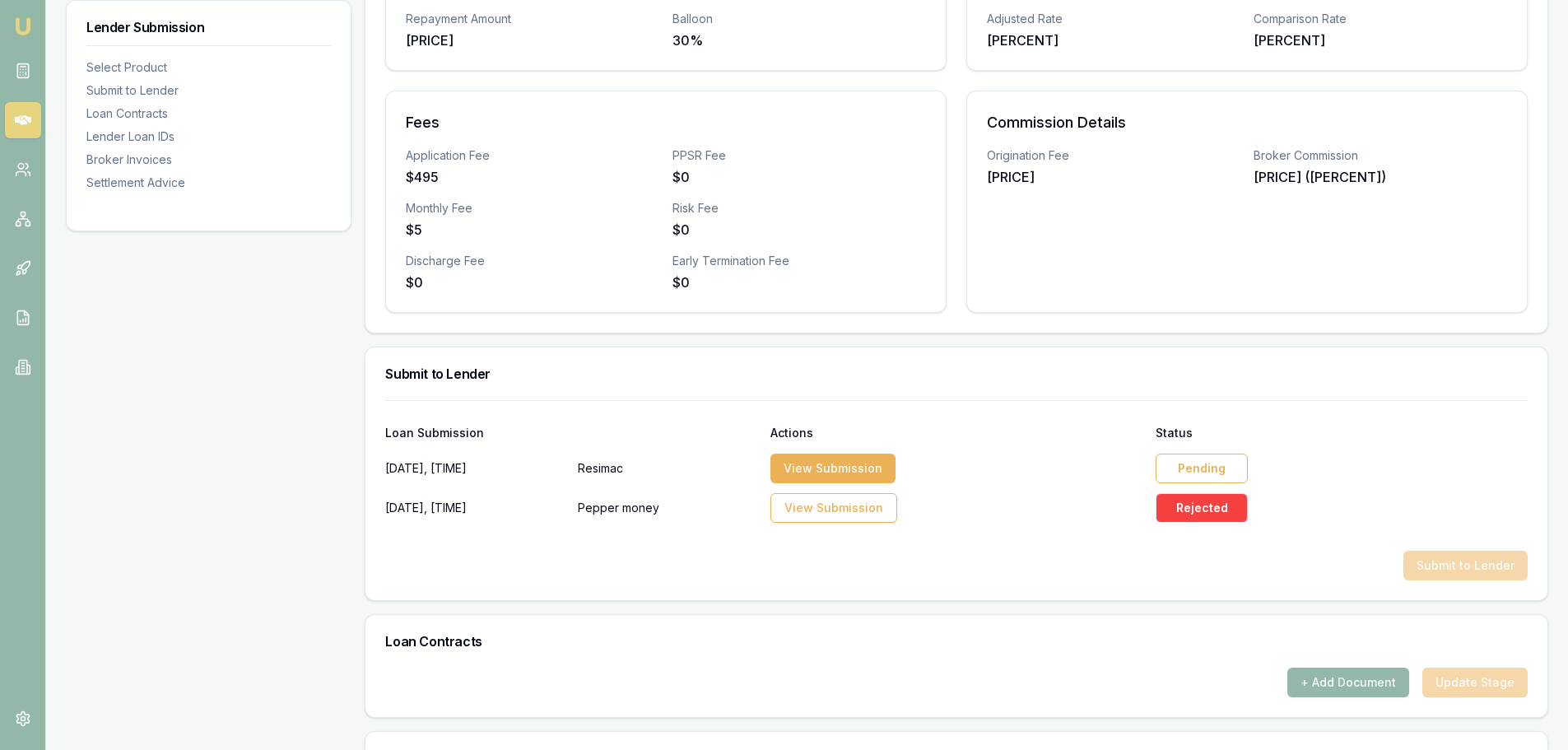 click on "Pending" at bounding box center [1202, 468] 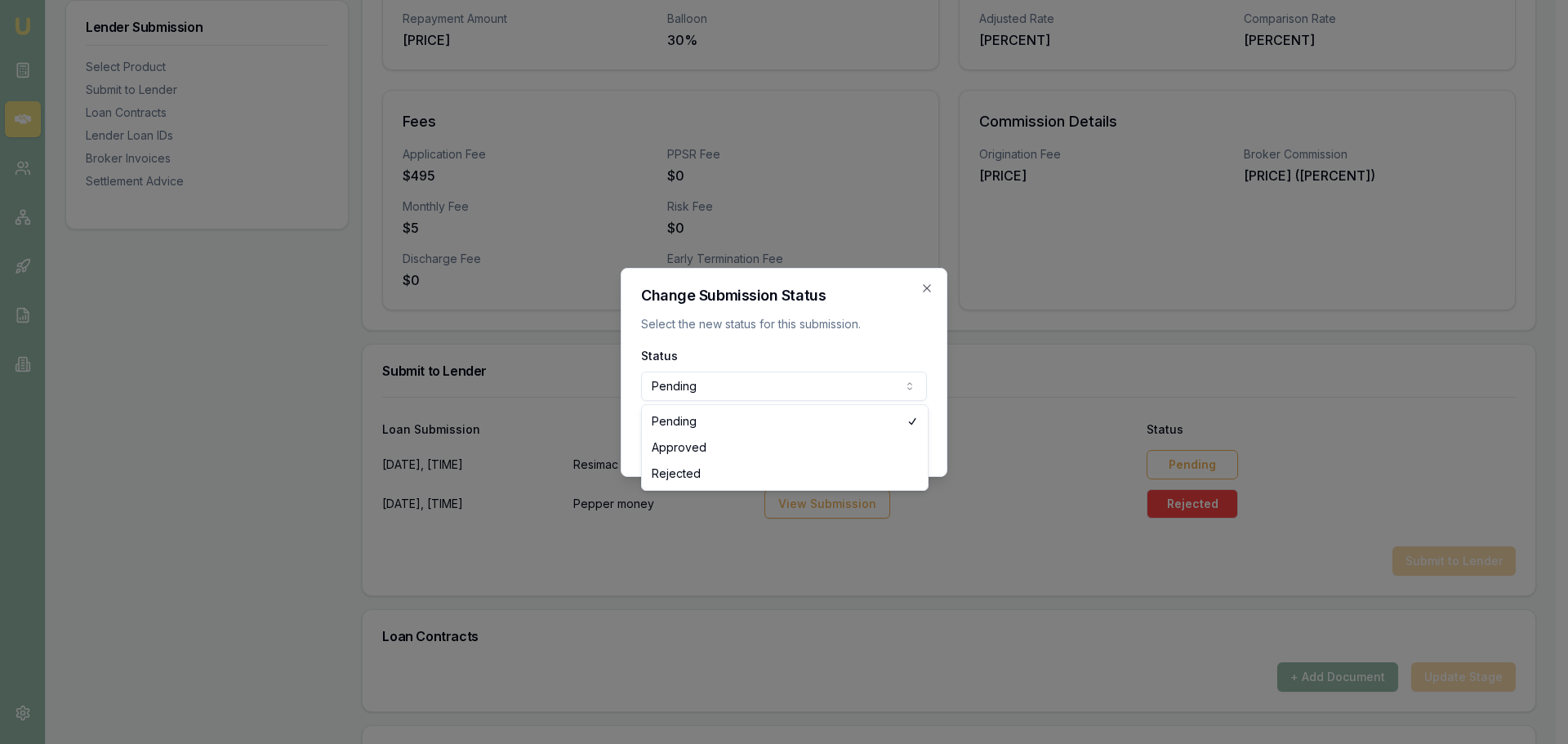 click on "Emu Broker Deals View [DOCUMENT_ID] [FIRST] [LAST] Toggle Menu Customer [FIRST] [LAST] [PHONE] [EMAIL] Finance Summary [PRICE] Loan Type: Commercial Asset Asset Type : Light Commercial Deal Dynamics Stage: Application Submitted To Lender Age: [DAYS] ago Finance Details Applicants Loan Options Lender Submission Lender Submission Select Product Submit to Lender Loan Contracts Lender Loan IDs Broker Invoices Settlement Advice Product Summary Primary Asset Low Doc Asset-Backed Total Amount [PRICE] Loan Details Term [MONTHS] months Repayment Frequency Monthly Repayment Amount [PRICE] Balloon [PERCENT]% Rate Information Base Rate [PERCENT]% Loadings [PERCENT]% Adjusted Rate [PERCENT]% Comparison Rate [PERCENT]% Fees Application Fee [PRICE] PPSR Fee [PRICE] Monthly Fee [PRICE] Risk Fee [PRICE] Discharge Fee [PRICE] Early Termination Fee [PRICE] Commission Details Origination Fee [PRICE] Broker Commission [PRICE] ([PERCENT]%) Submit to Lender Loan Submission Actions Status [DATE], [TIME] Resimac View Submission Pending [DATE], [TIME] Pepper money View Submission" at bounding box center (777, -118) 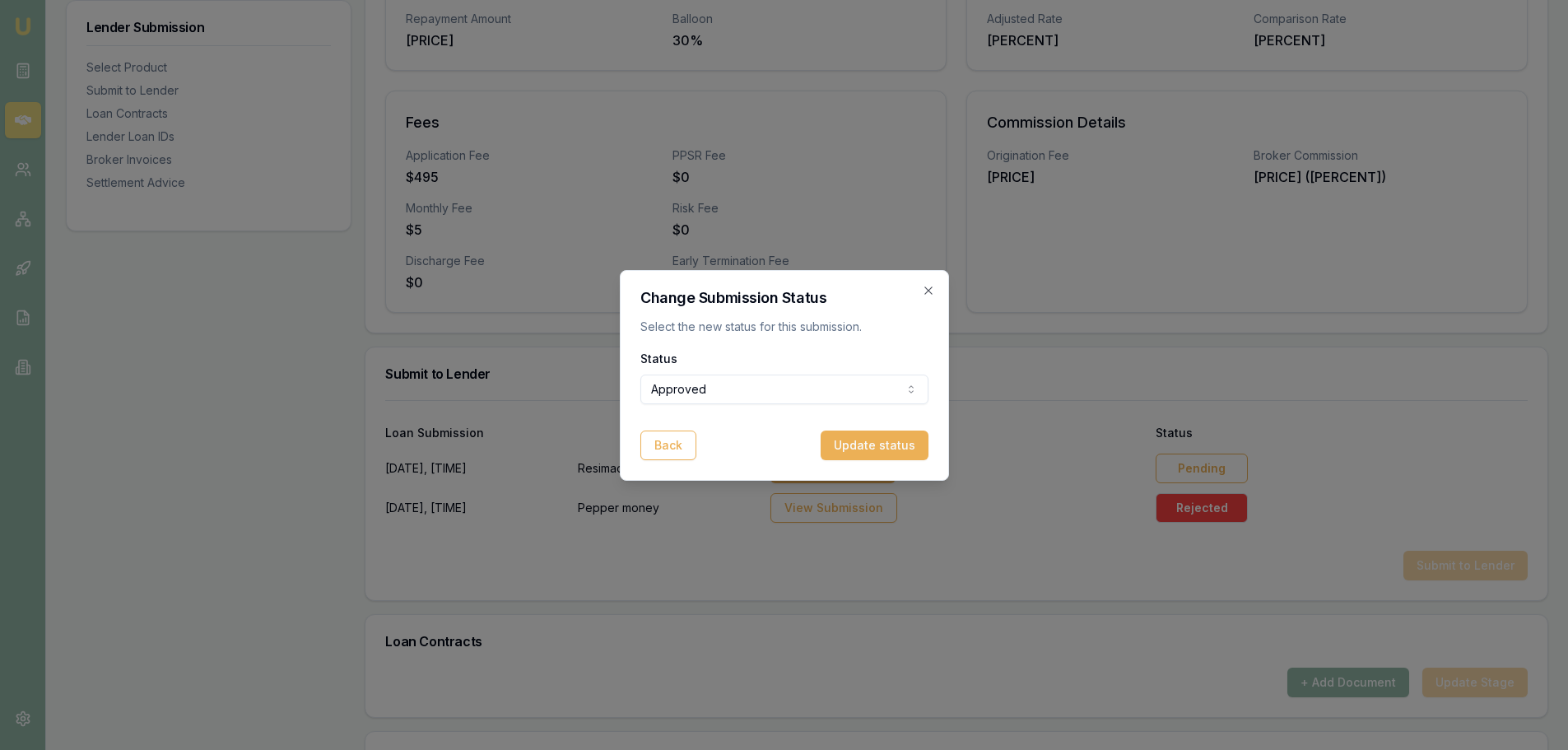 click on "Update status" at bounding box center (874, 445) 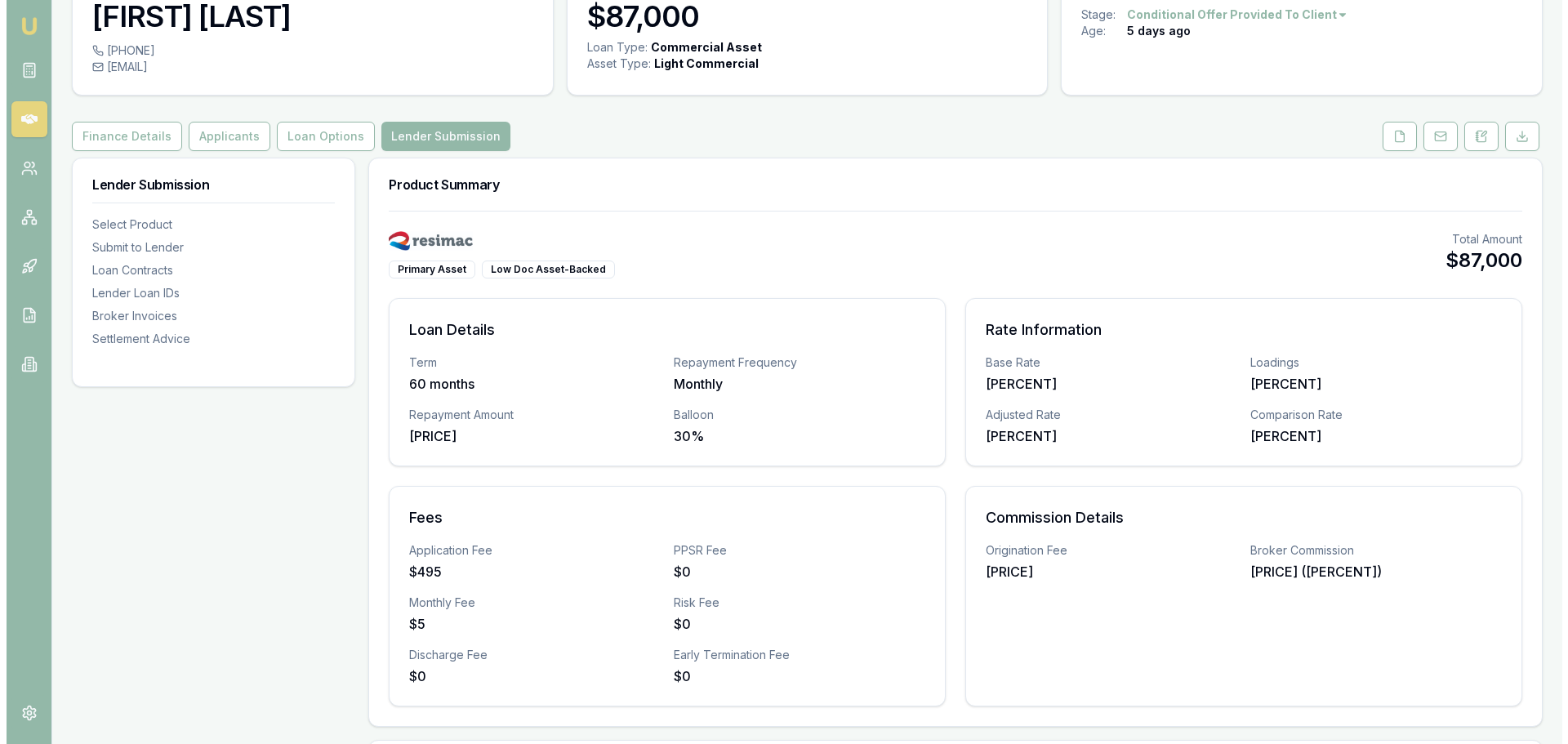 scroll, scrollTop: 0, scrollLeft: 0, axis: both 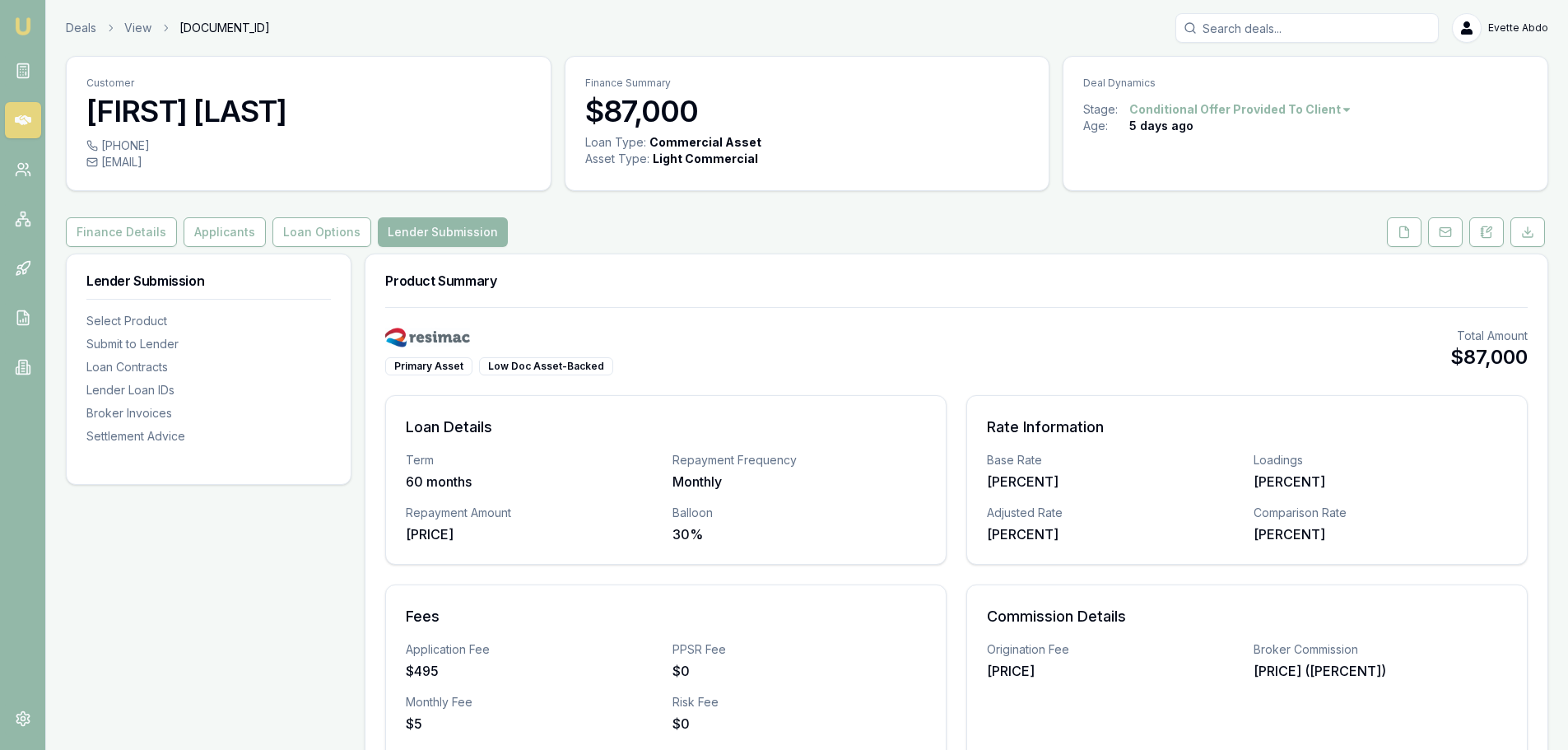 click on "Deals" at bounding box center [81, 28] 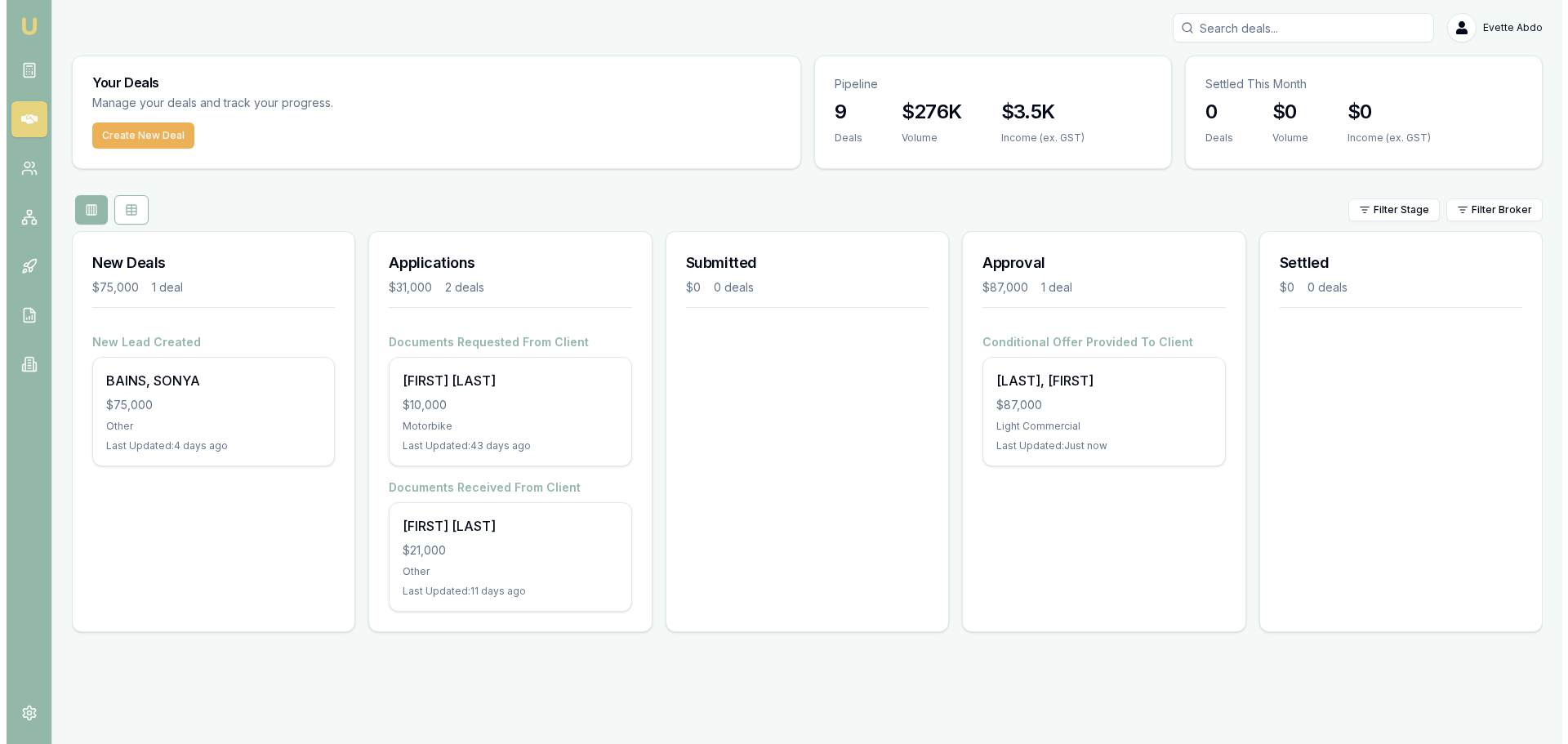 scroll, scrollTop: 0, scrollLeft: 0, axis: both 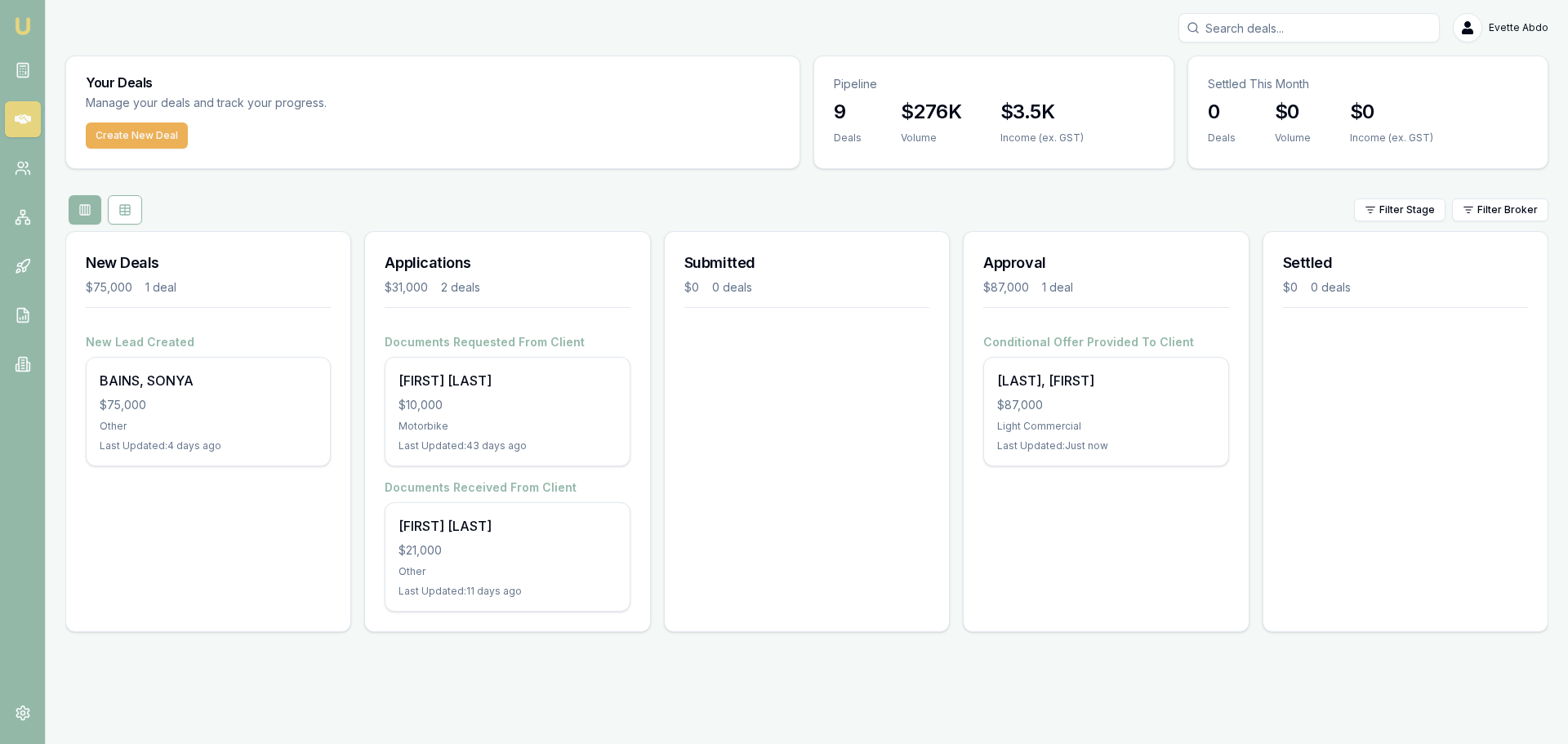 click on "BAIG, FIZA $87,000 Light Commercial Last Updated:  Just now" at bounding box center (1106, 412) 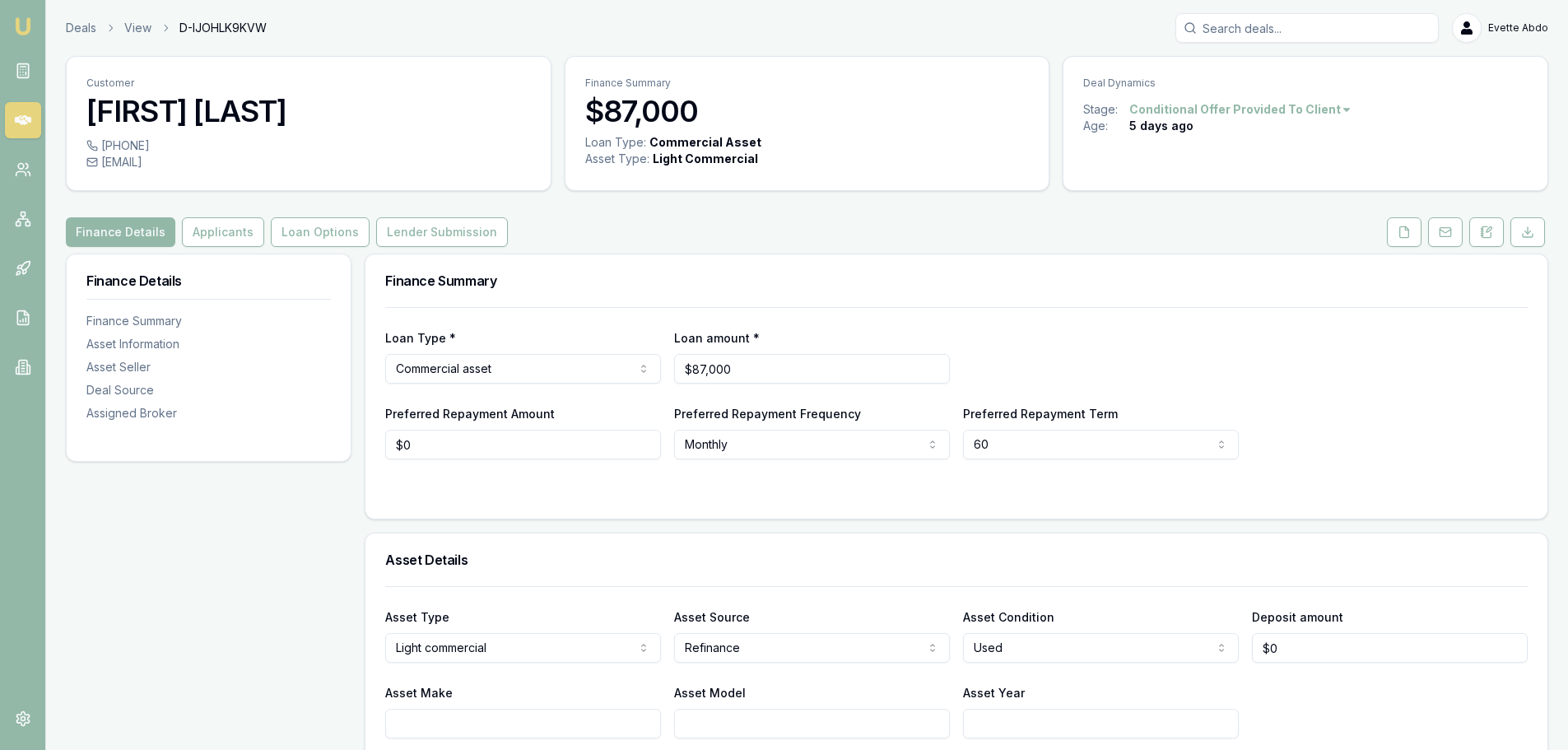 scroll, scrollTop: 0, scrollLeft: 0, axis: both 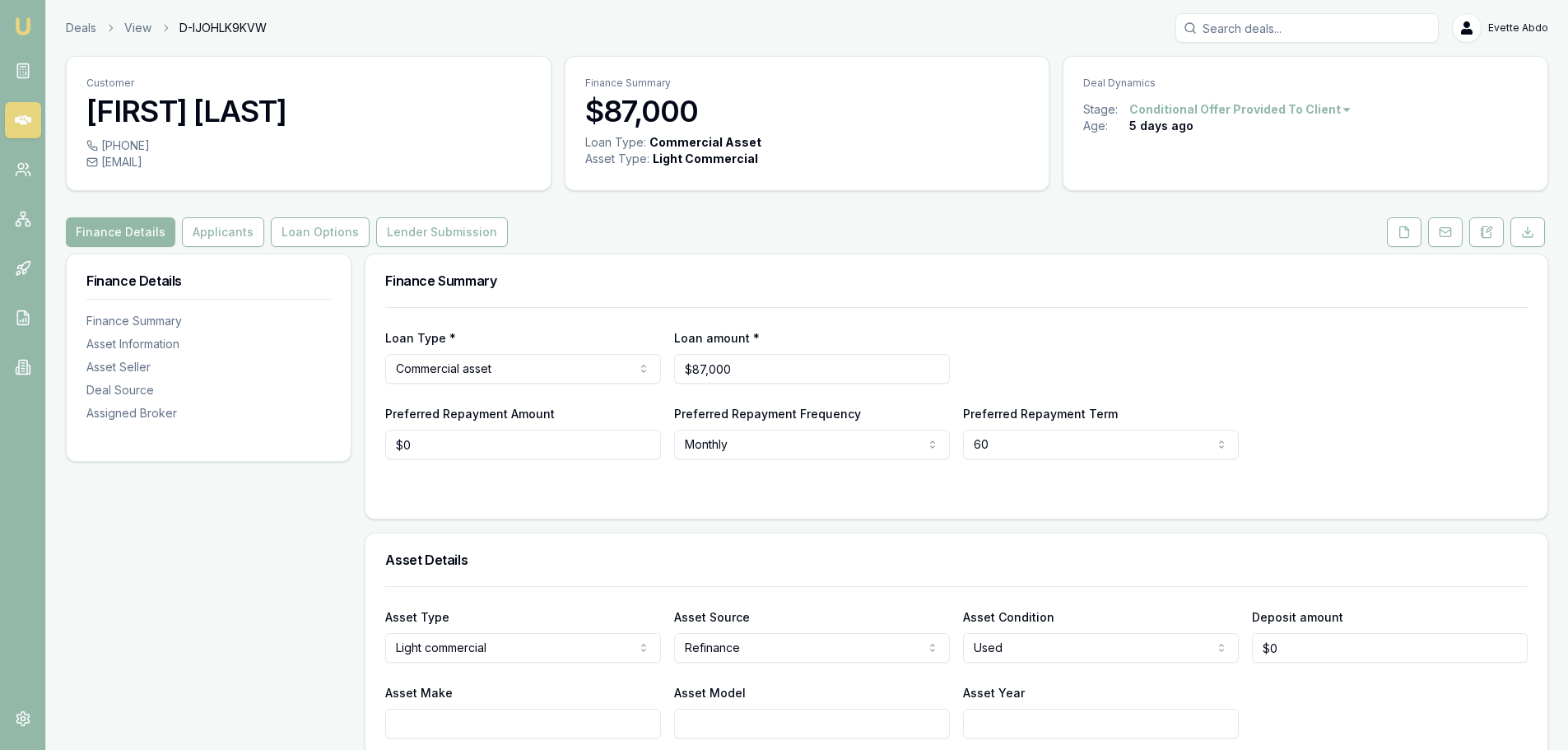click 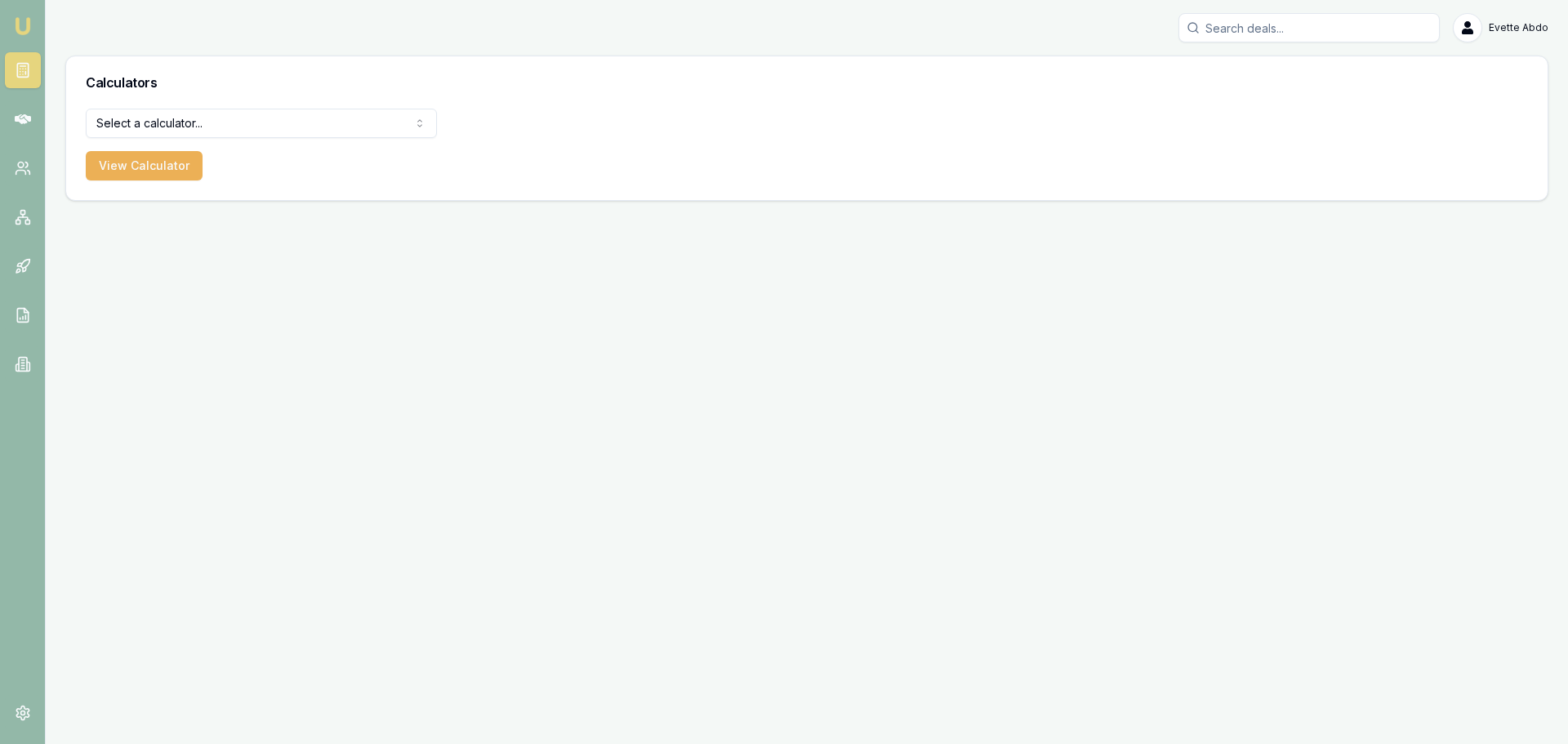 click on "Emu Broker [FIRST] [LAST] Toggle Menu Calculators Select a calculator... Finance Quote Lender Match Payslip Calculator View Calculator" at bounding box center [784, 372] 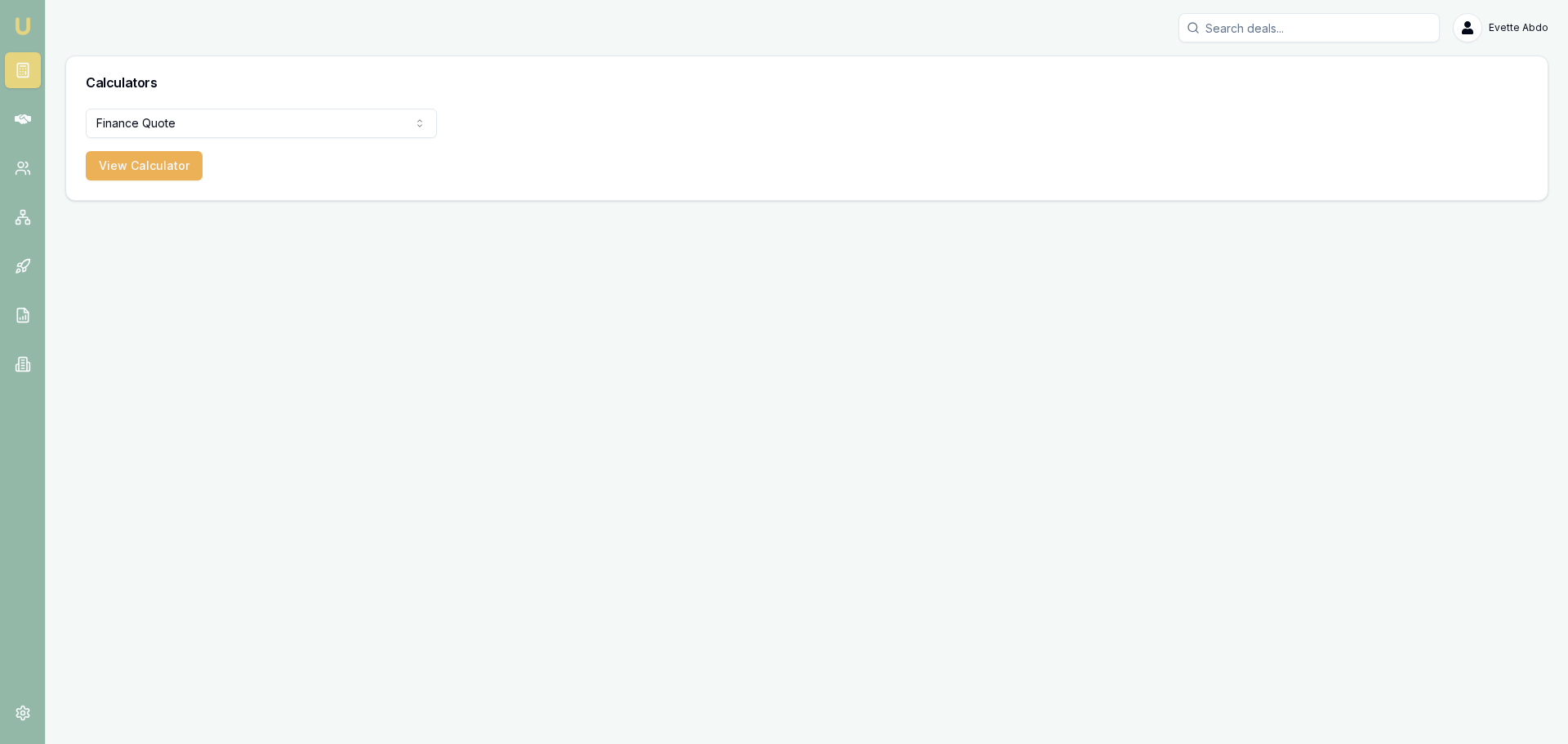 click on "View Calculator" at bounding box center [144, 166] 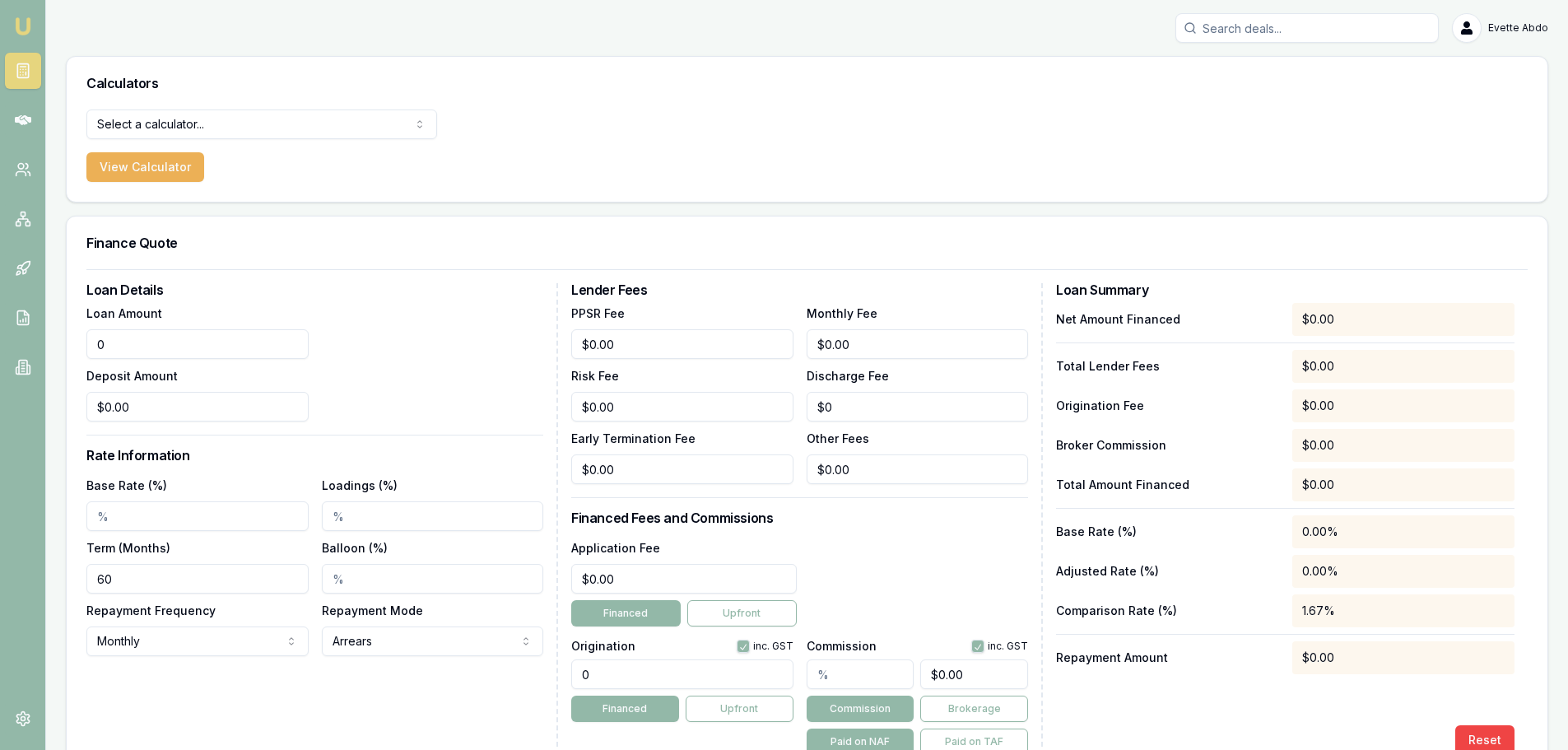 drag, startPoint x: 142, startPoint y: 345, endPoint x: 86, endPoint y: 342, distance: 56.0803 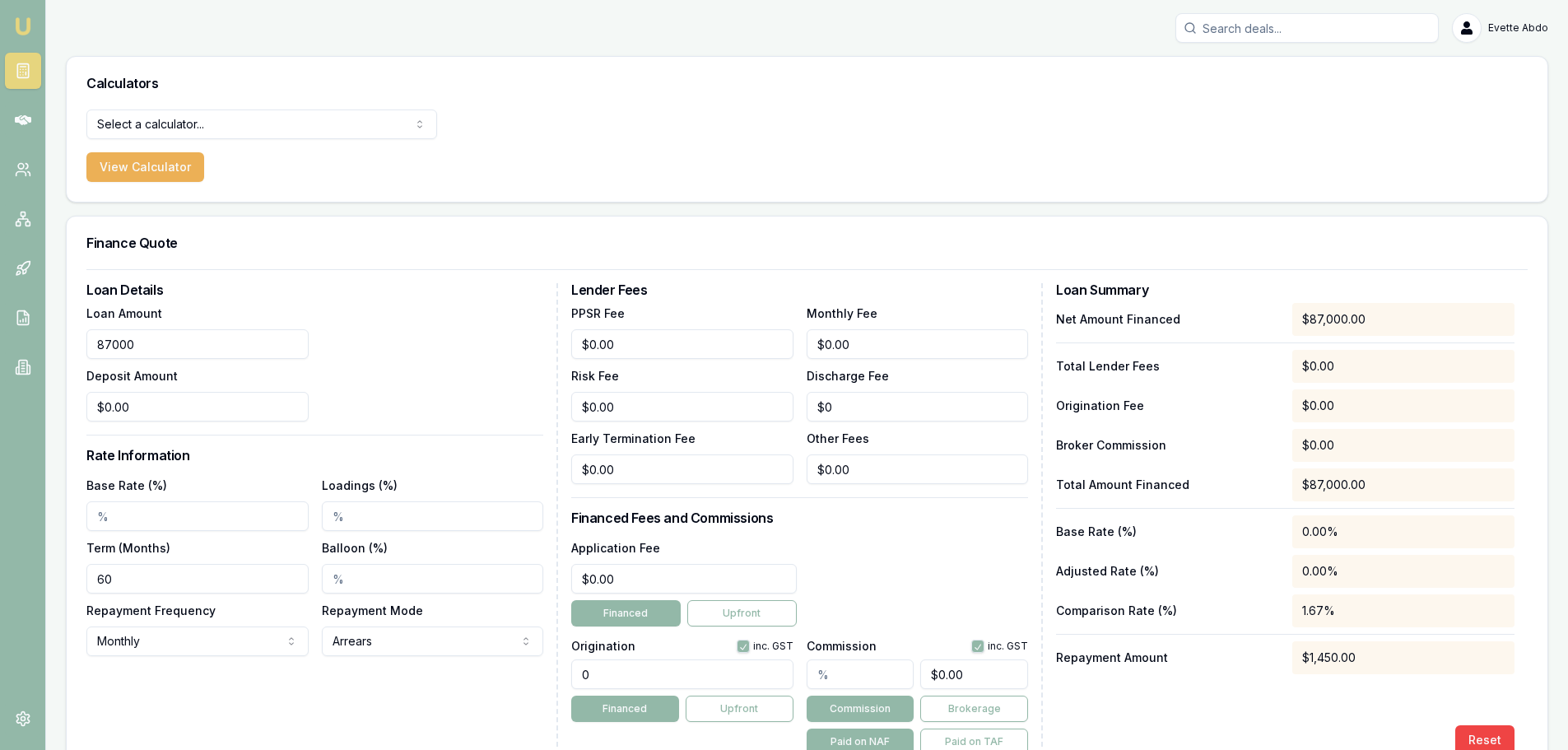 type on "$87,000.00" 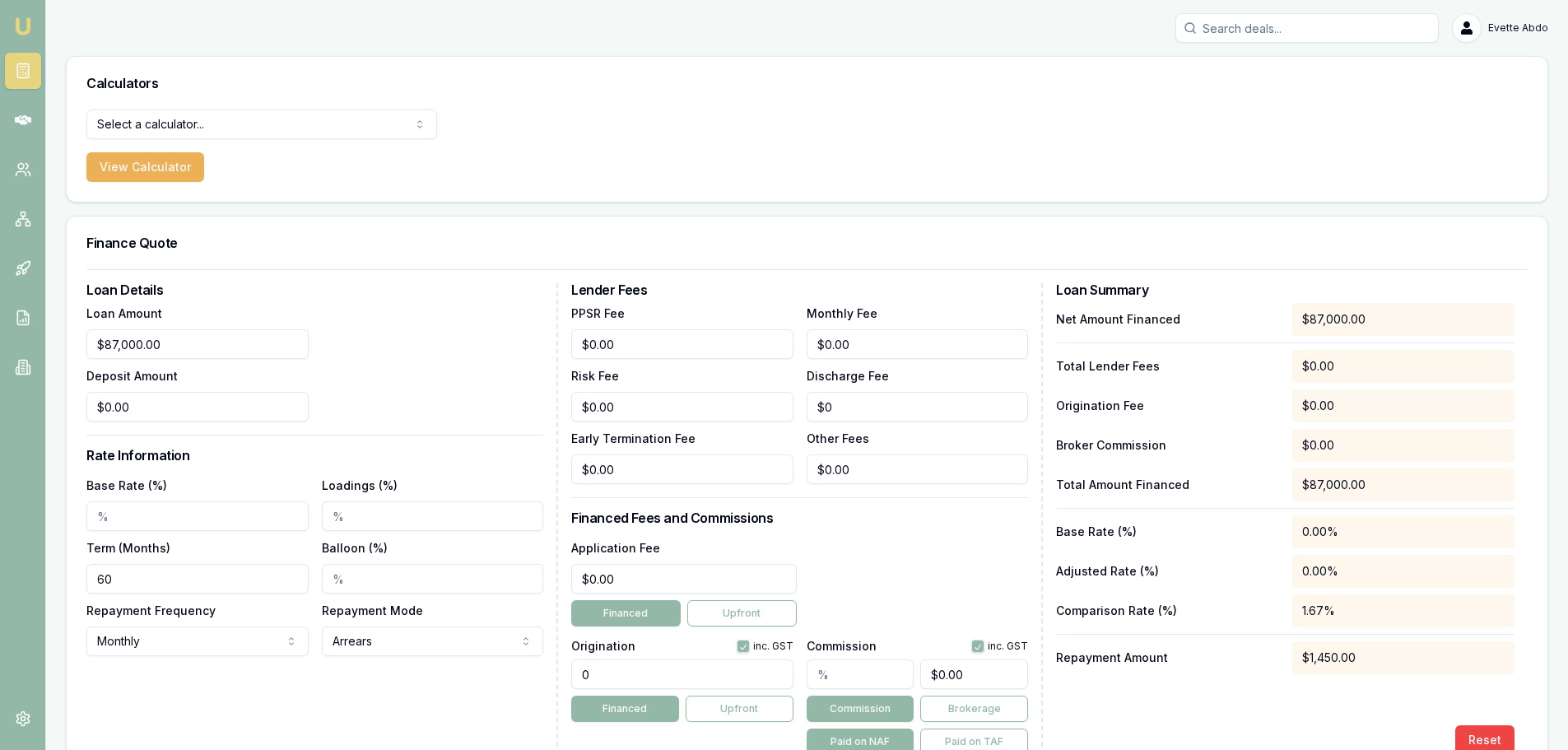 click on "Loan Amount  $87,000.00 Deposit Amount  $0.00" at bounding box center (314, 362) 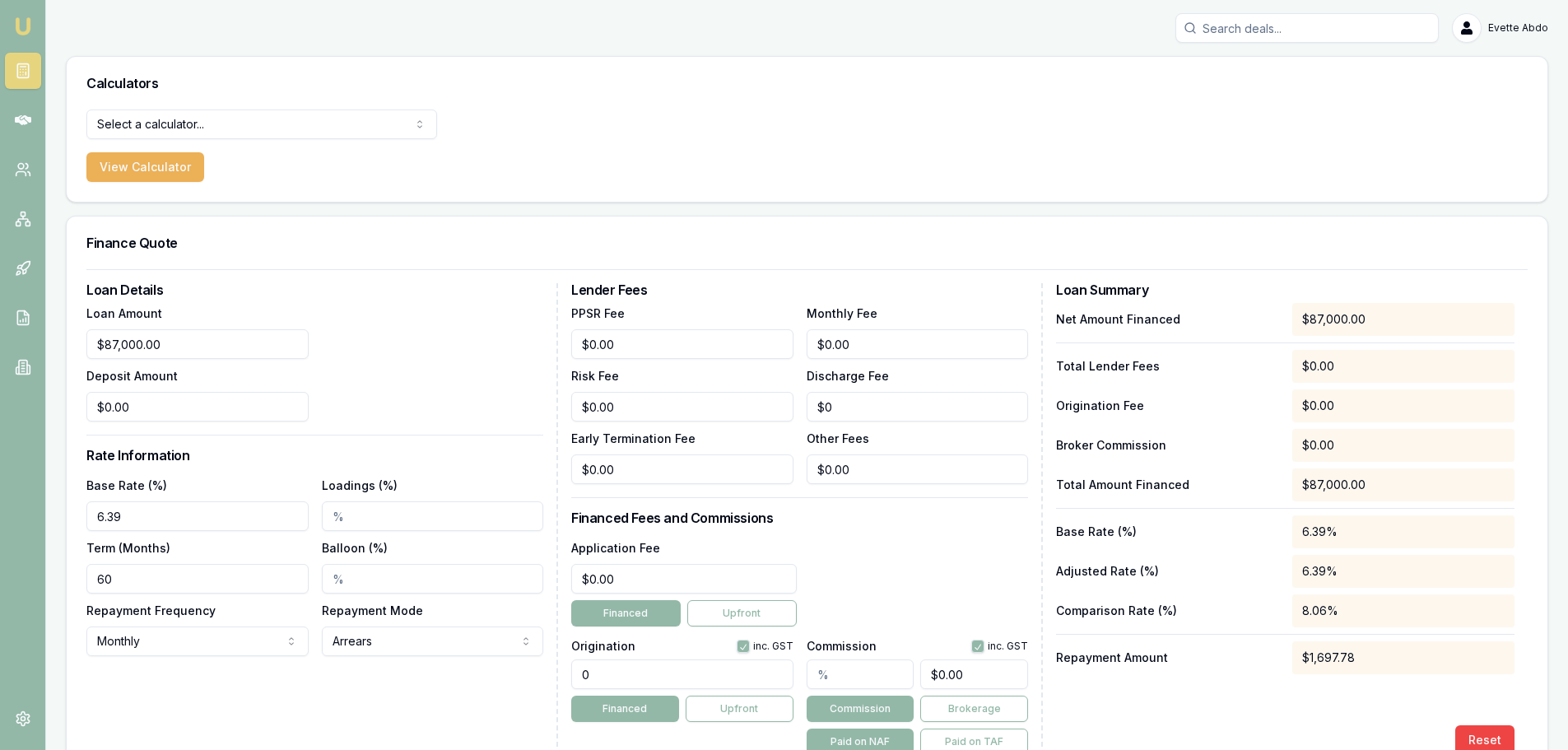 type on "6.39" 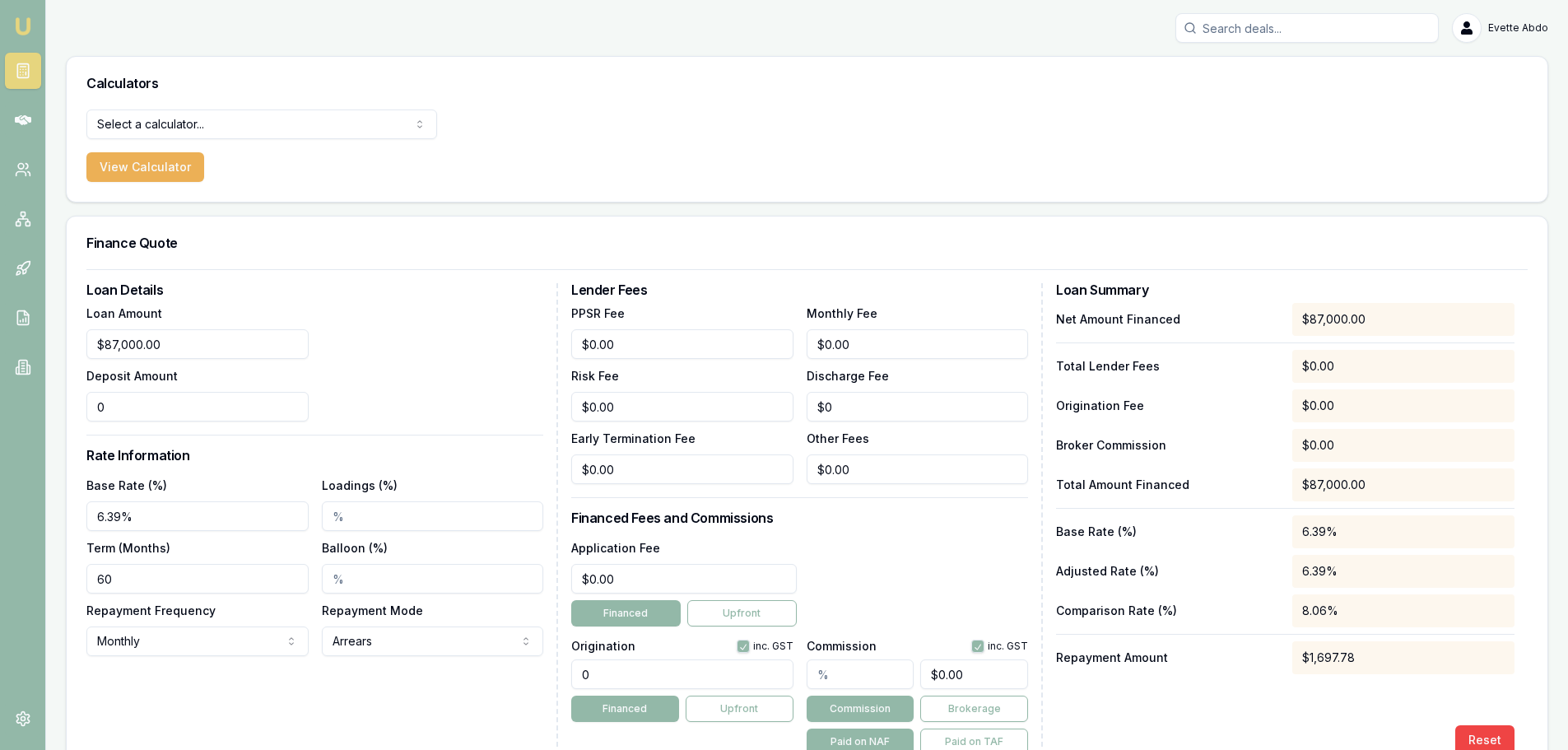 click on "0" at bounding box center [198, 407] 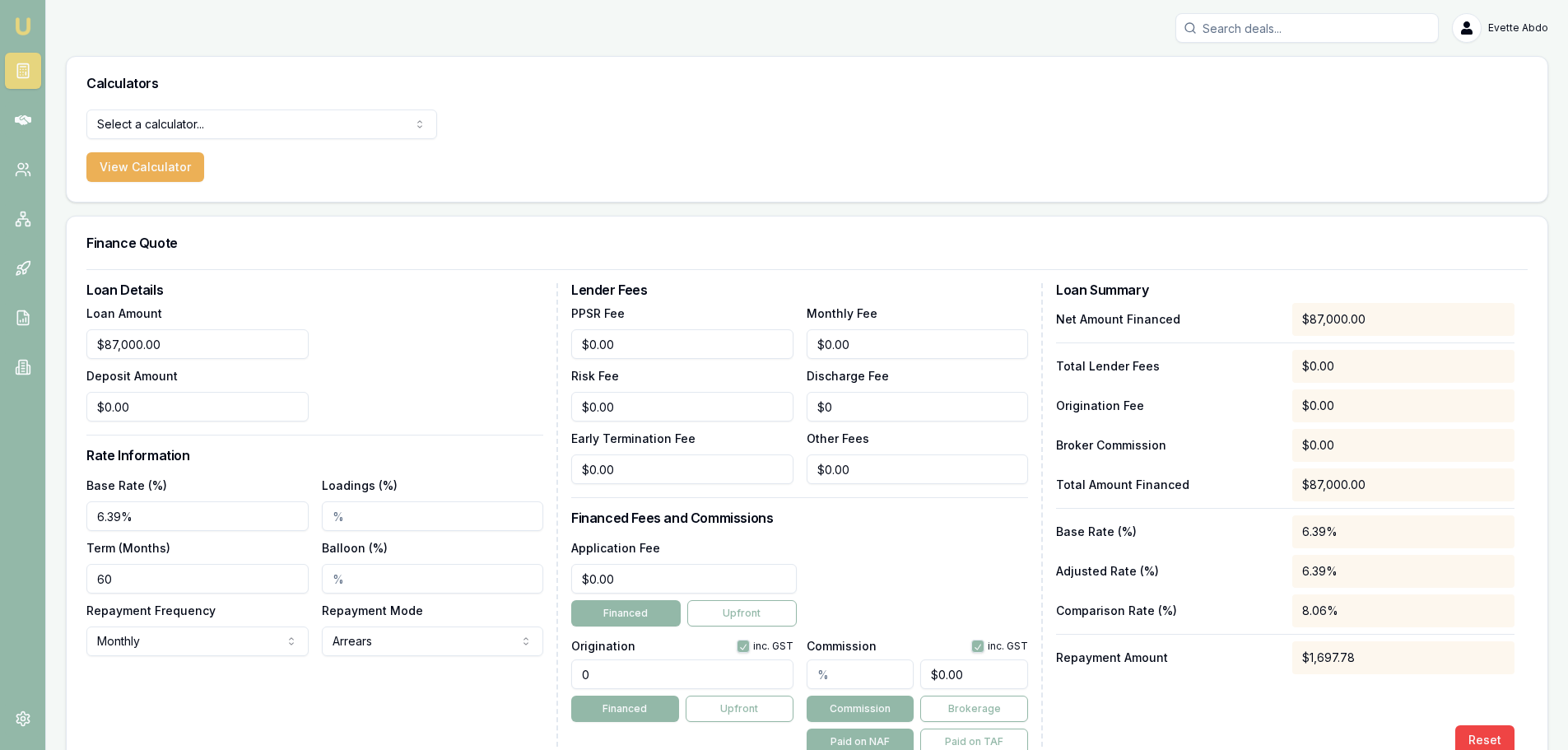 click on "Loadings (%)" at bounding box center (433, 516) 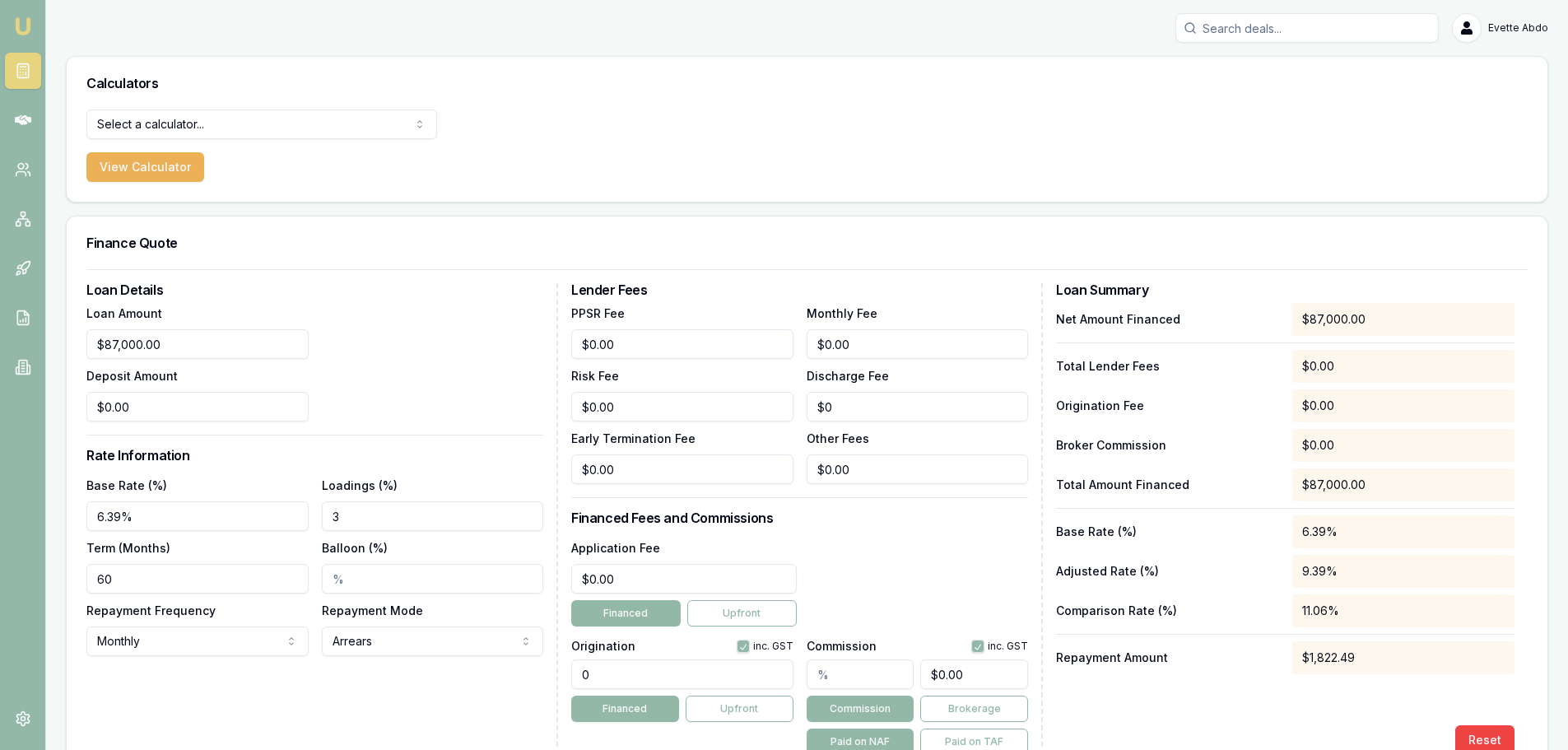 type on "3.00%" 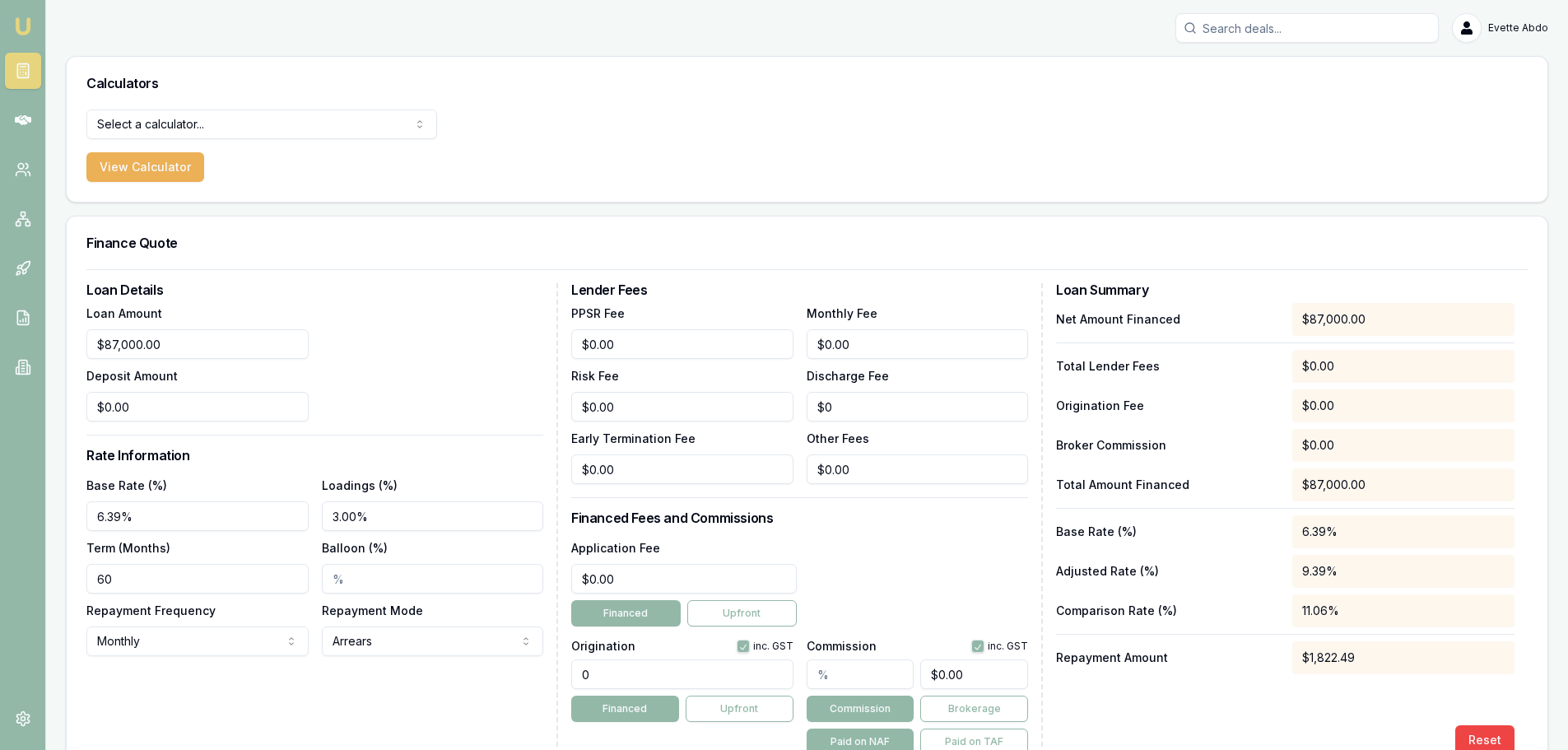 click on "Loan Amount  $87,000.00 Deposit Amount  $0.00" at bounding box center (314, 362) 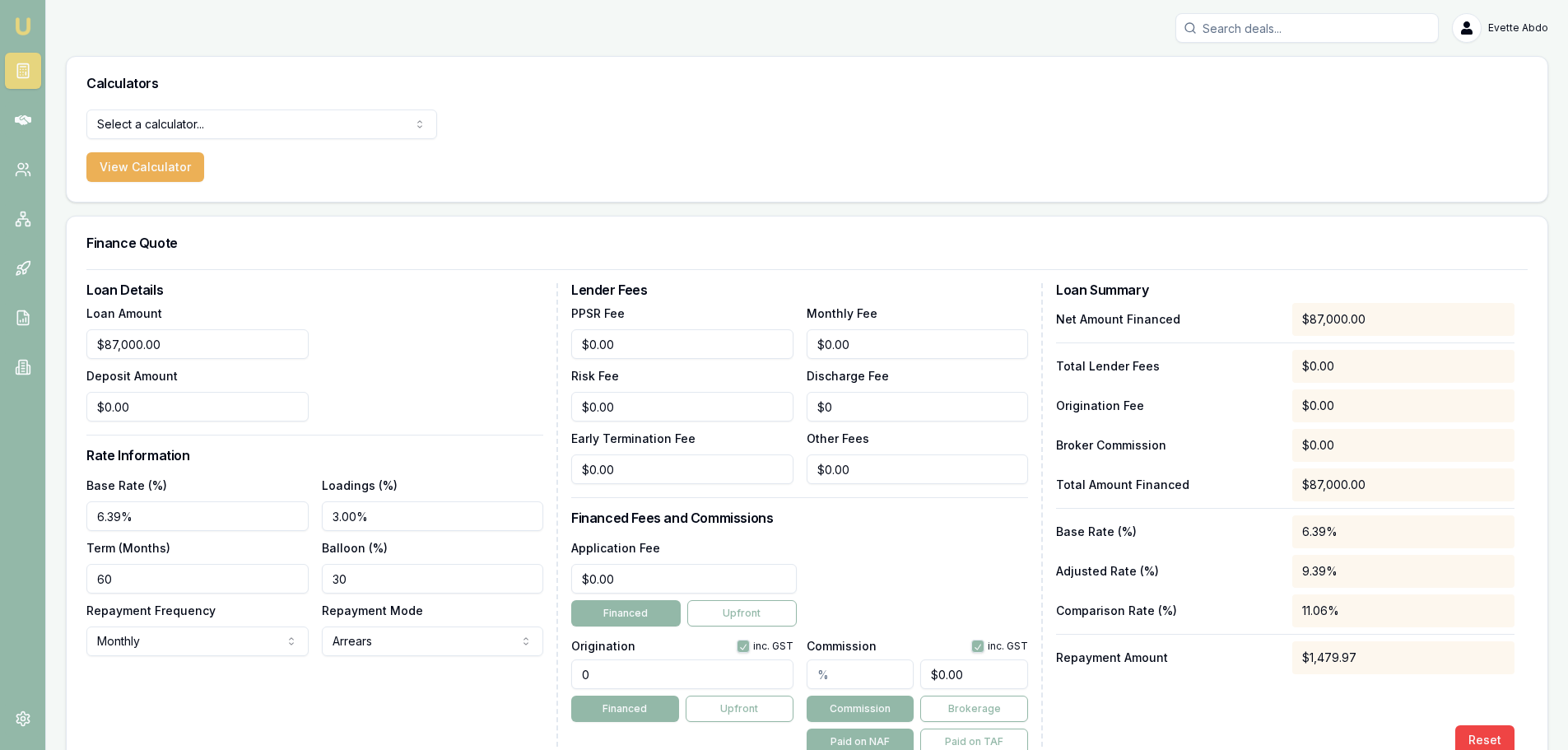 type on "30.00%" 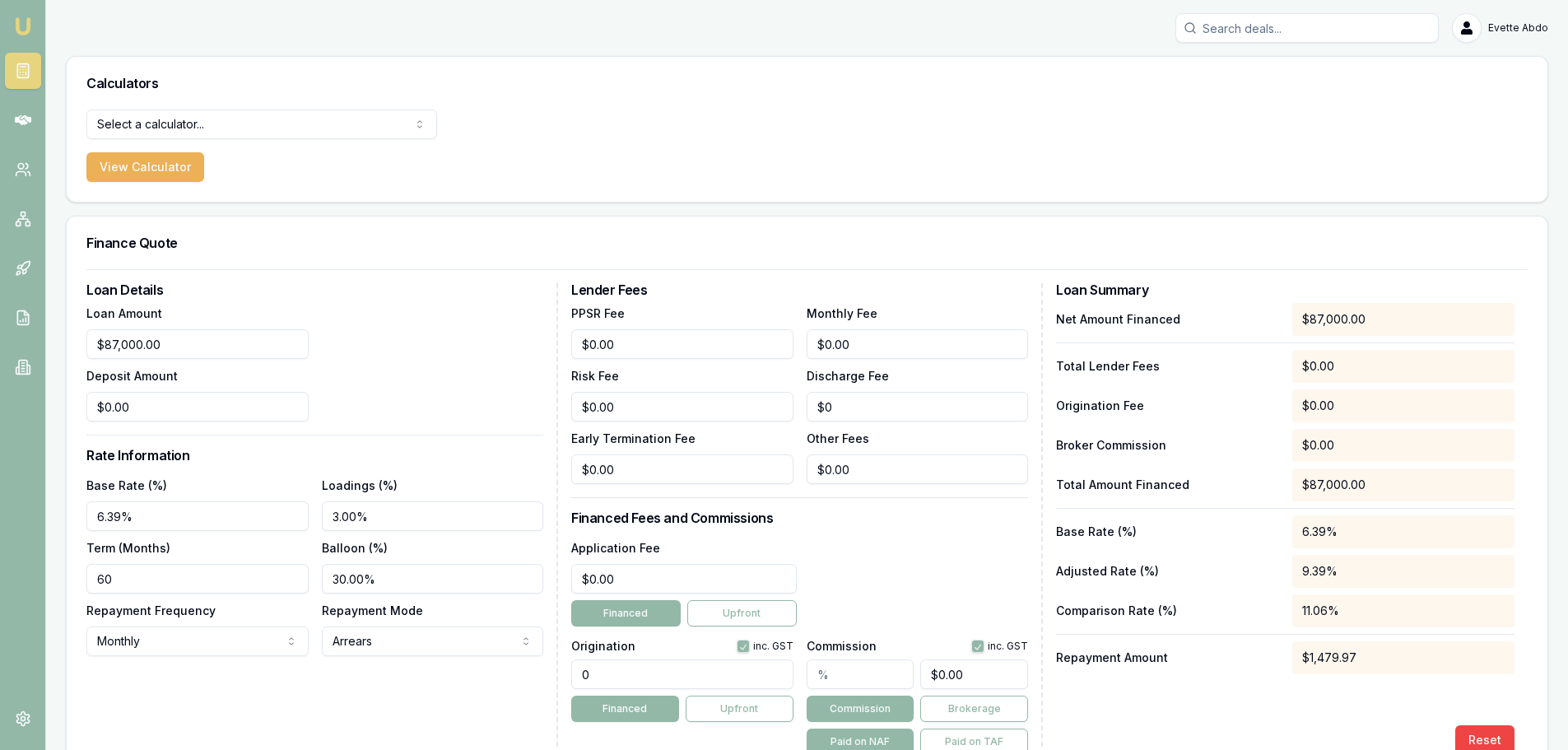 click on "Loadings (%)  3.00%" at bounding box center [433, 503] 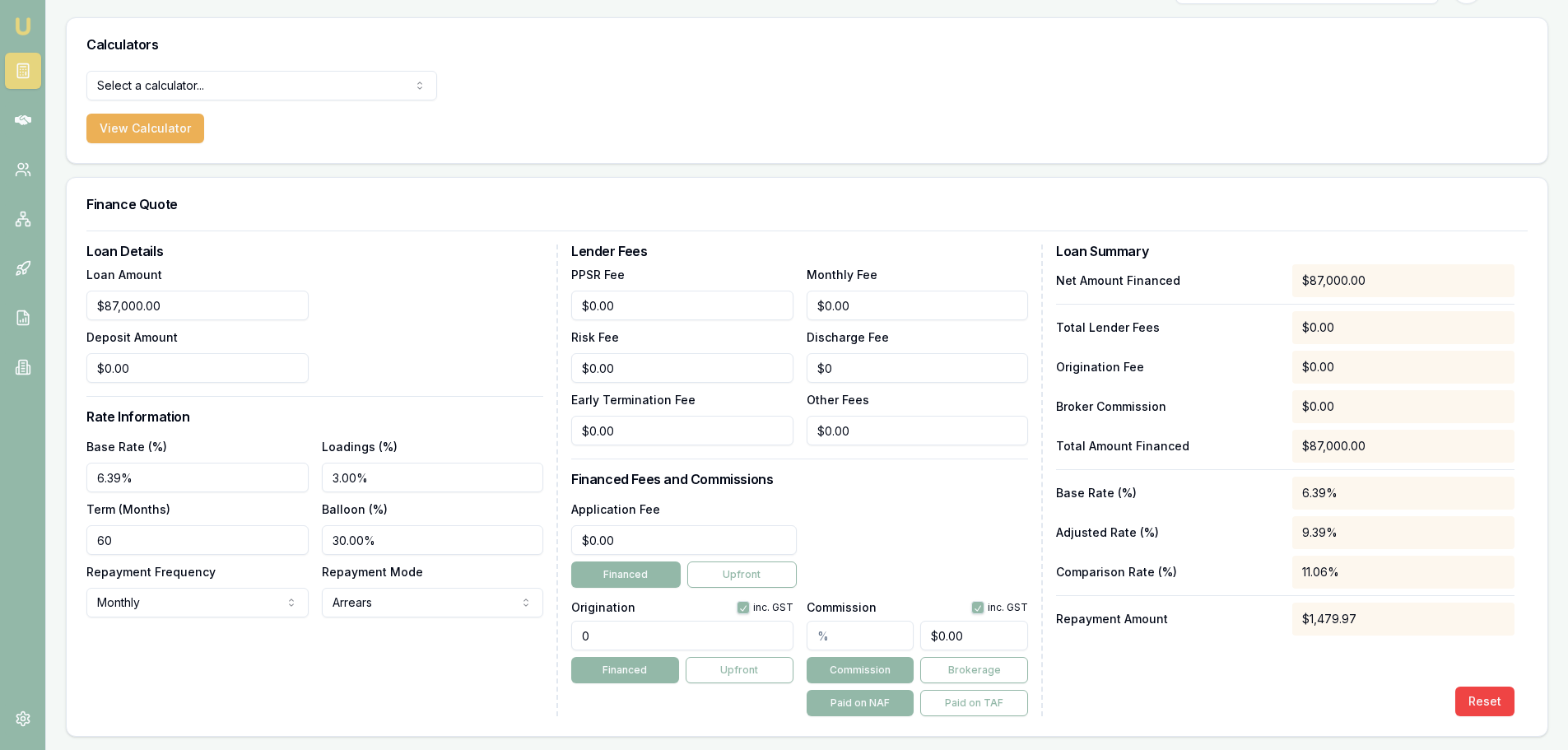click on "3.00%" at bounding box center (433, 477) 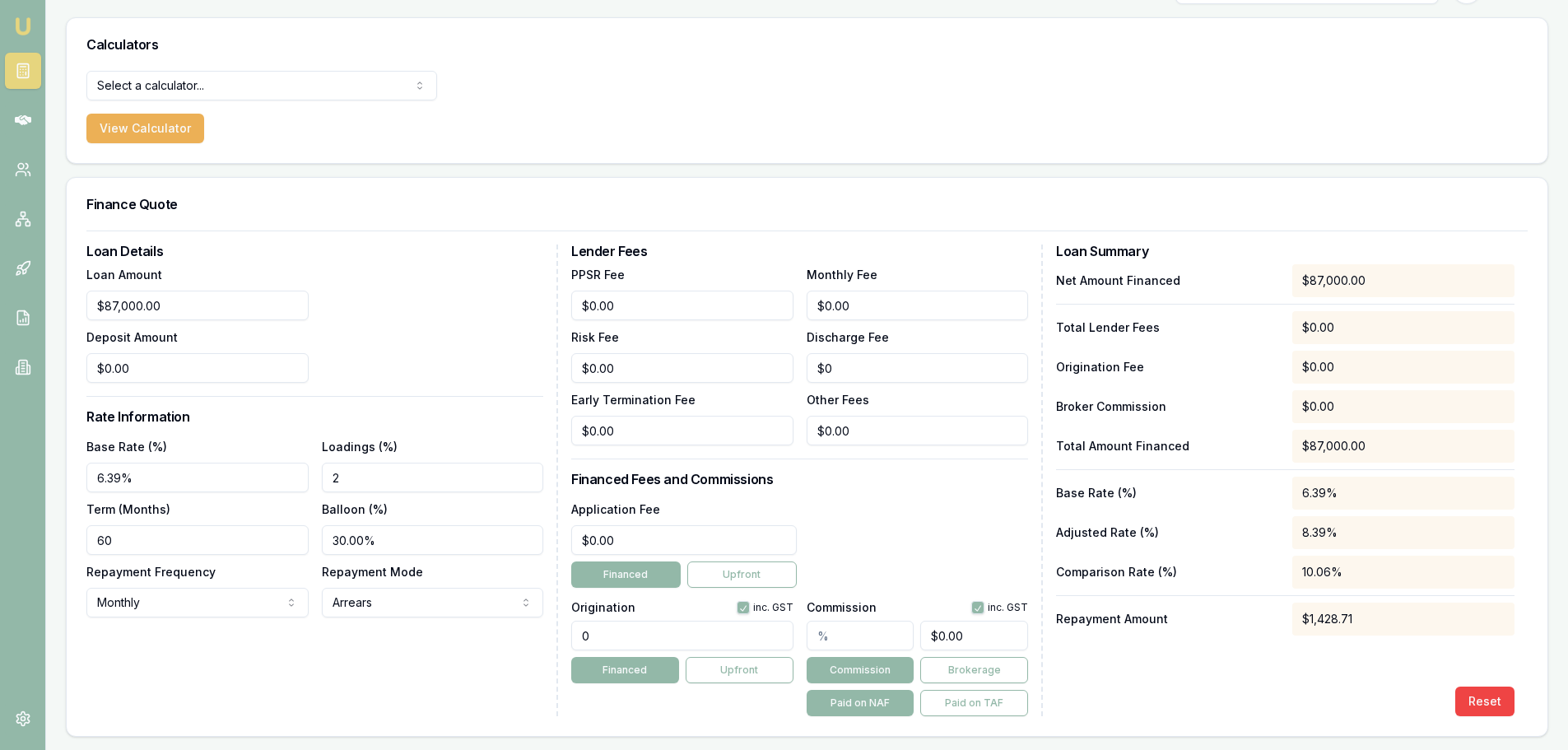 type on "2.00%" 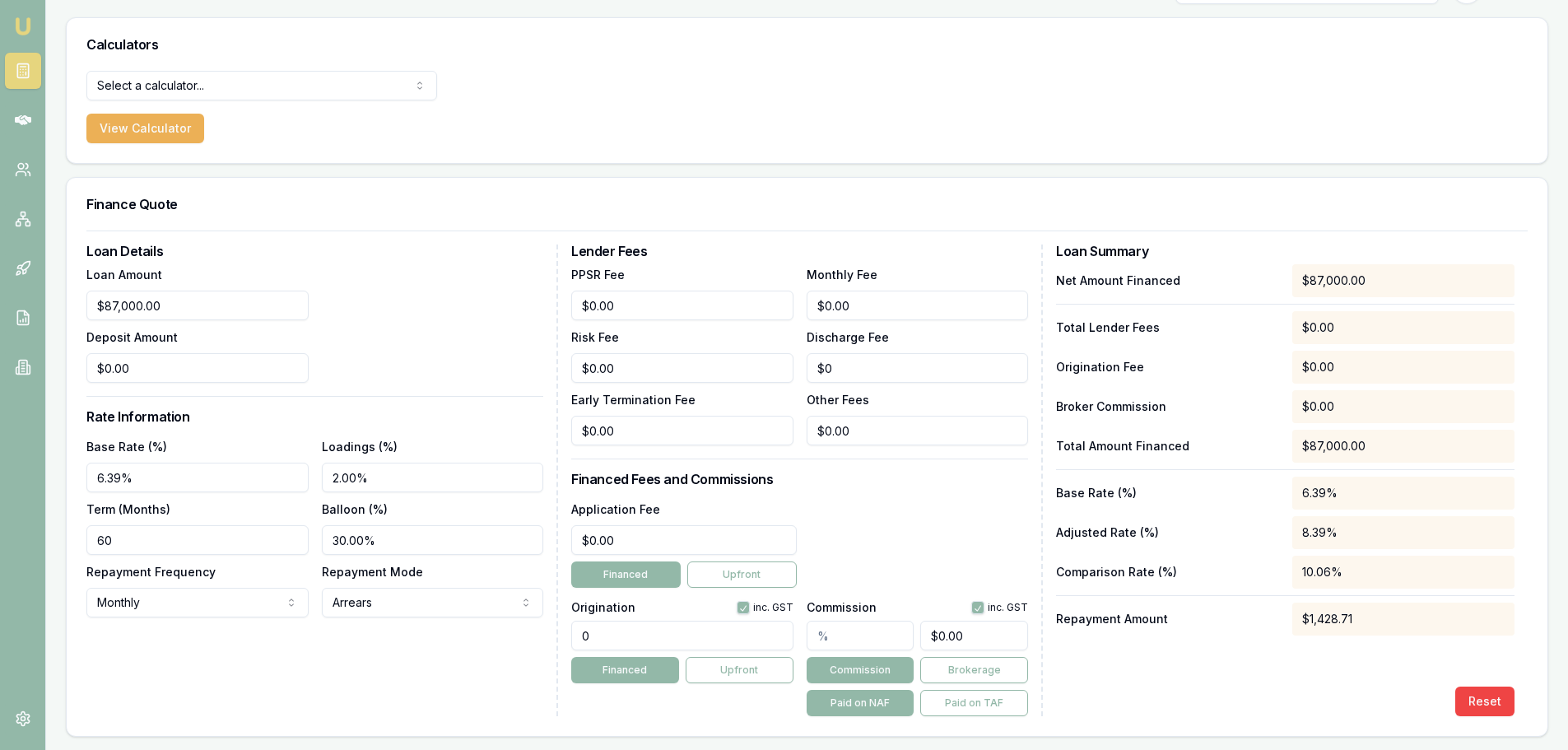 click on "Loan Amount  $87,000.00 Deposit Amount  $0.00" at bounding box center [314, 324] 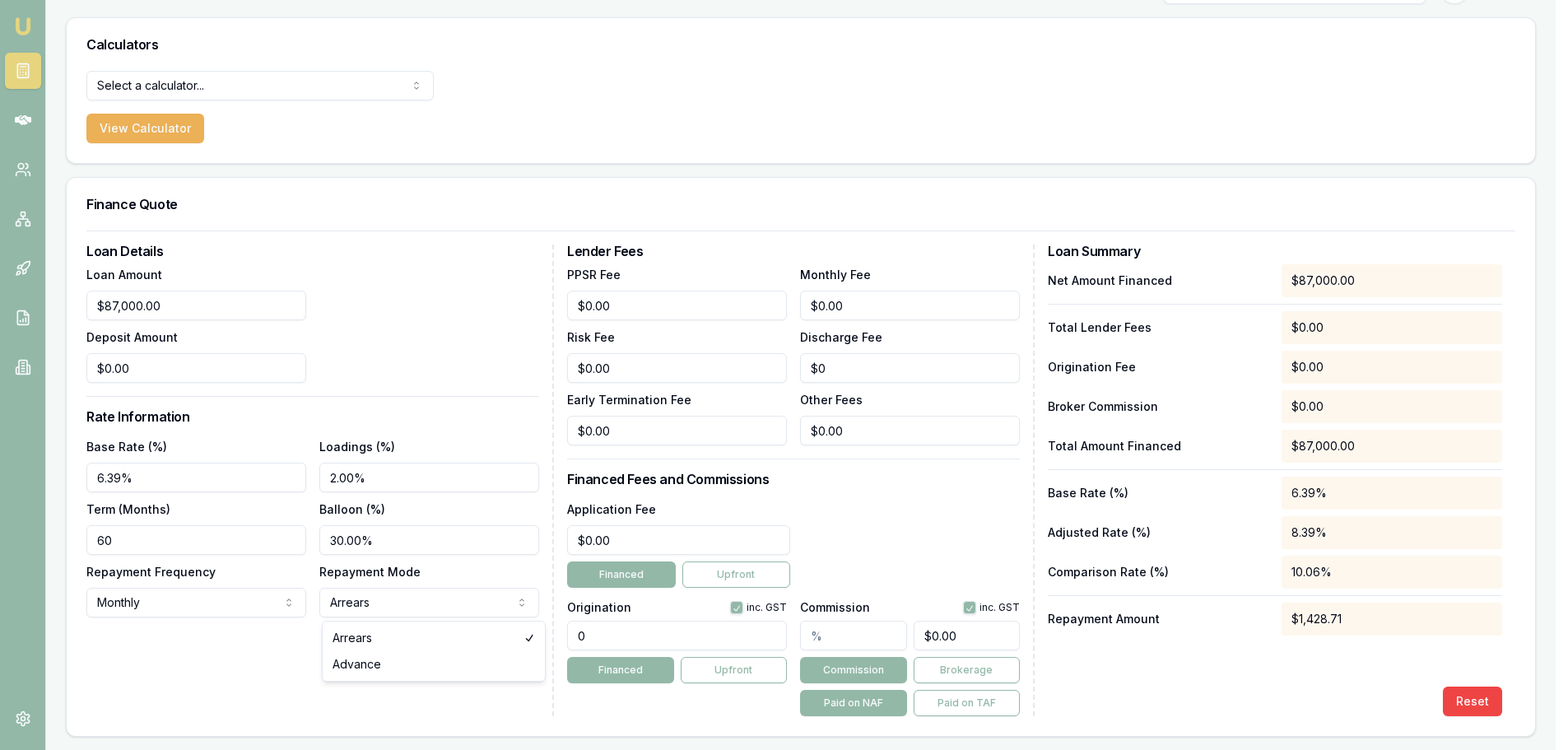 click on "Emu Broker Evette Abdo Toggle Menu Calculators Select a calculator... Finance Quote Lender Match Payslip Calculator View Calculator Finance Quote Loan Details Loan Amount  $87,000.00 Deposit Amount  $0.00 Rate Information Base Rate (%)  6.39% Loadings (%)  2.00% Term (Months)  60 Balloon (%)  30.00% Repayment Frequency  Monthly Weekly Fortnightly Monthly Repayment Mode  Arrears Arrears Advance Lender Fees PPSR Fee  $0.00 Monthly Fee  $0.00 Risk Fee  $0.00 Discharge Fee  $0 Early Termination Fee  $0.00 Other Fees  $0.00 Financed Fees and Commissions Application Fee  $0.00 Financed Upfront Origination inc. GST   0 Financed Upfront Commission inc. GST   $0.00 Commission Brokerage Paid on NAF Paid on TAF Loan Summary Net Amount Financed $87,000.00 Total Lender Fees $0.00 Origination Fee $0.00 Broker Commission $0.00 Total Amount Financed $87,000.00 Base Rate (%) 6.39% Adjusted Rate (%) 8.39% Comparison Rate (%) 10.06% Repayment Amount $1,428.71 Reset Arrears Advance" at bounding box center [784, 336] 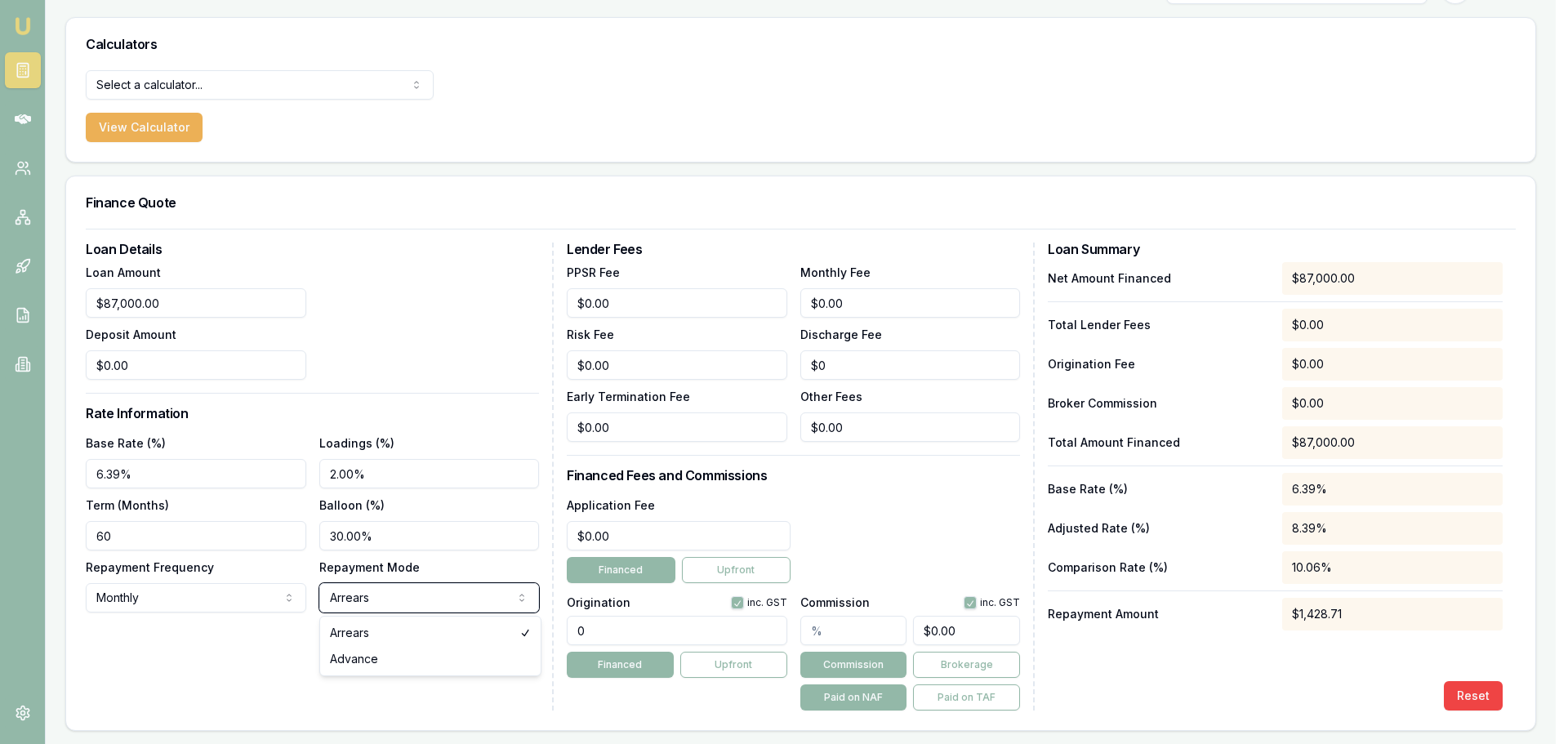 click on "Emu Broker Evette Abdo Toggle Menu Calculators Select a calculator... Finance Quote Lender Match Payslip Calculator View Calculator Finance Quote Loan Details Loan Amount  $87,000.00 Deposit Amount  $0.00 Rate Information Base Rate (%)  6.39% Loadings (%)  2.00% Term (Months)  60 Balloon (%)  30.00% Repayment Frequency  Monthly Weekly Fortnightly Monthly Repayment Mode  Arrears Arrears Advance Lender Fees PPSR Fee  $0.00 Monthly Fee  $0.00 Risk Fee  $0.00 Discharge Fee  $0 Early Termination Fee  $0.00 Other Fees  $0.00 Financed Fees and Commissions Application Fee  $0.00 Financed Upfront Origination inc. GST   0 Financed Upfront Commission inc. GST   $0.00 Commission Brokerage Paid on NAF Paid on TAF Loan Summary Net Amount Financed $87,000.00 Total Lender Fees $0.00 Origination Fee $0.00 Broker Commission $0.00 Total Amount Financed $87,000.00 Base Rate (%) 6.39% Adjusted Rate (%) 8.39% Comparison Rate (%) 10.06% Repayment Amount $1,428.71 Reset Arrears Advance" at bounding box center [784, 333] 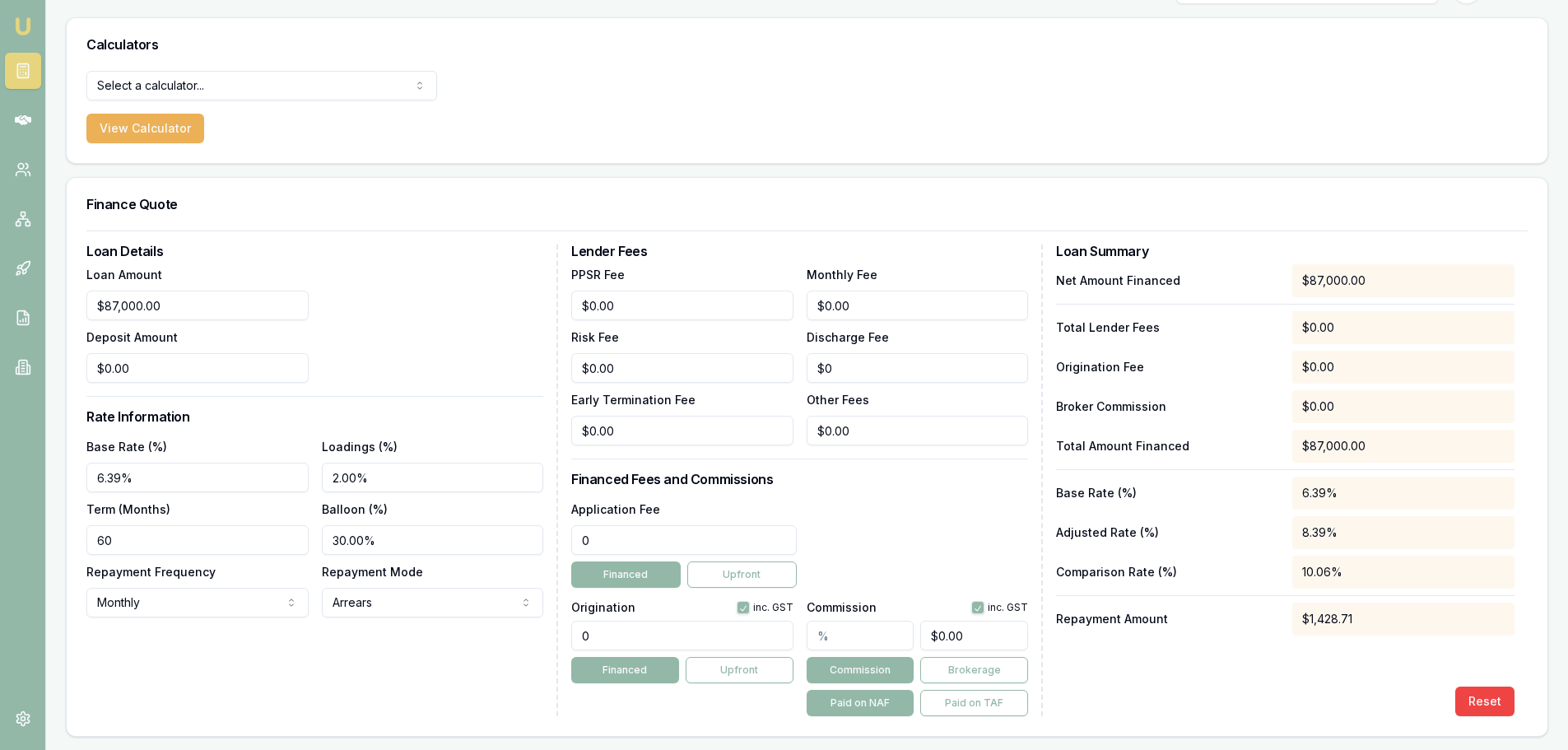 drag, startPoint x: 627, startPoint y: 536, endPoint x: 545, endPoint y: 544, distance: 82.38932 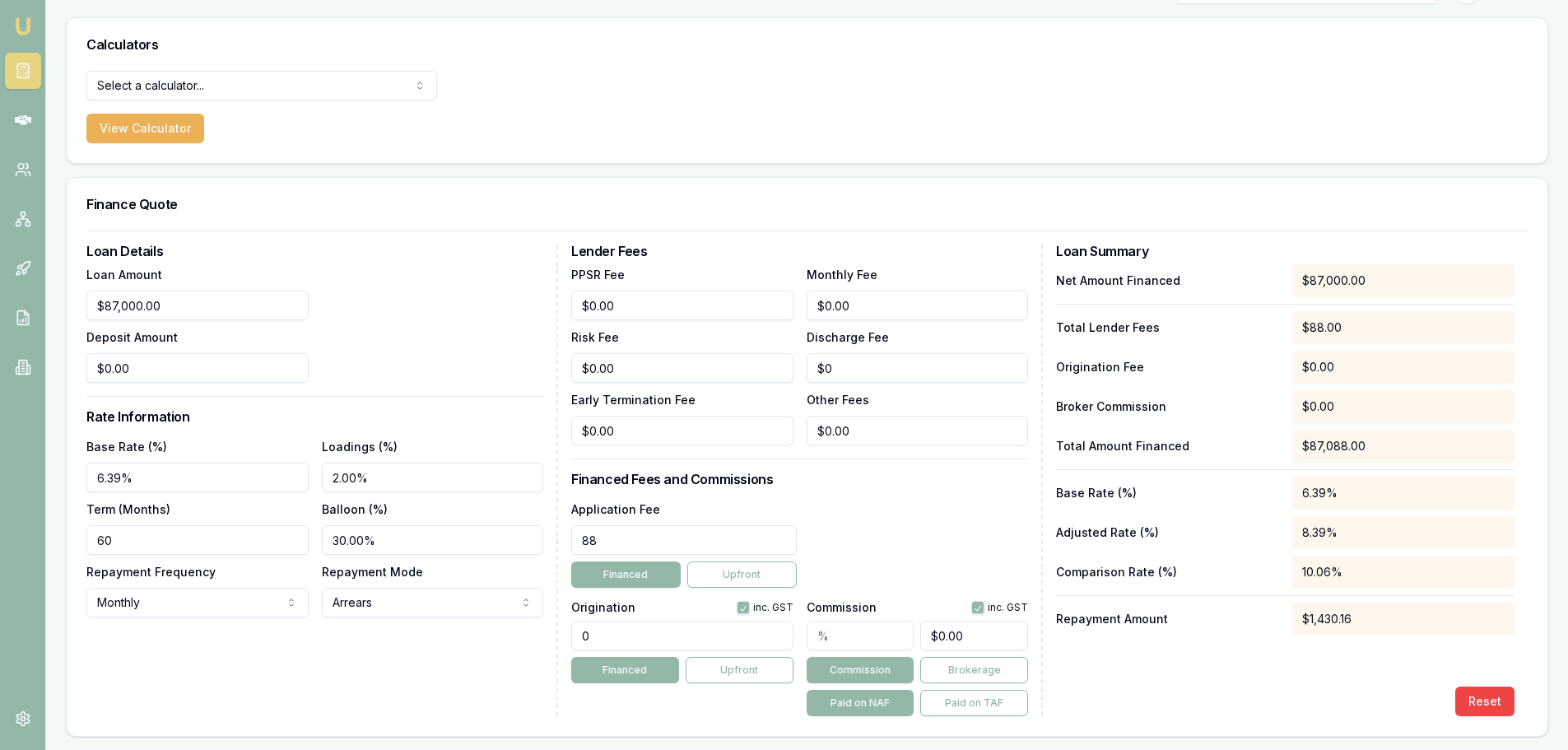 type on "880" 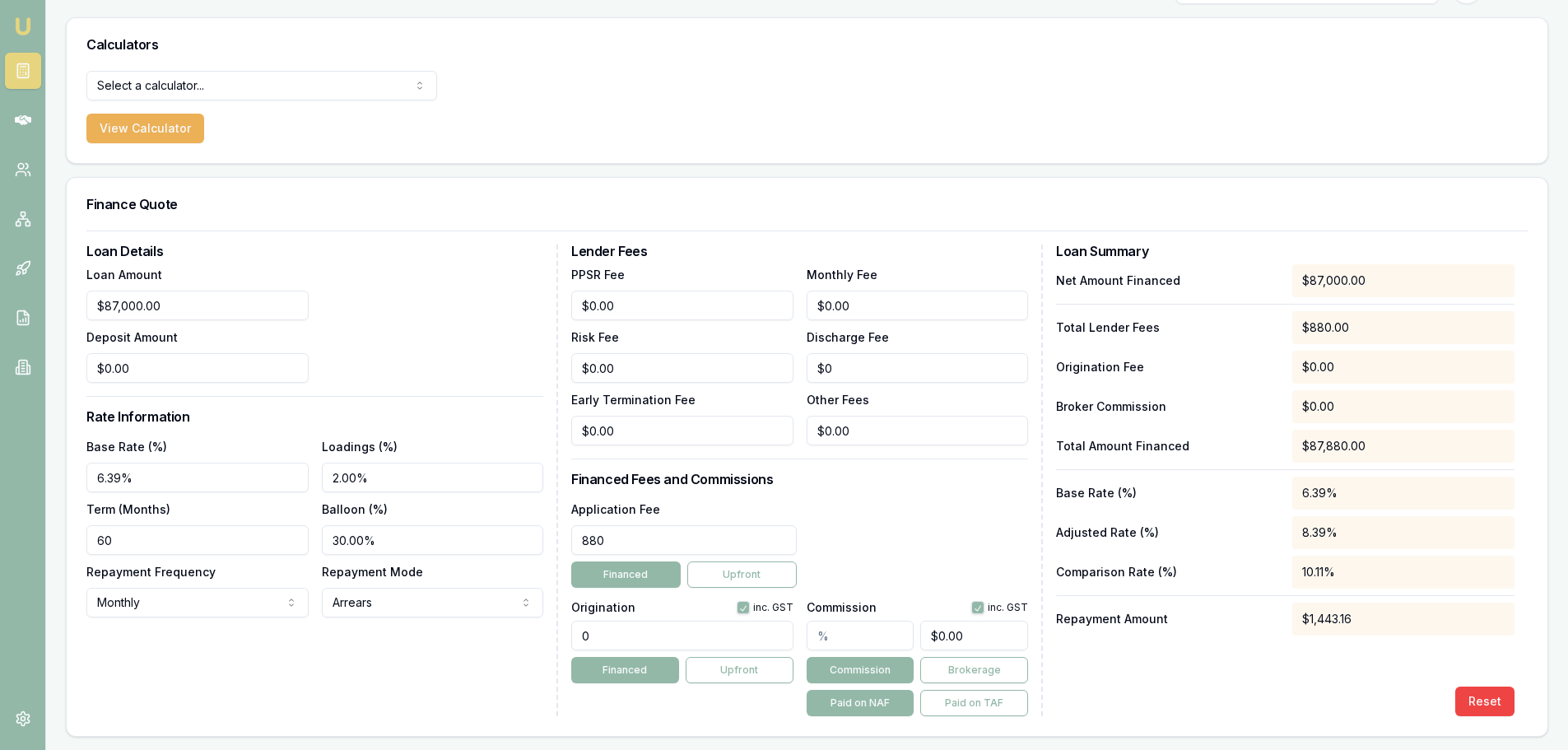 drag, startPoint x: 608, startPoint y: 532, endPoint x: 540, endPoint y: 555, distance: 71.784399 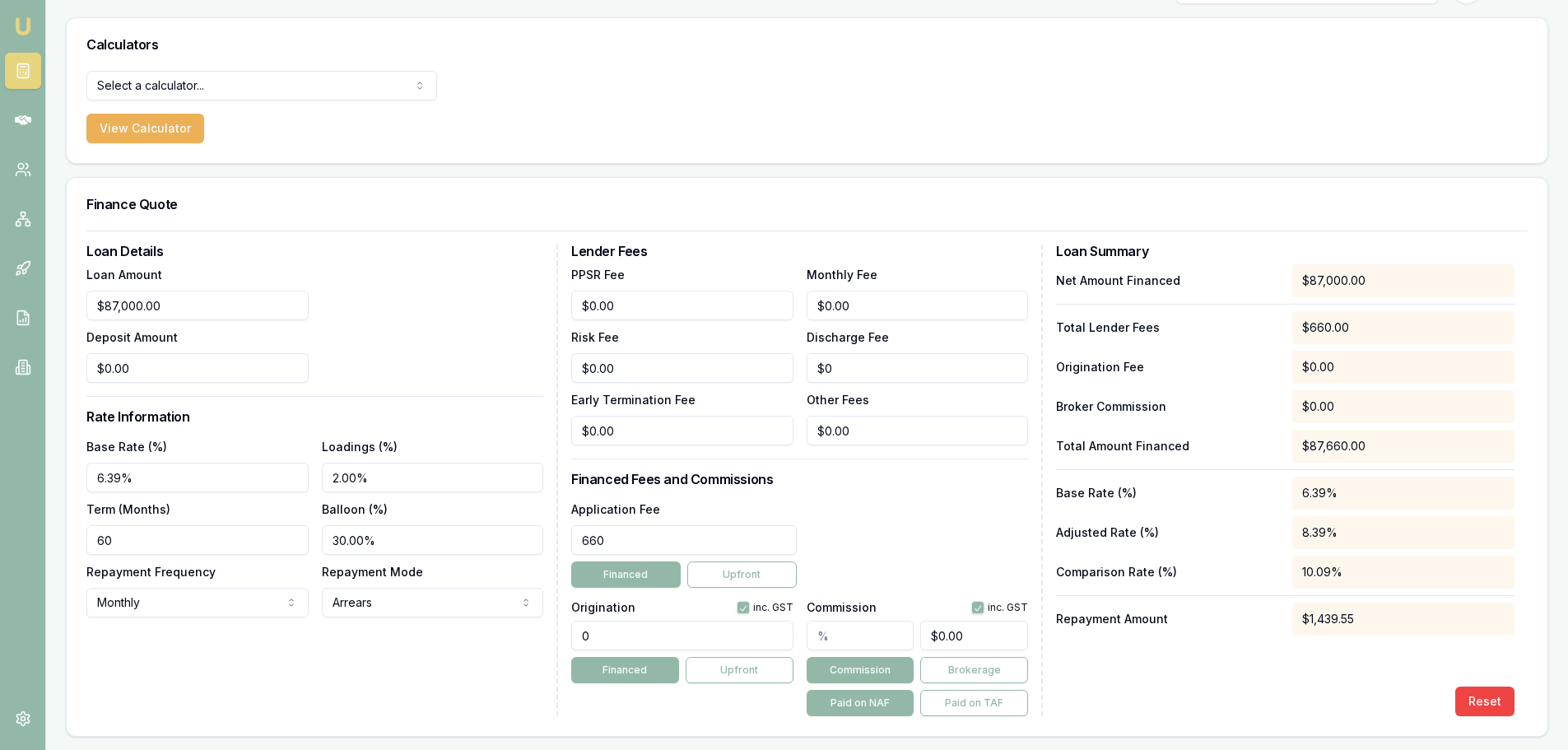 type on "$660.00" 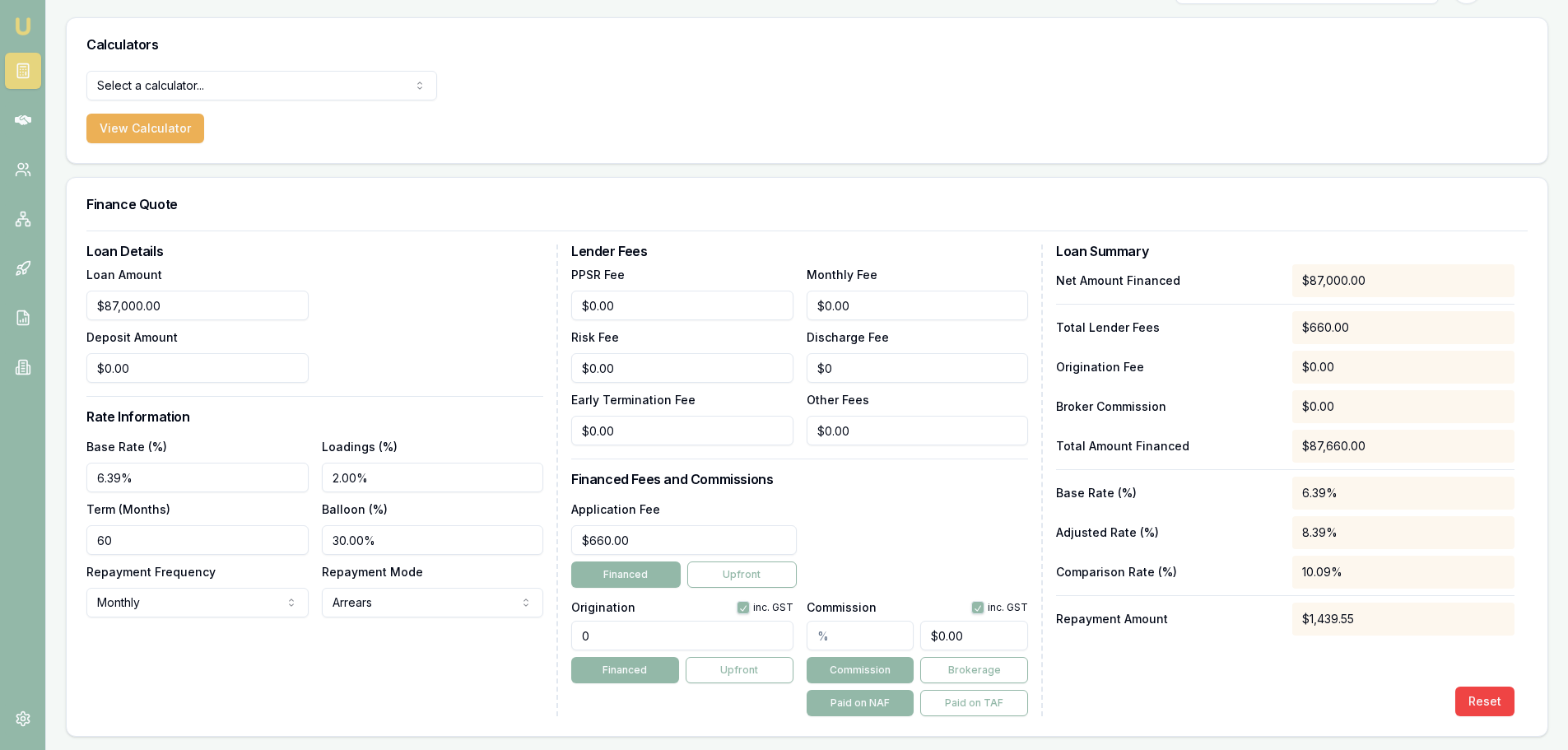 click on "0" at bounding box center [682, 636] 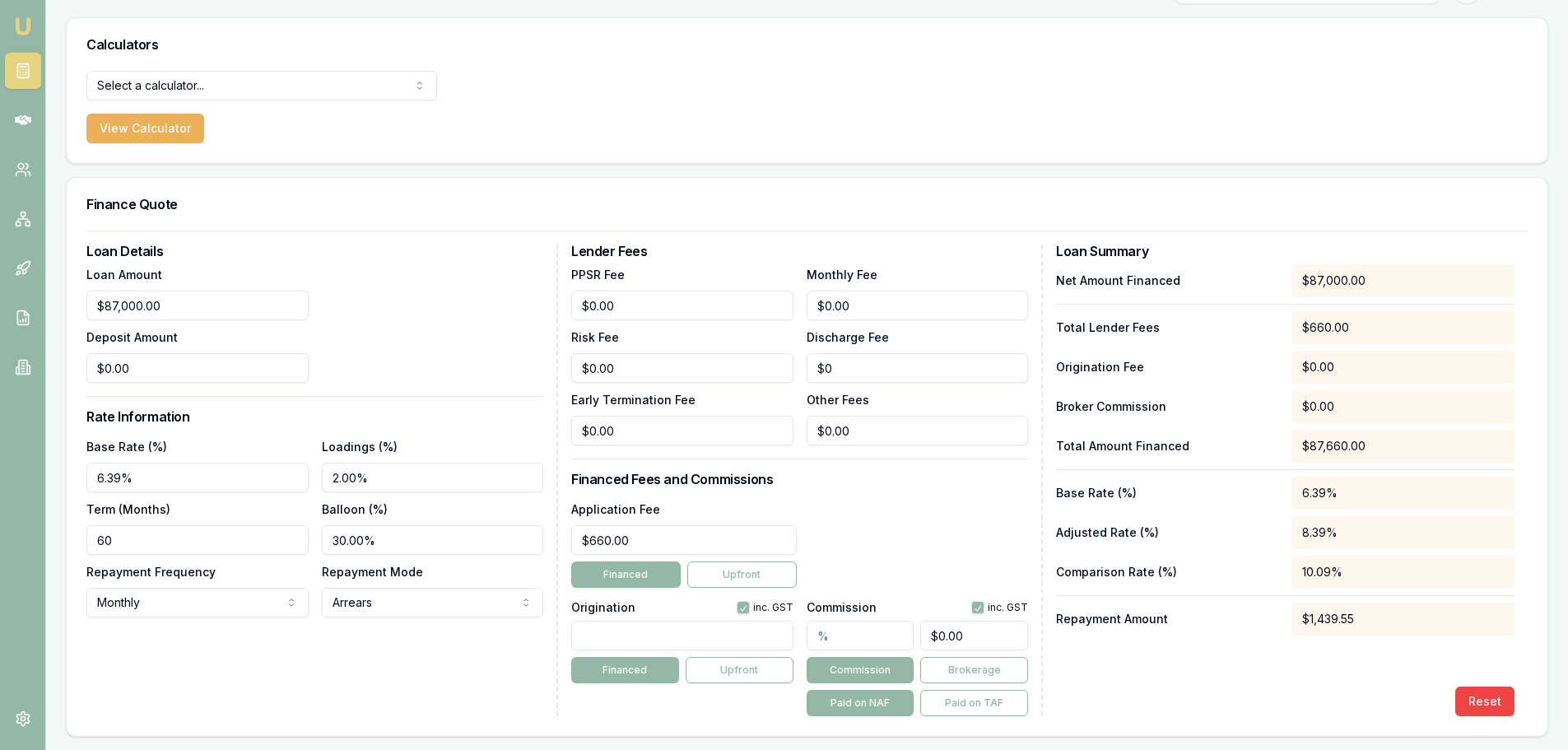 type 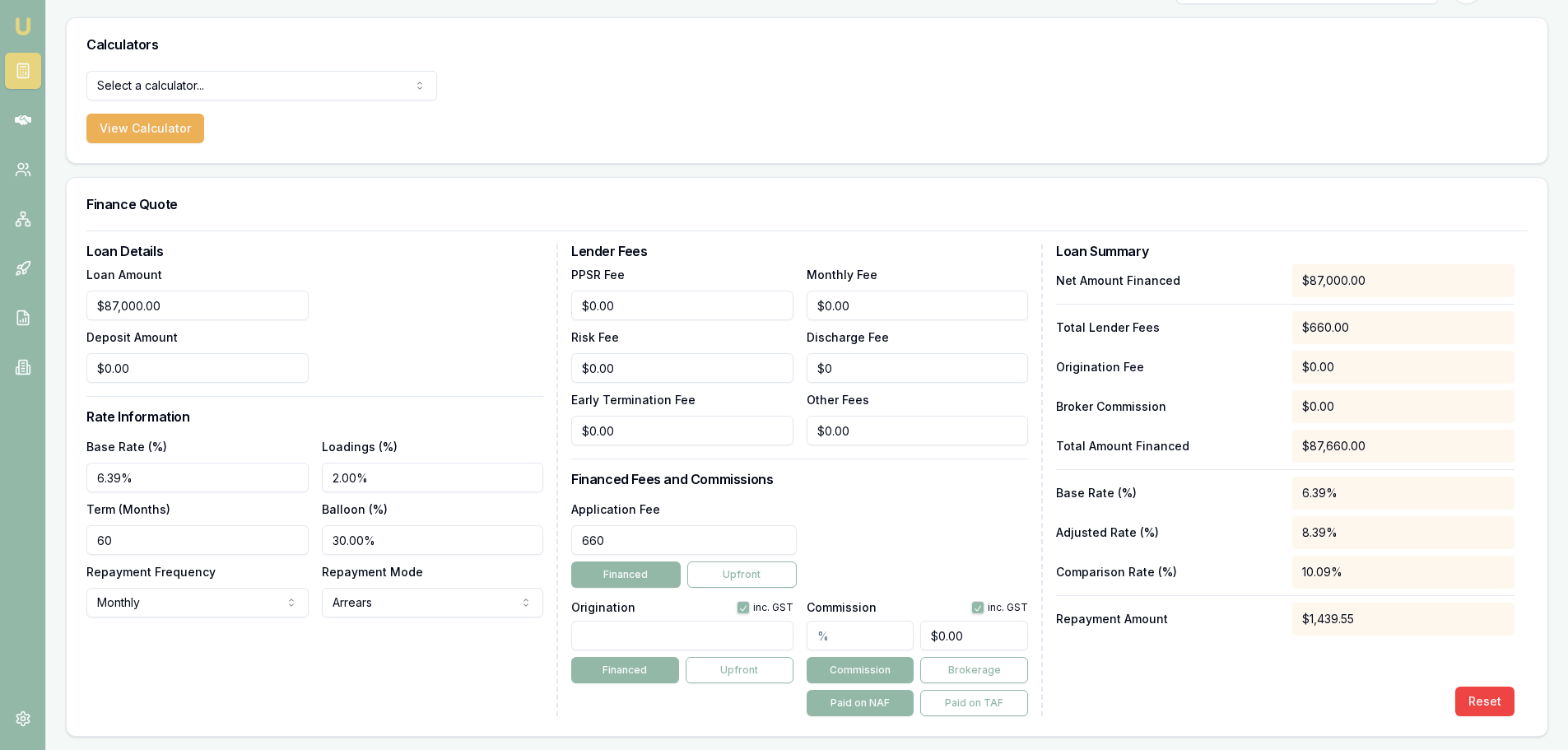 drag, startPoint x: 663, startPoint y: 537, endPoint x: 449, endPoint y: 557, distance: 214.93255 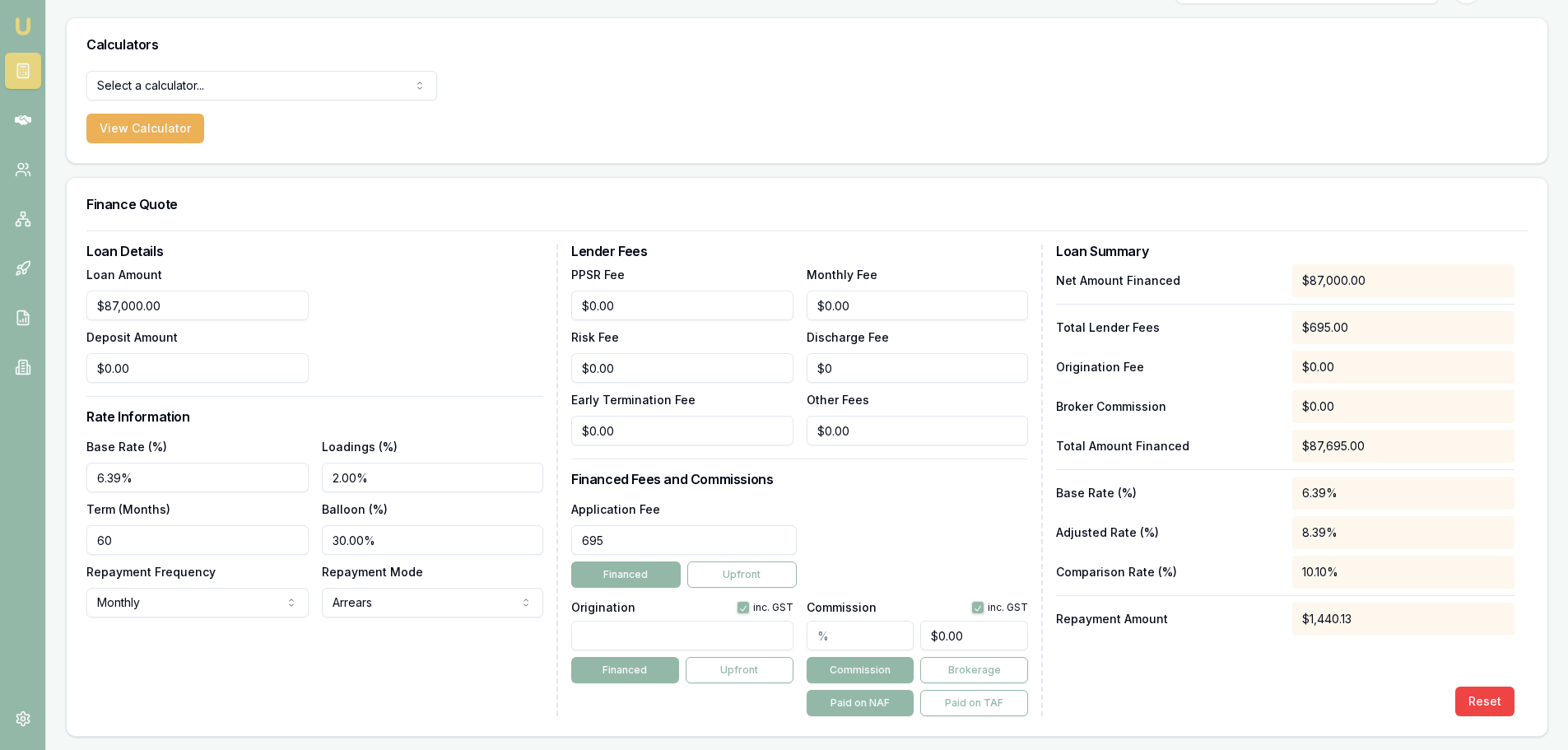 type on "$695.00" 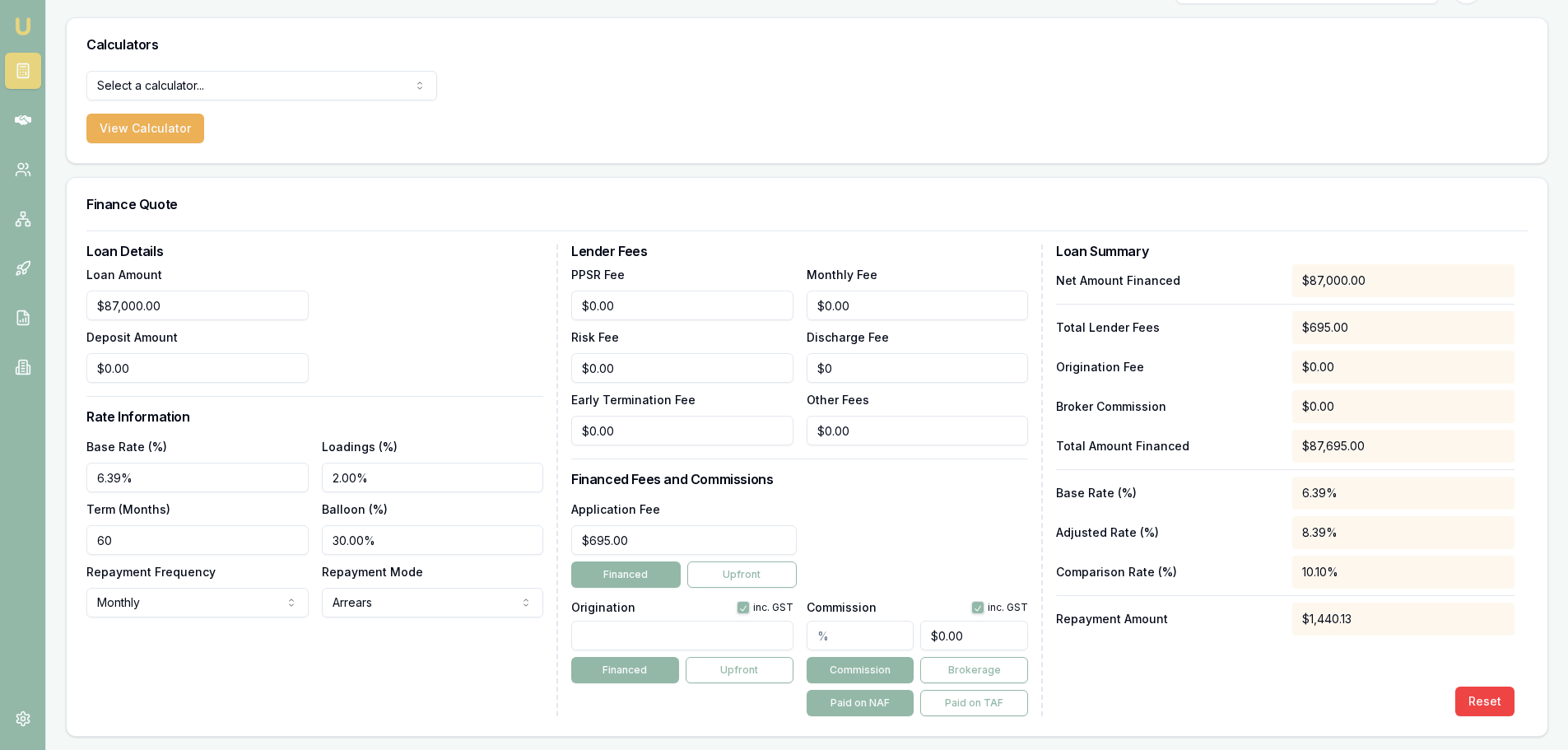 click at bounding box center [682, 636] 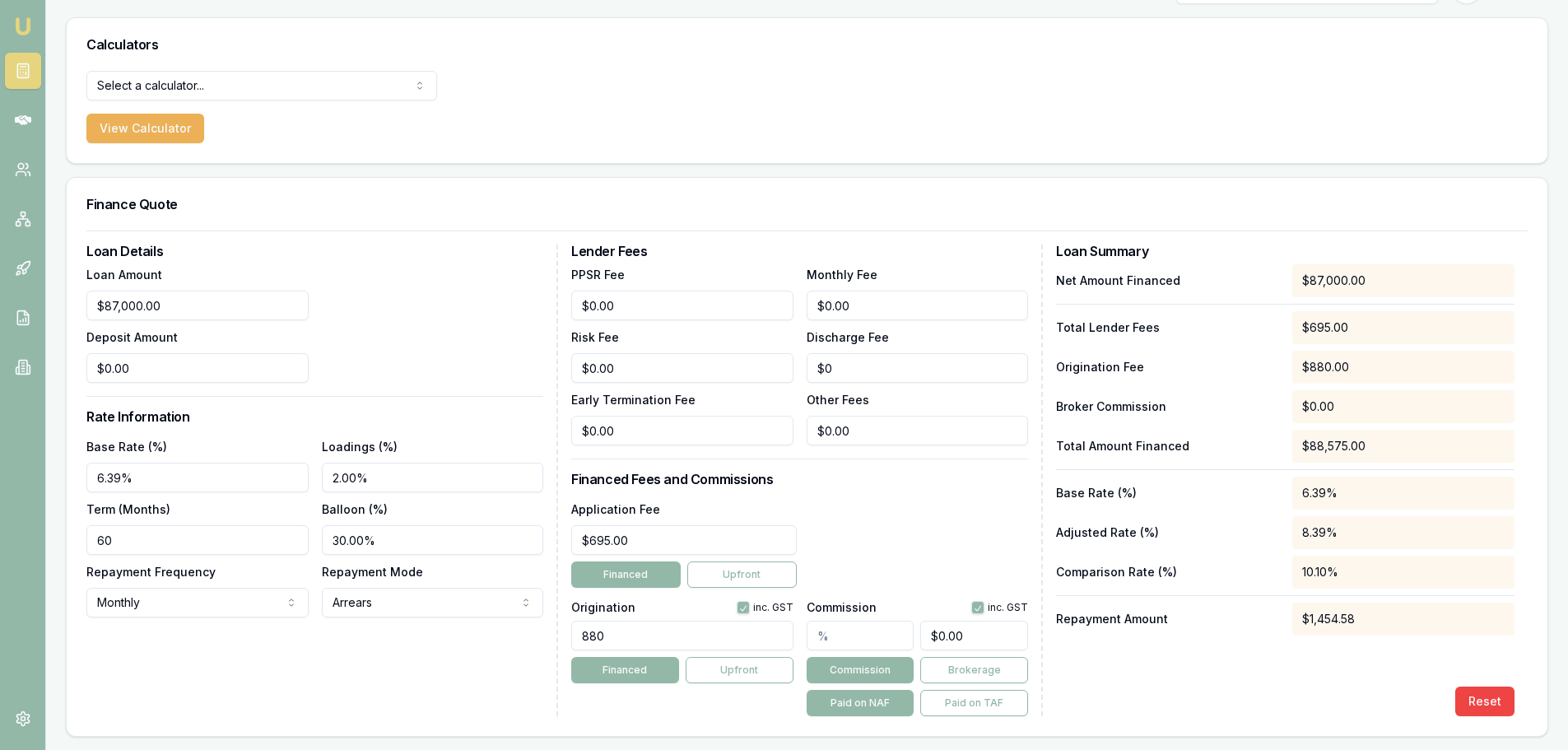 type on "880.00" 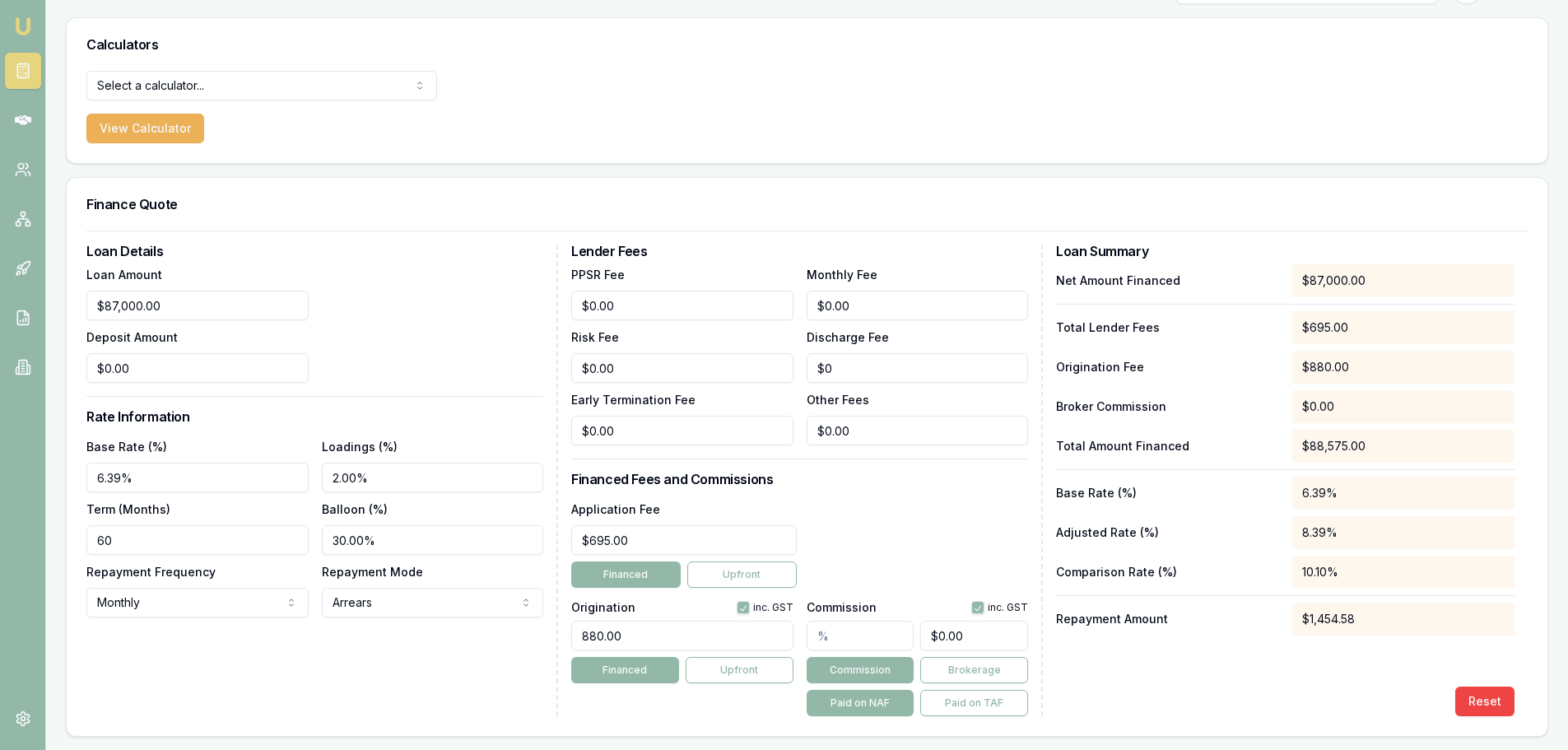 click on "Application Fee  $695.00 Financed Upfront" at bounding box center (799, 543) 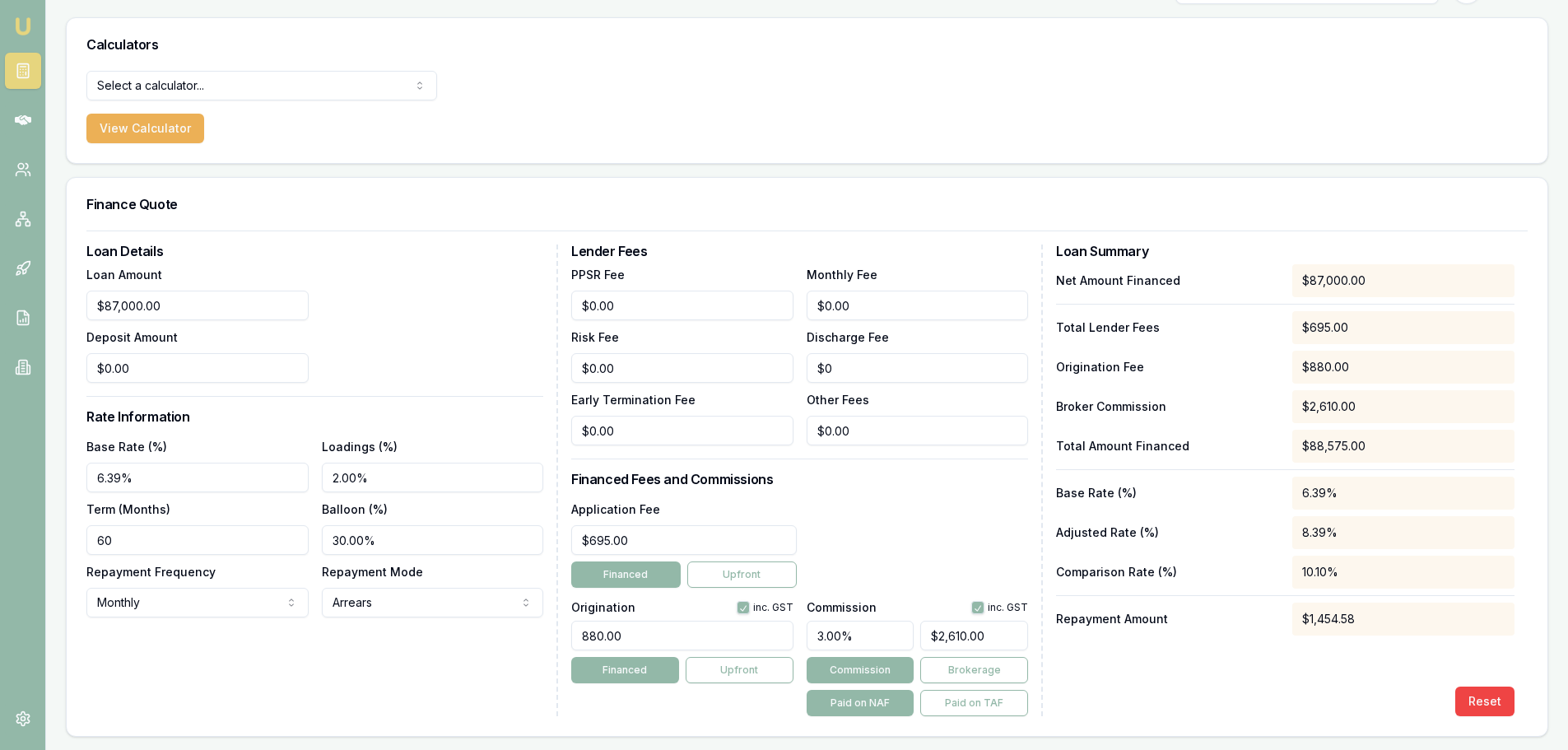 click on "Application Fee  $695.00 Financed Upfront" at bounding box center [799, 543] 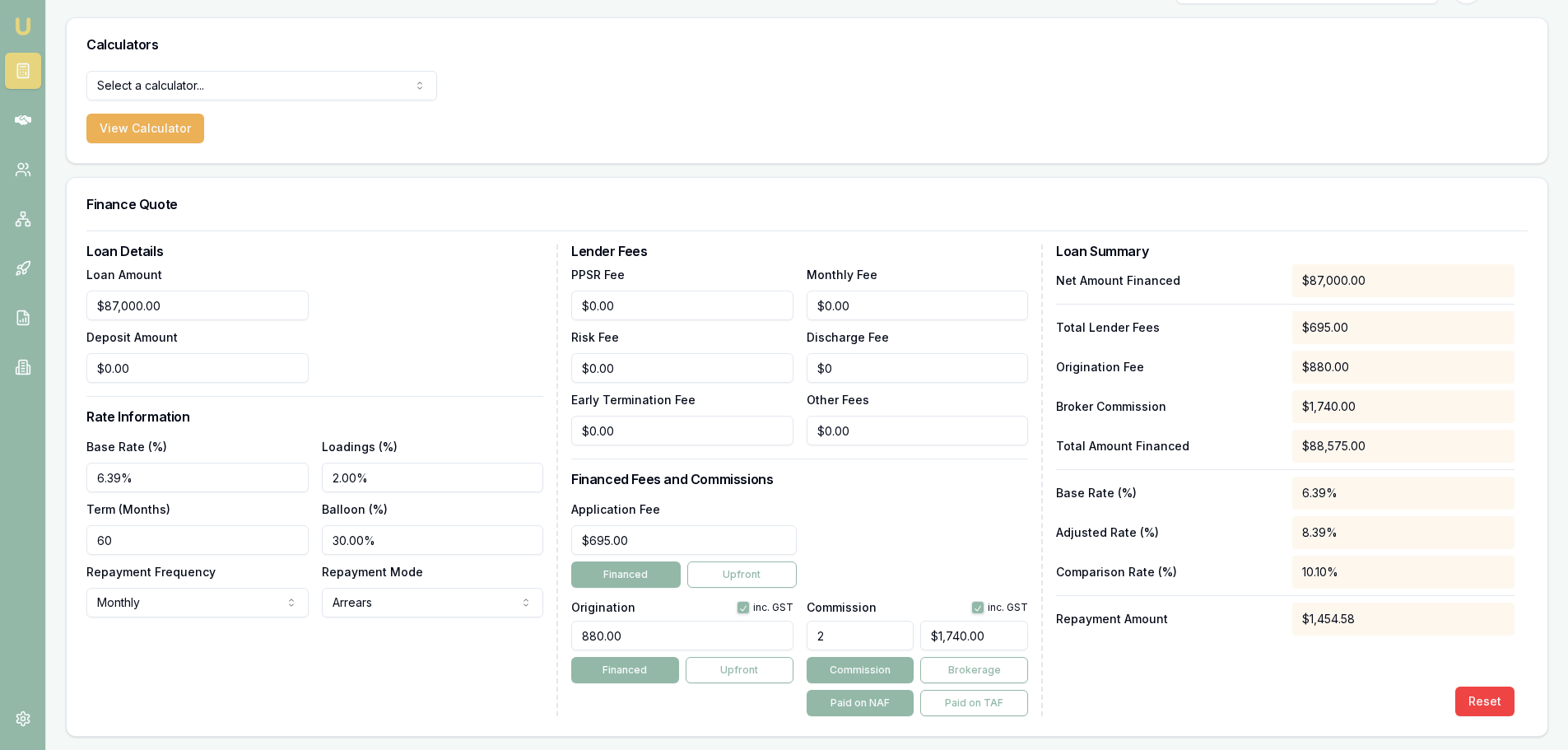 type on "2.00%" 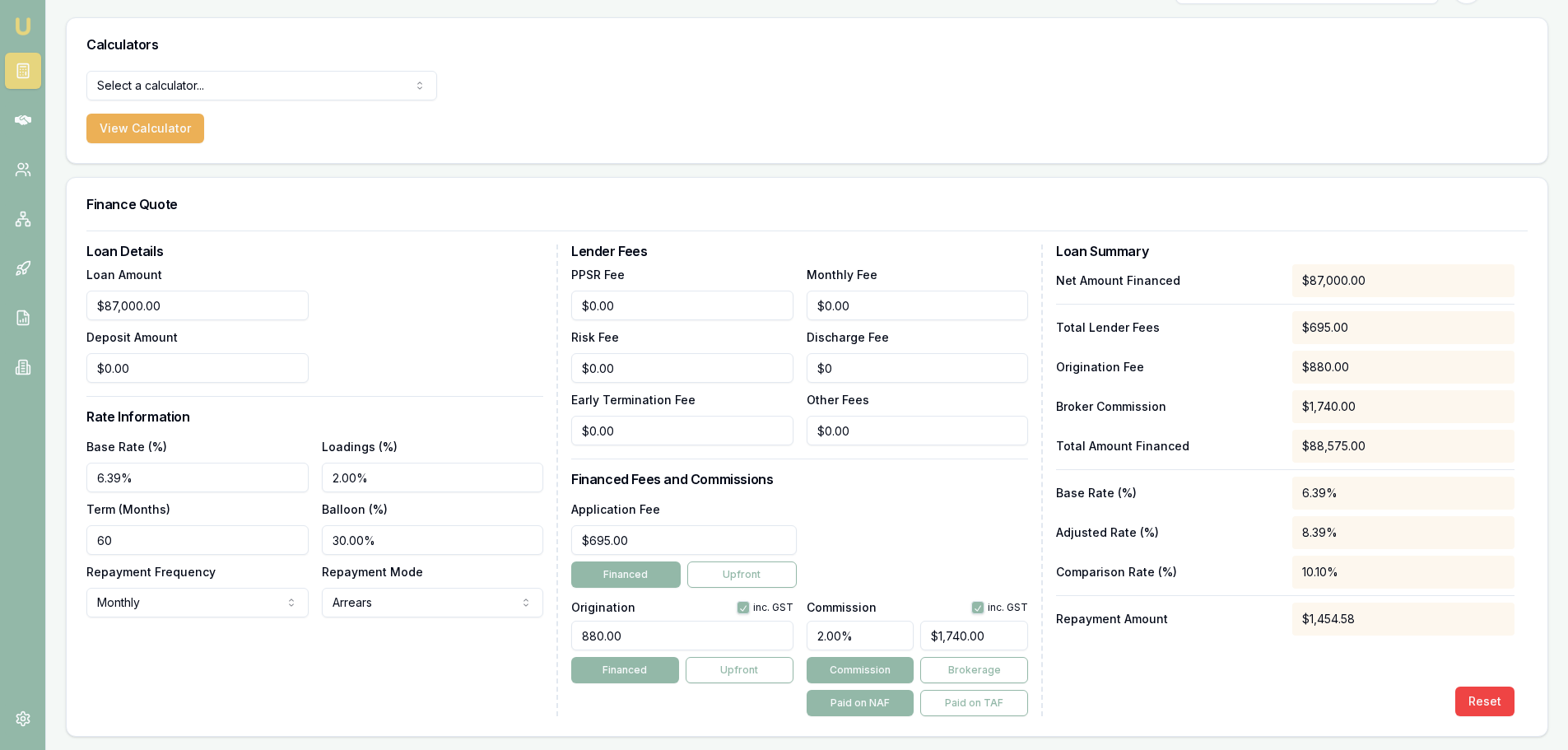 click on "Application Fee  $695.00 Financed Upfront" at bounding box center [799, 543] 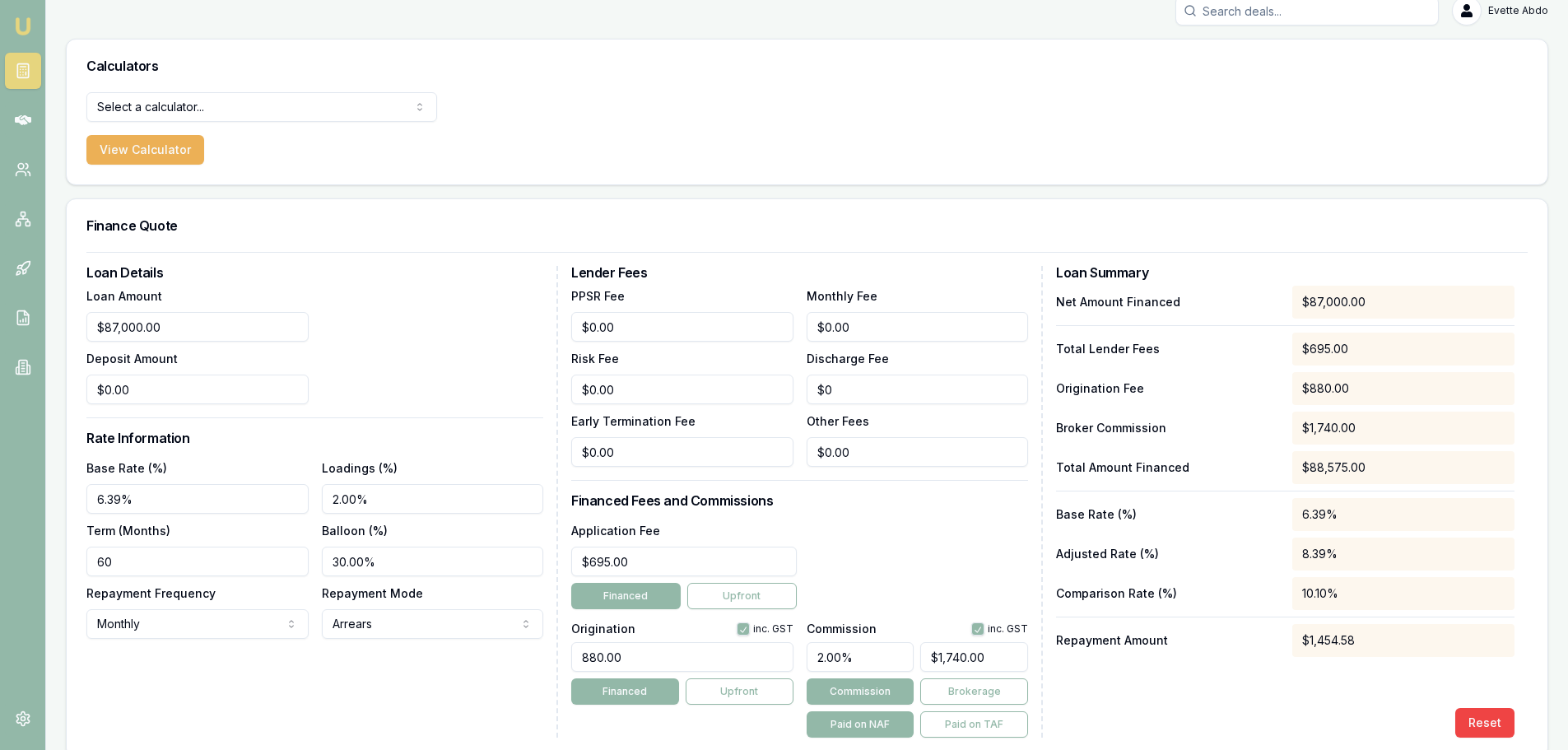 scroll, scrollTop: 0, scrollLeft: 0, axis: both 